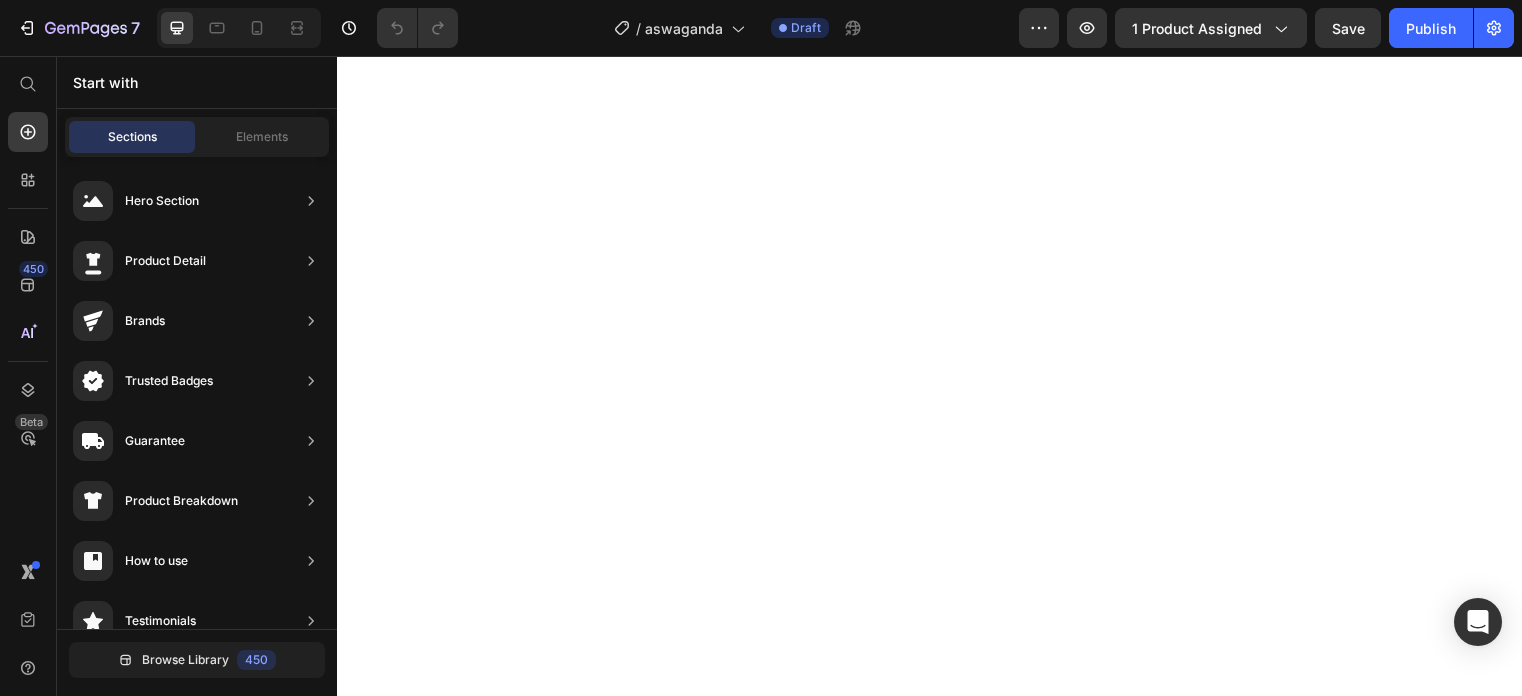 scroll, scrollTop: 0, scrollLeft: 0, axis: both 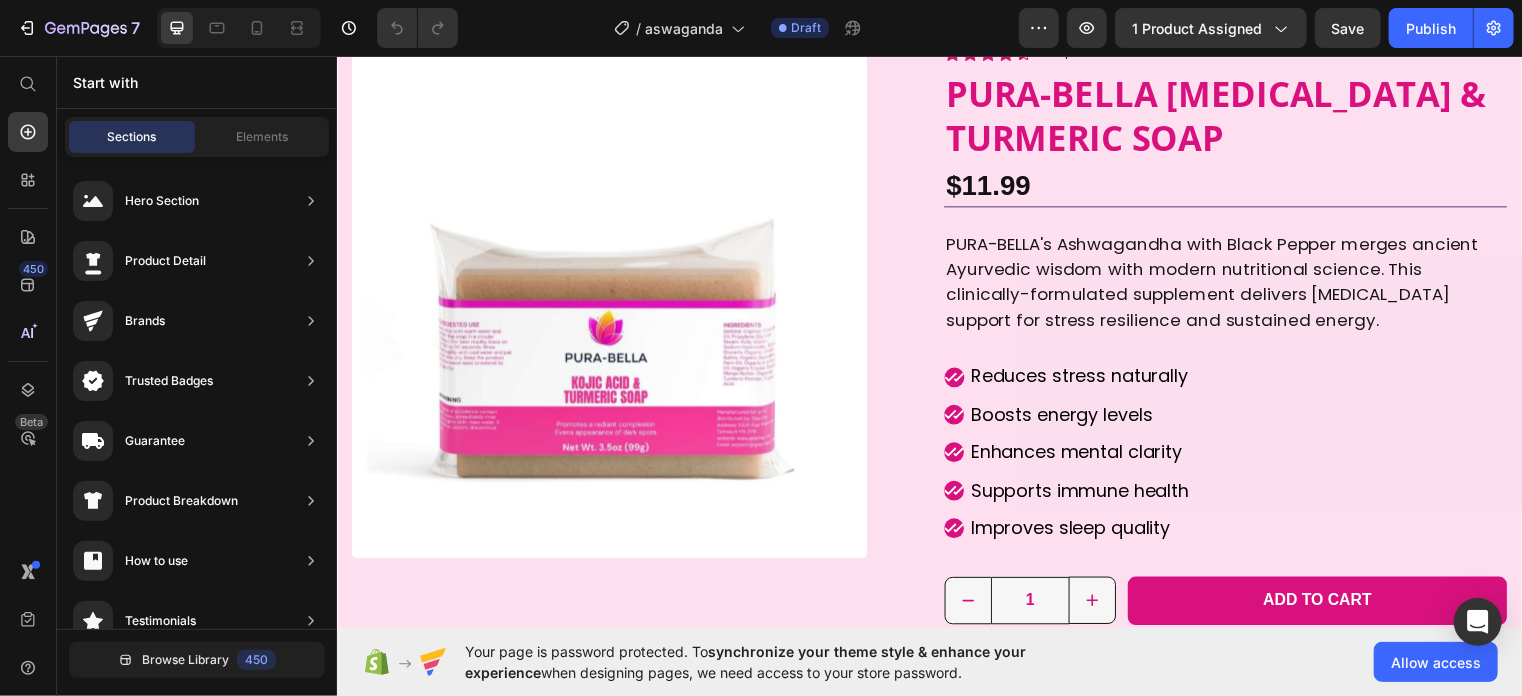 click at bounding box center [612, 304] 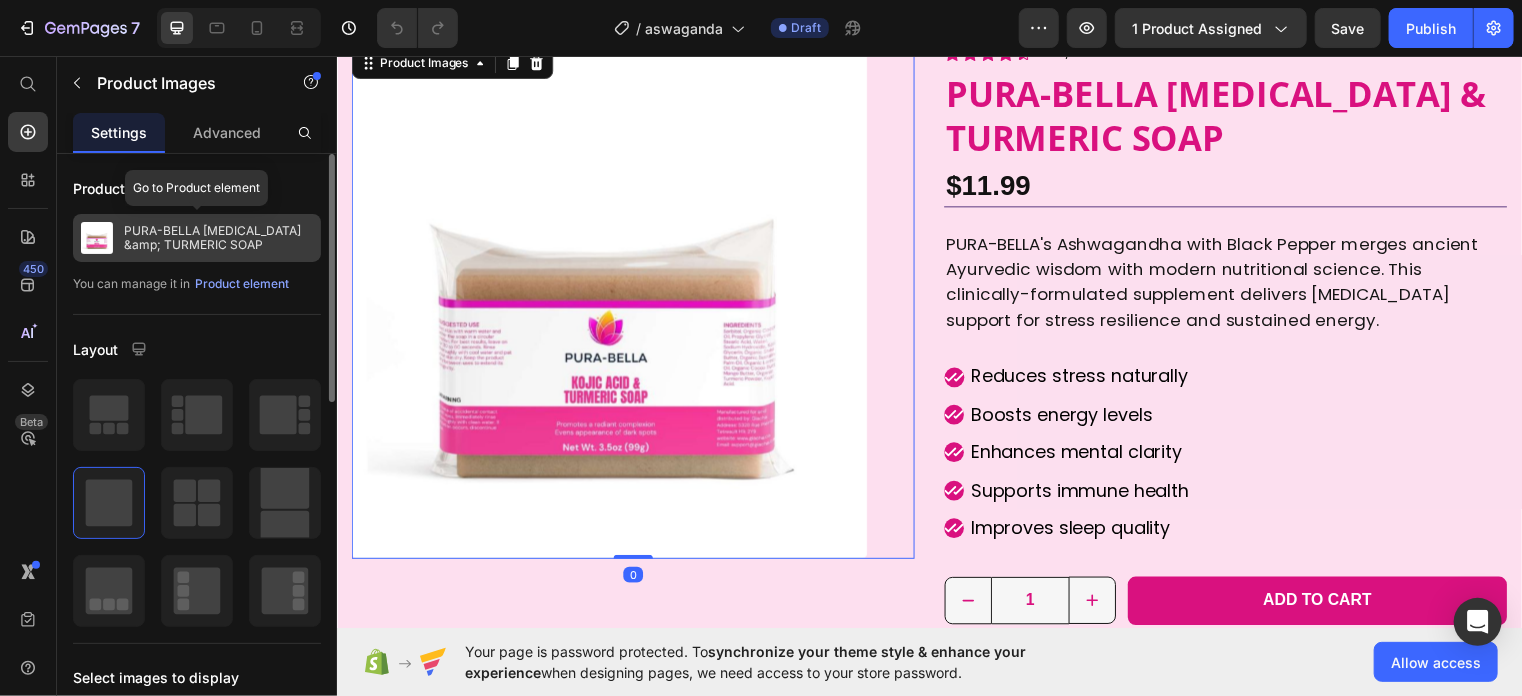 click on "PURA-BELLA [MEDICAL_DATA] &amp; TURMERIC SOAP" at bounding box center [218, 238] 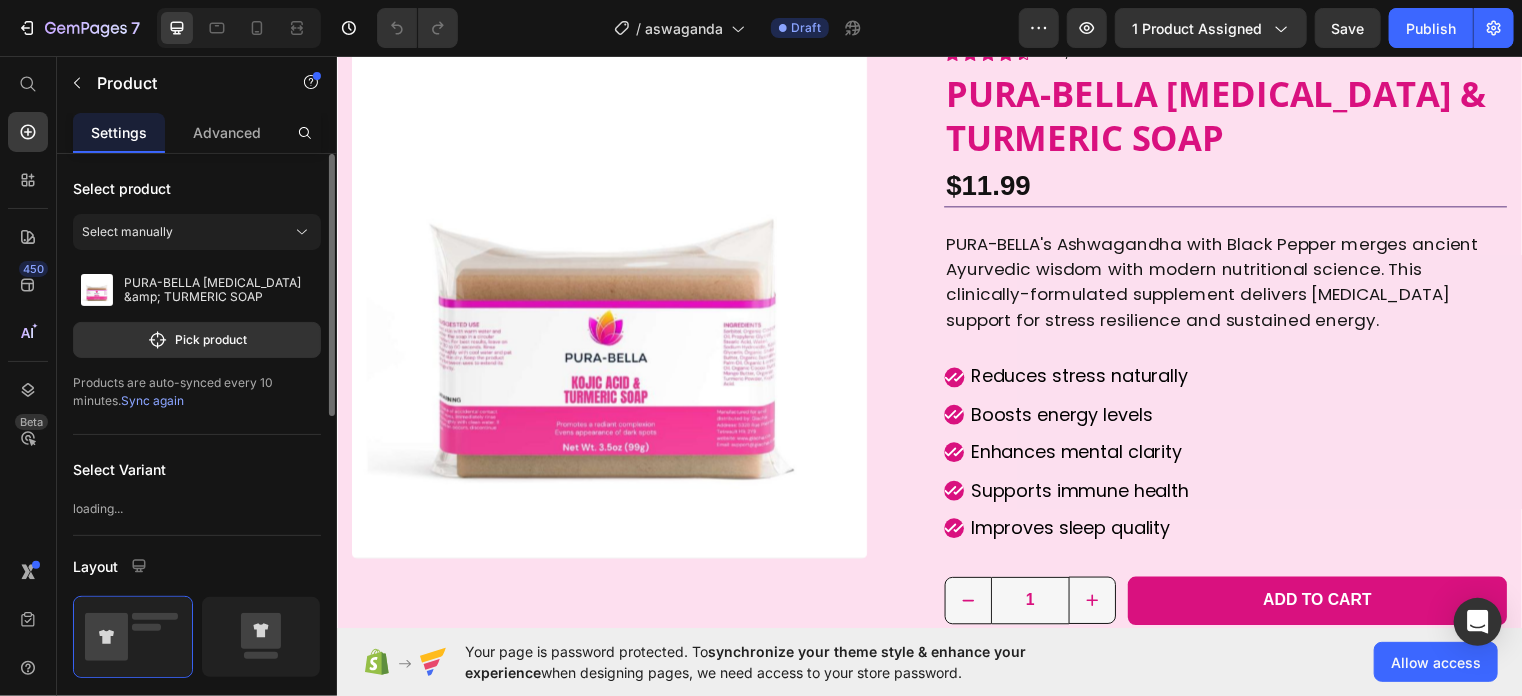 click on "Select manually" 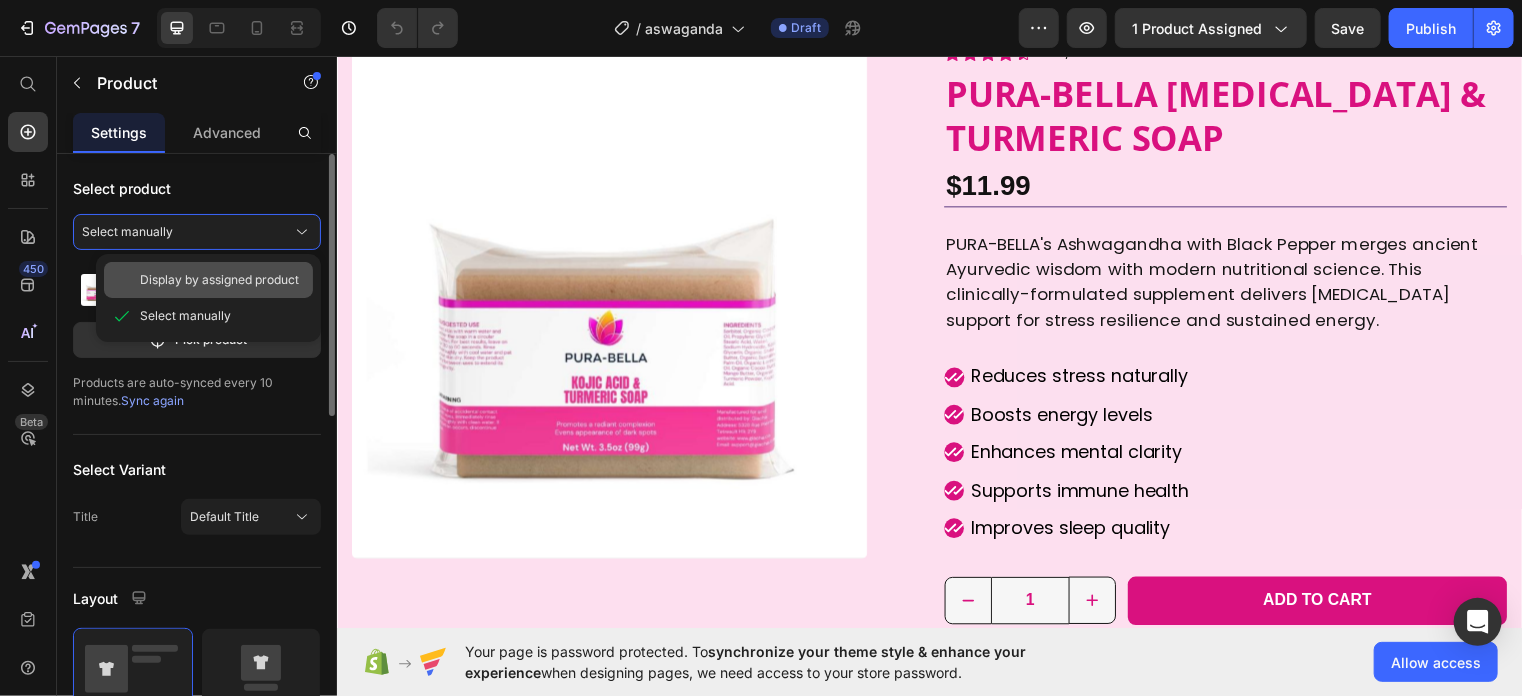 click on "Display by assigned product" 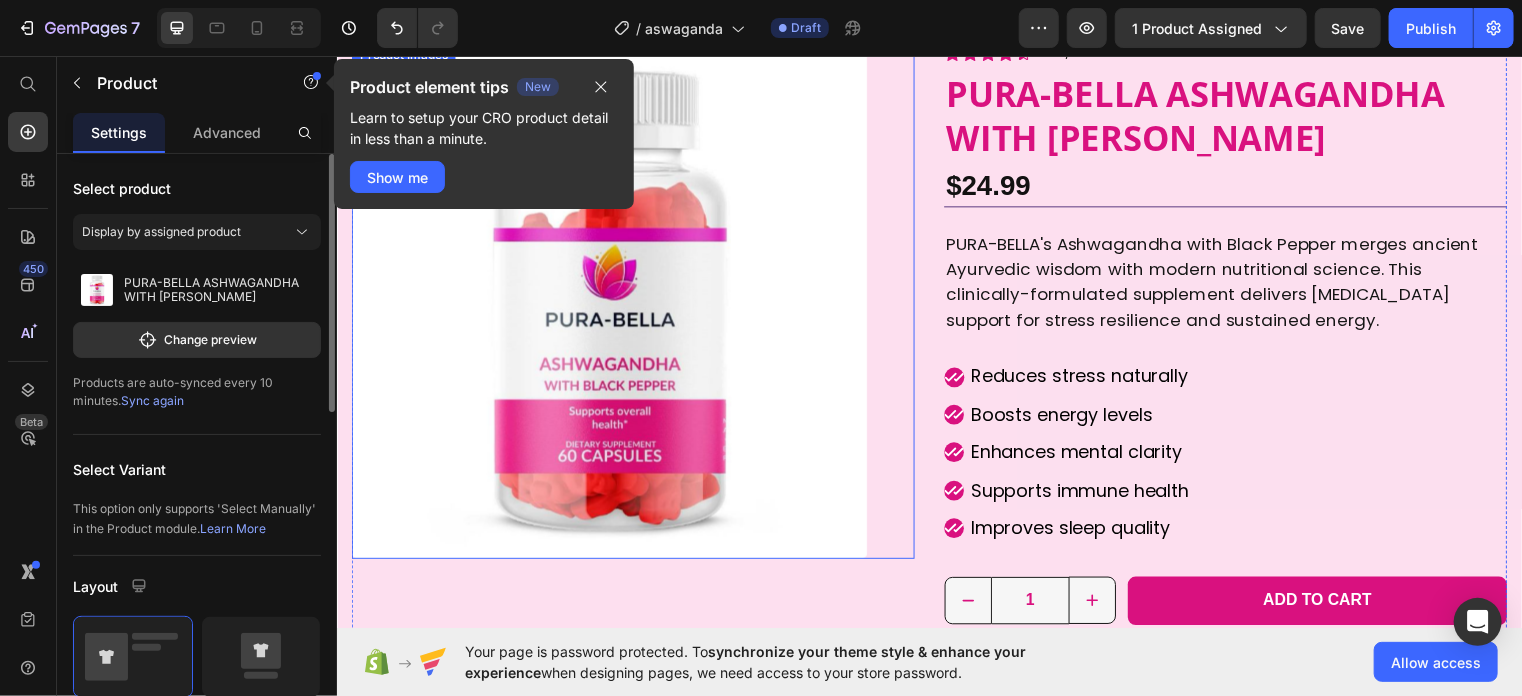 scroll, scrollTop: 0, scrollLeft: 0, axis: both 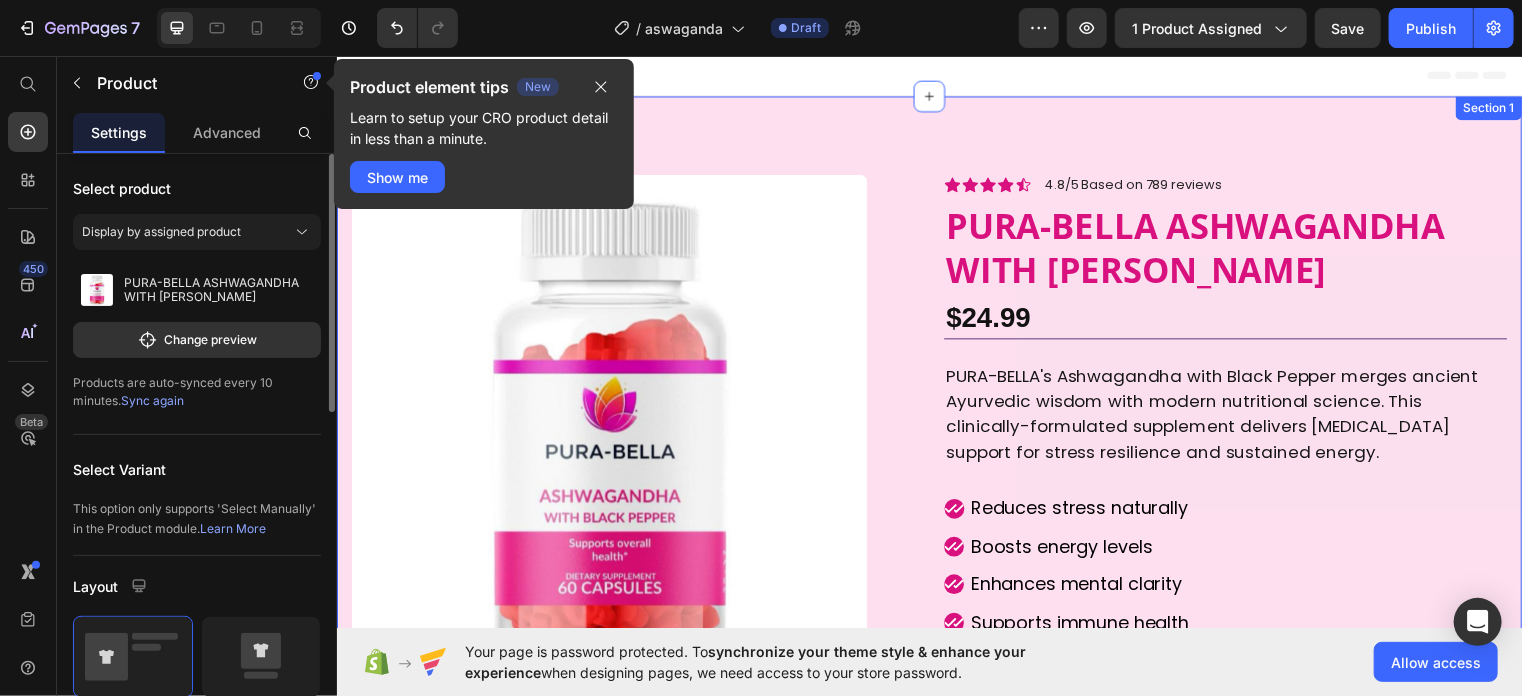 click on "Product Images Icon Icon Icon Icon
Icon Icon List 4.8/5 Based on 789 reviews Text Block Row Icon Icon Icon Icon
Icon Icon List 4.8/5 Based on 789 reviews Text Block Row PURA-BELLA ASHWAGANDHA WITH BLACK PEPPER Product Title $24.99 Product Price Row PURA-BELLA's Ashwagandha with Black Pepper merges ancient Ayurvedic wisdom with modern nutritional science. This clinically-formulated supplement delivers [MEDICAL_DATA] support for stress resilience and sustained energy.  Text Block
Reduces stress naturally
Boosts energy levels
Enhances mental clarity
Supports immune health
Improves sleep quality Item List 1 Product Quantity Row Add to cart Add to Cart Row
Icon 30- DAY MONEY-BACK GUARANTEE Text Block Row Row
INGREDIENT
How to use?
Shipping & Return Accordion Product Section 1" at bounding box center [936, 576] 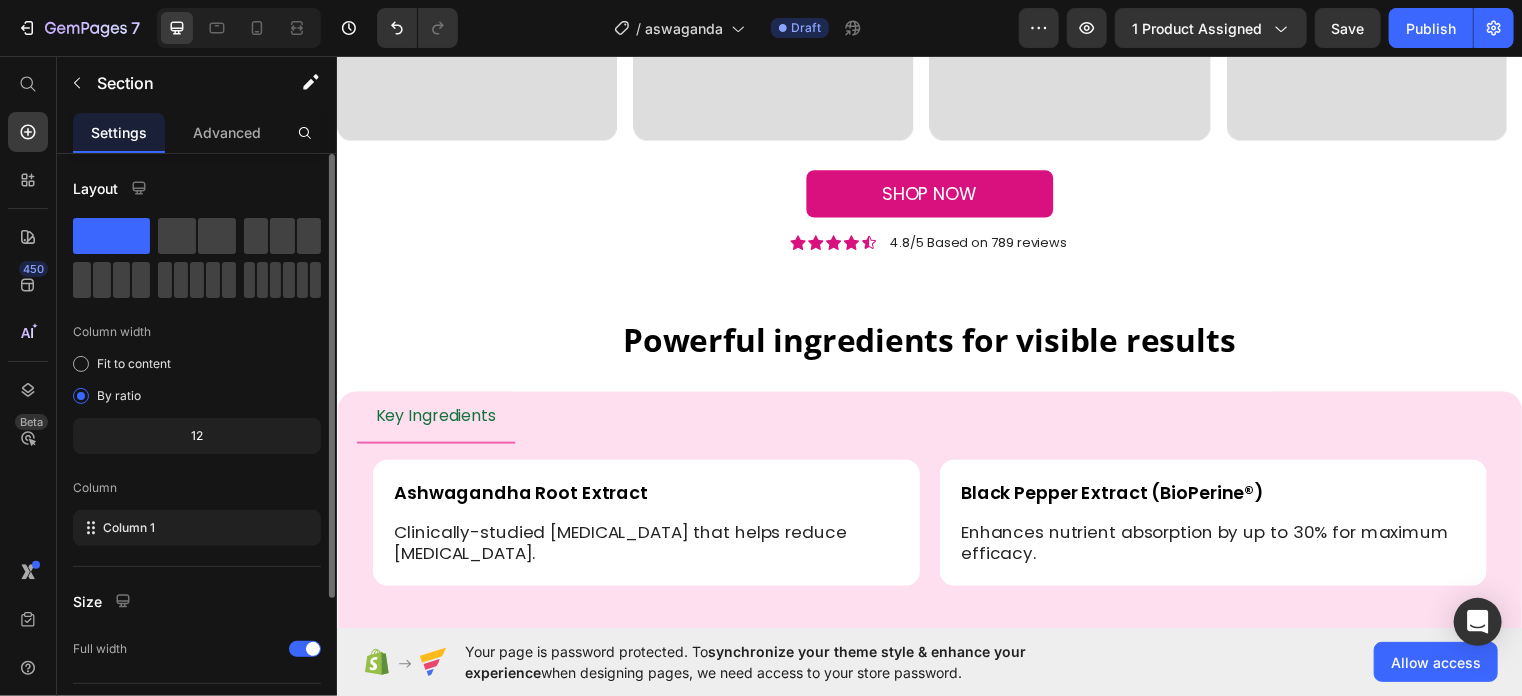 scroll, scrollTop: 2350, scrollLeft: 0, axis: vertical 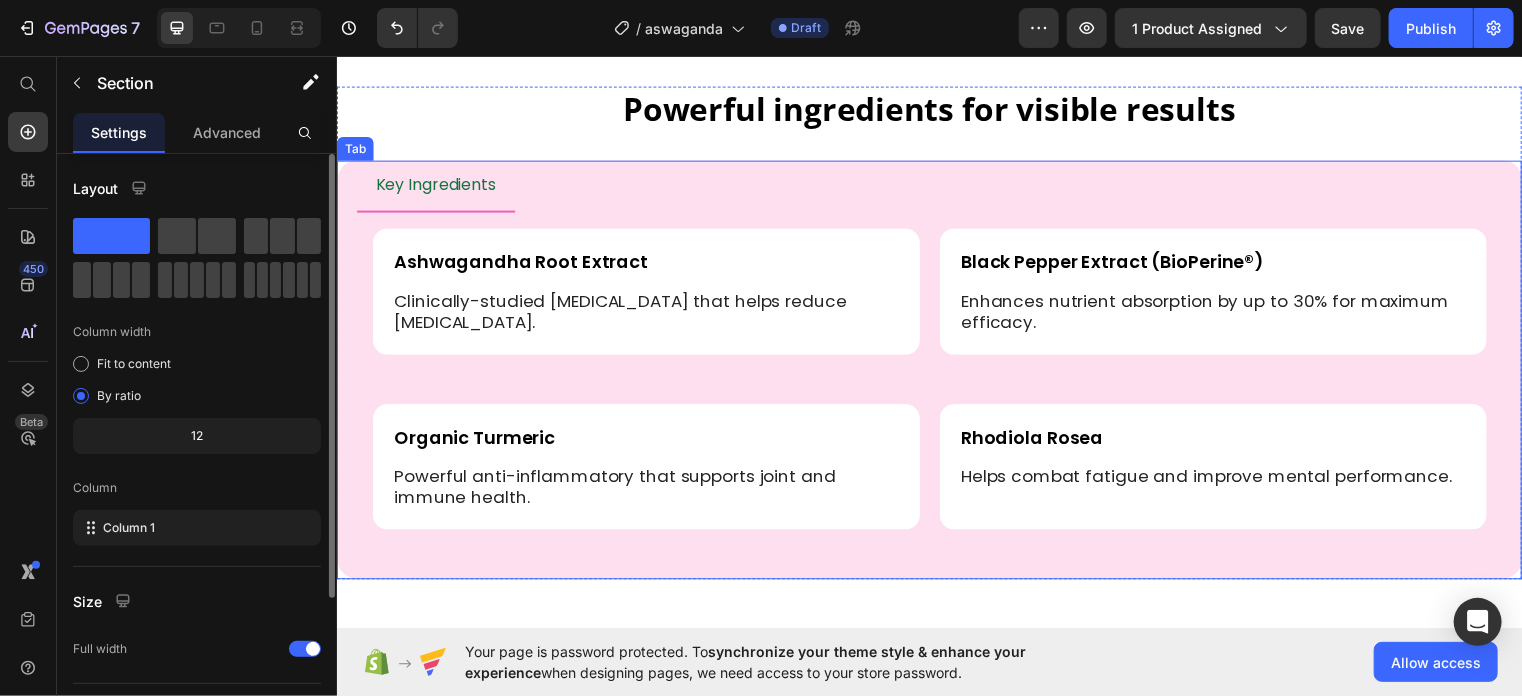 click on "Key Ingredients" at bounding box center [436, 185] 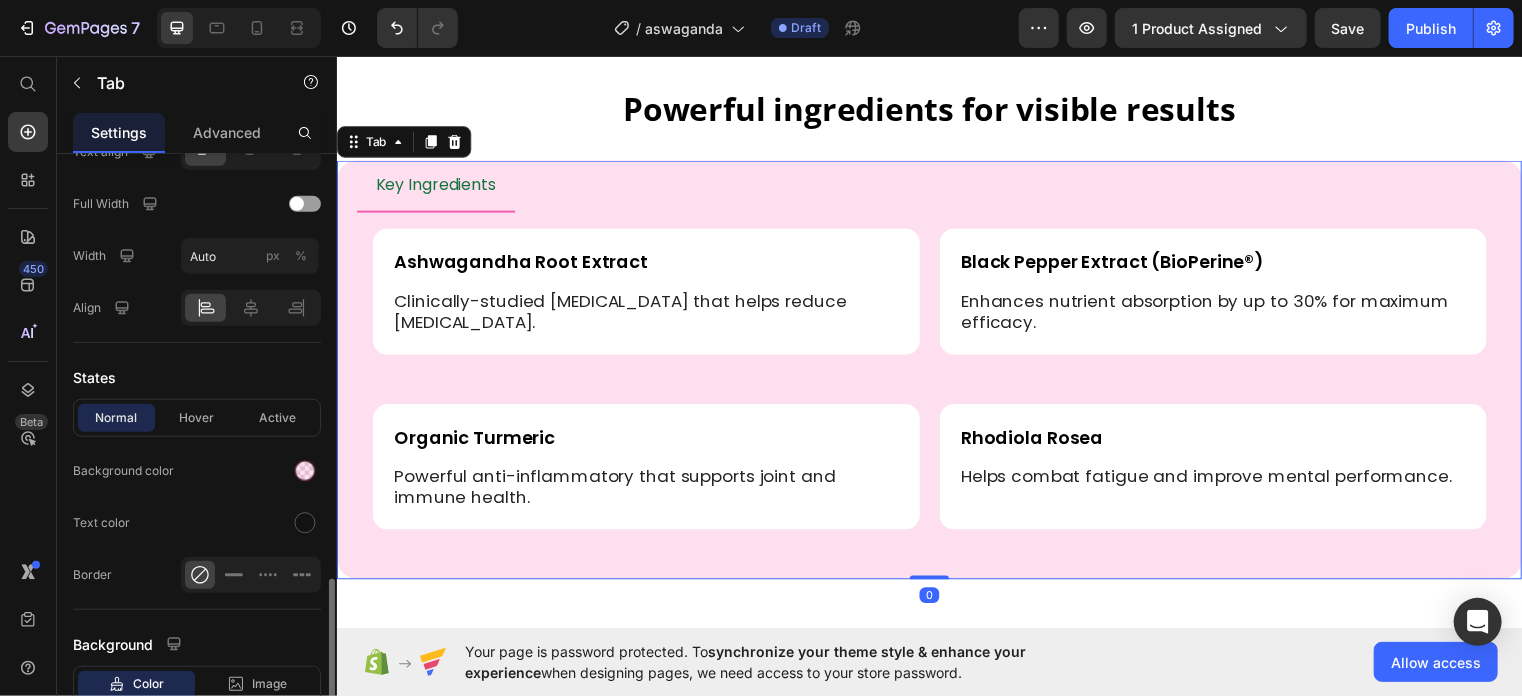 scroll, scrollTop: 890, scrollLeft: 0, axis: vertical 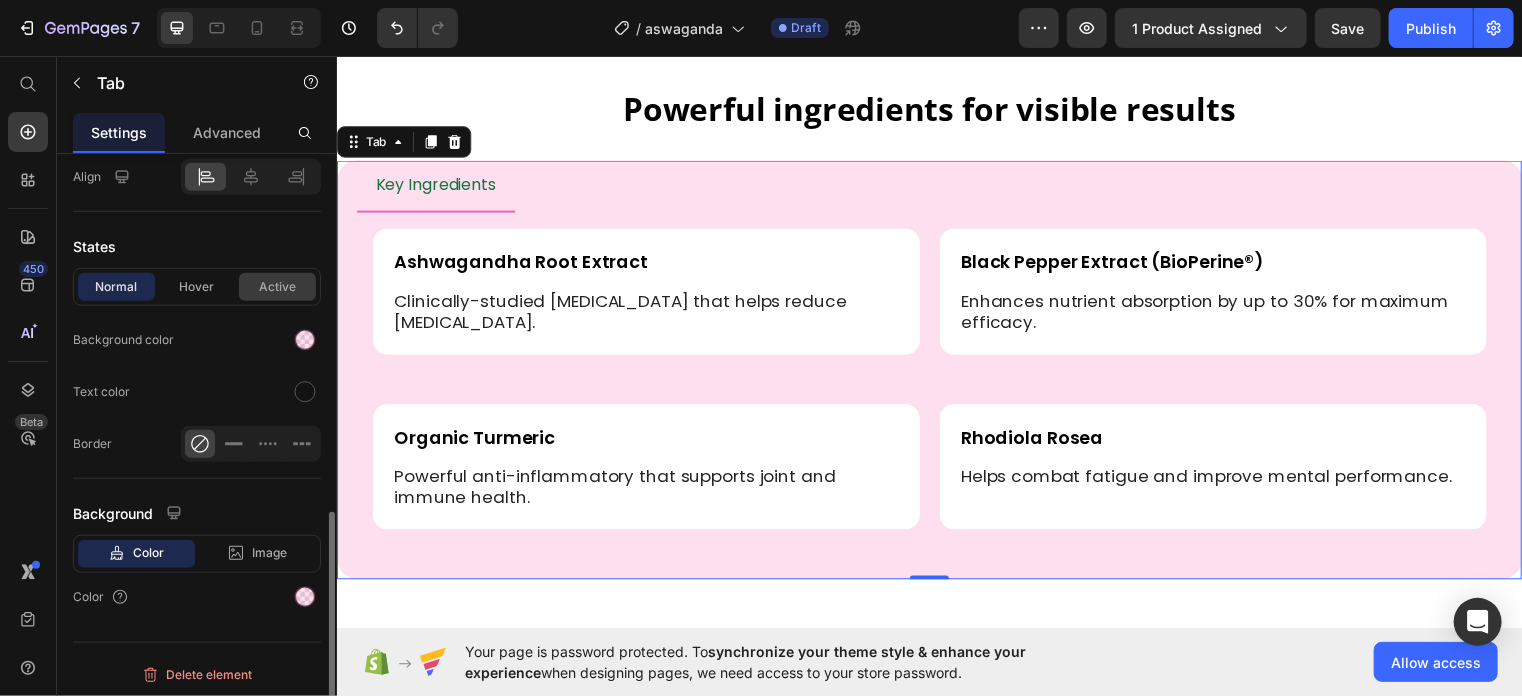 click on "Active" at bounding box center [277, 287] 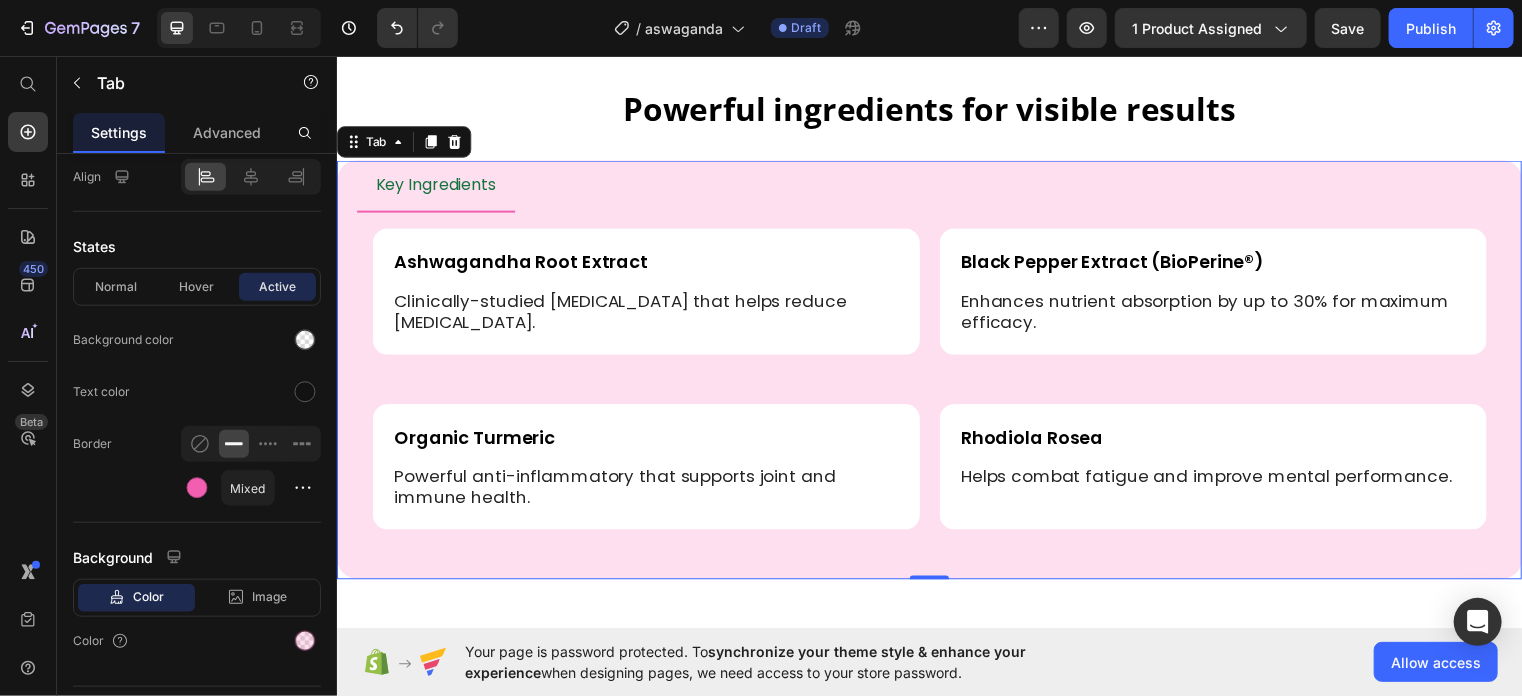 click on "Key Ingredients" at bounding box center (436, 185) 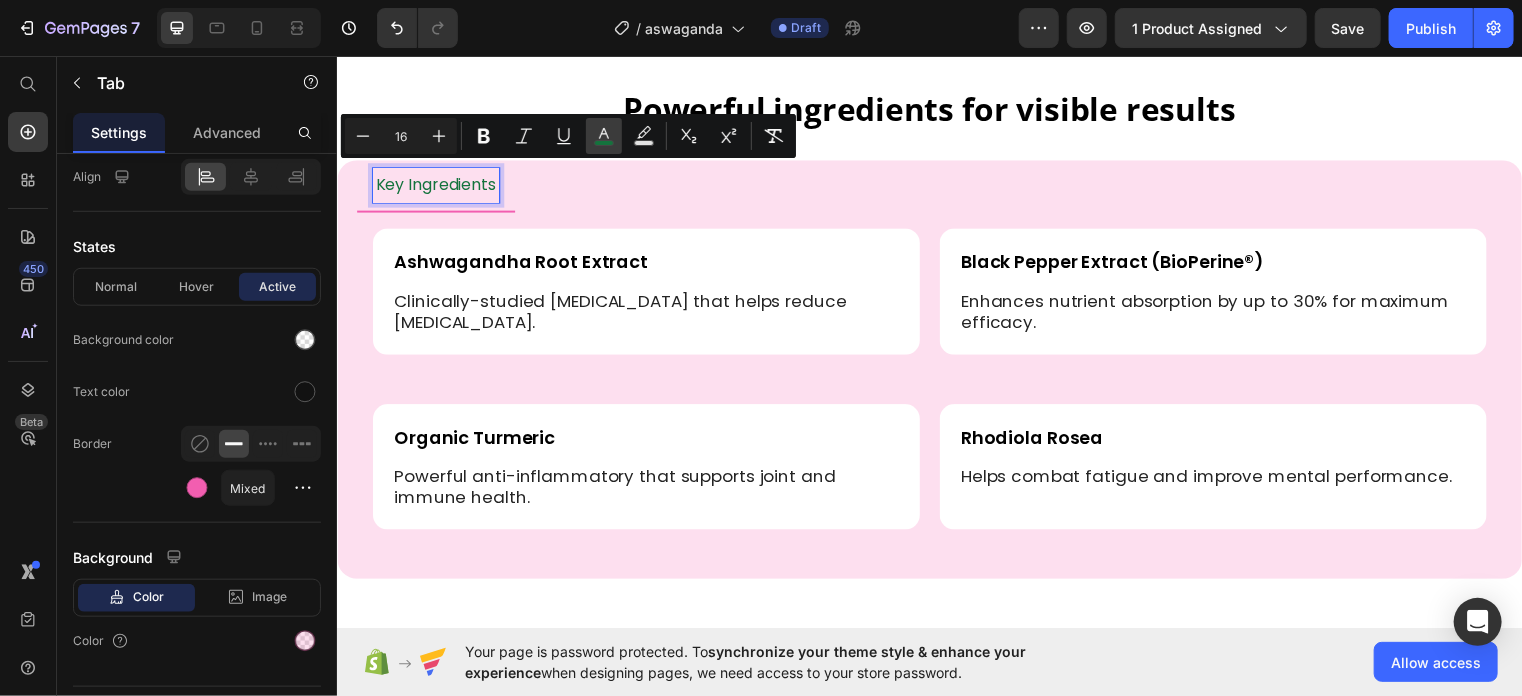 click 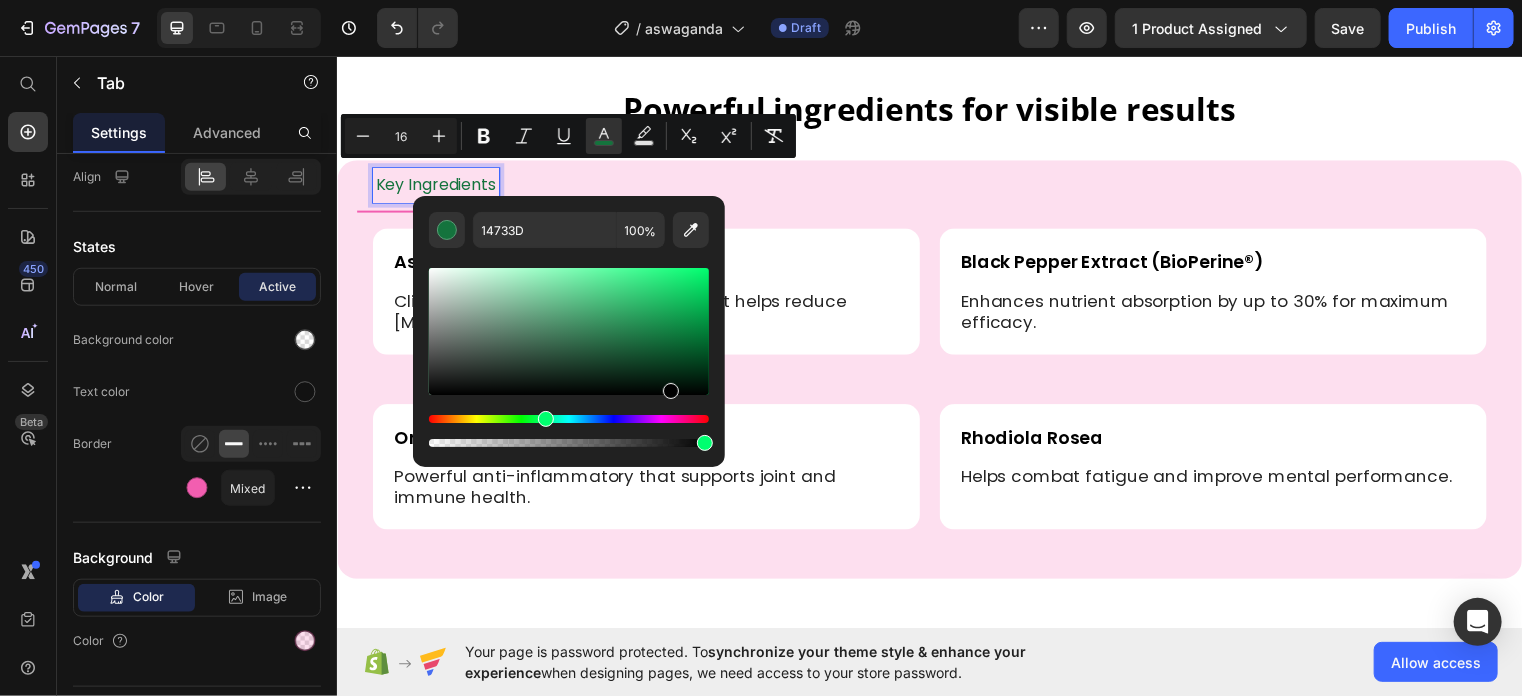 drag, startPoint x: 675, startPoint y: 367, endPoint x: 669, endPoint y: 400, distance: 33.54102 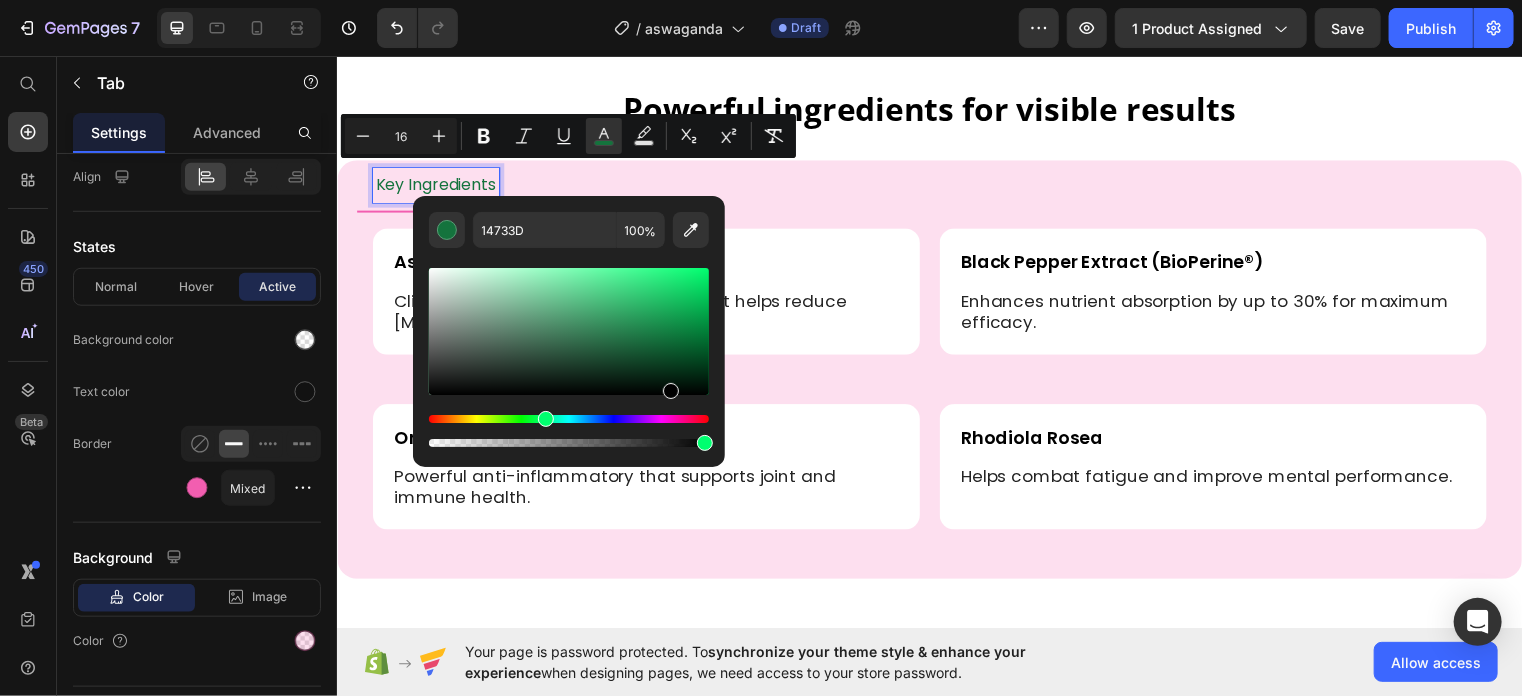 click at bounding box center [569, 357] 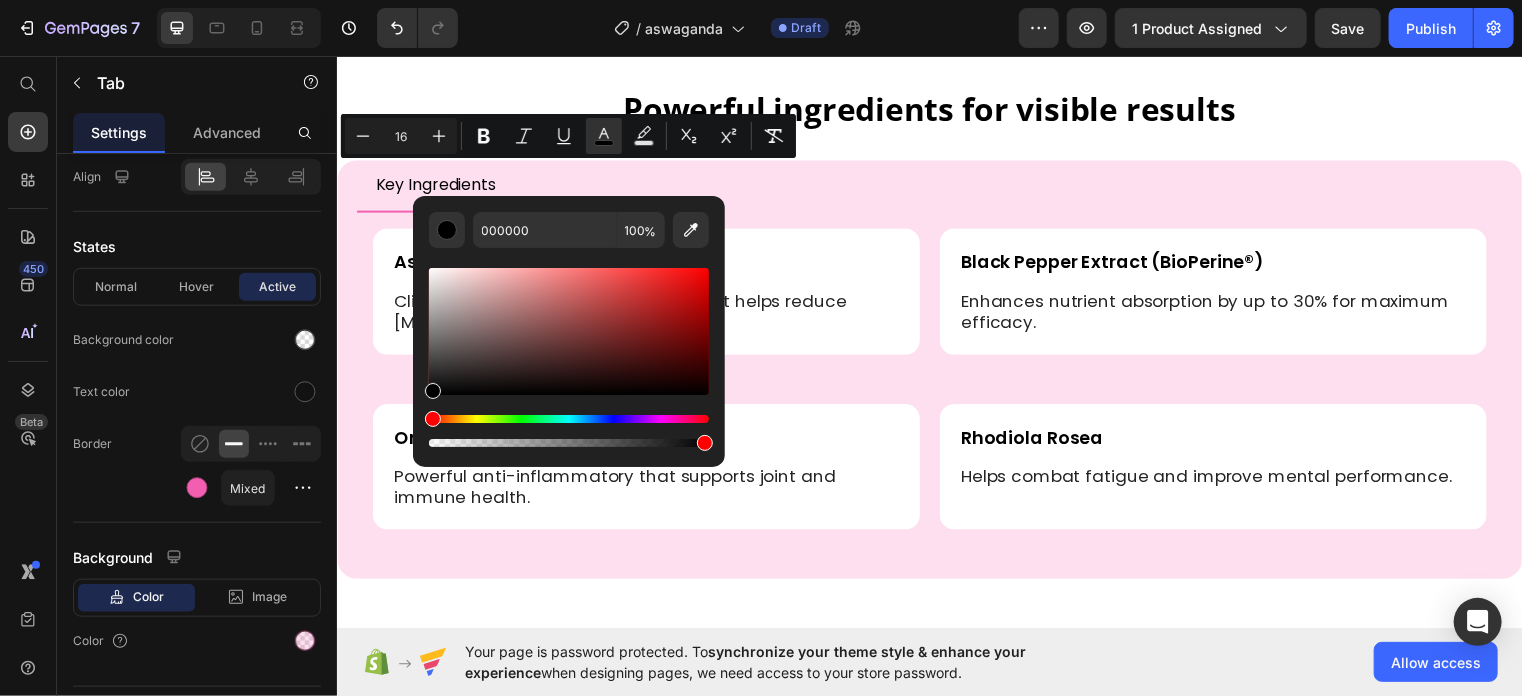 click on "Key Ingredients" at bounding box center (936, 187) 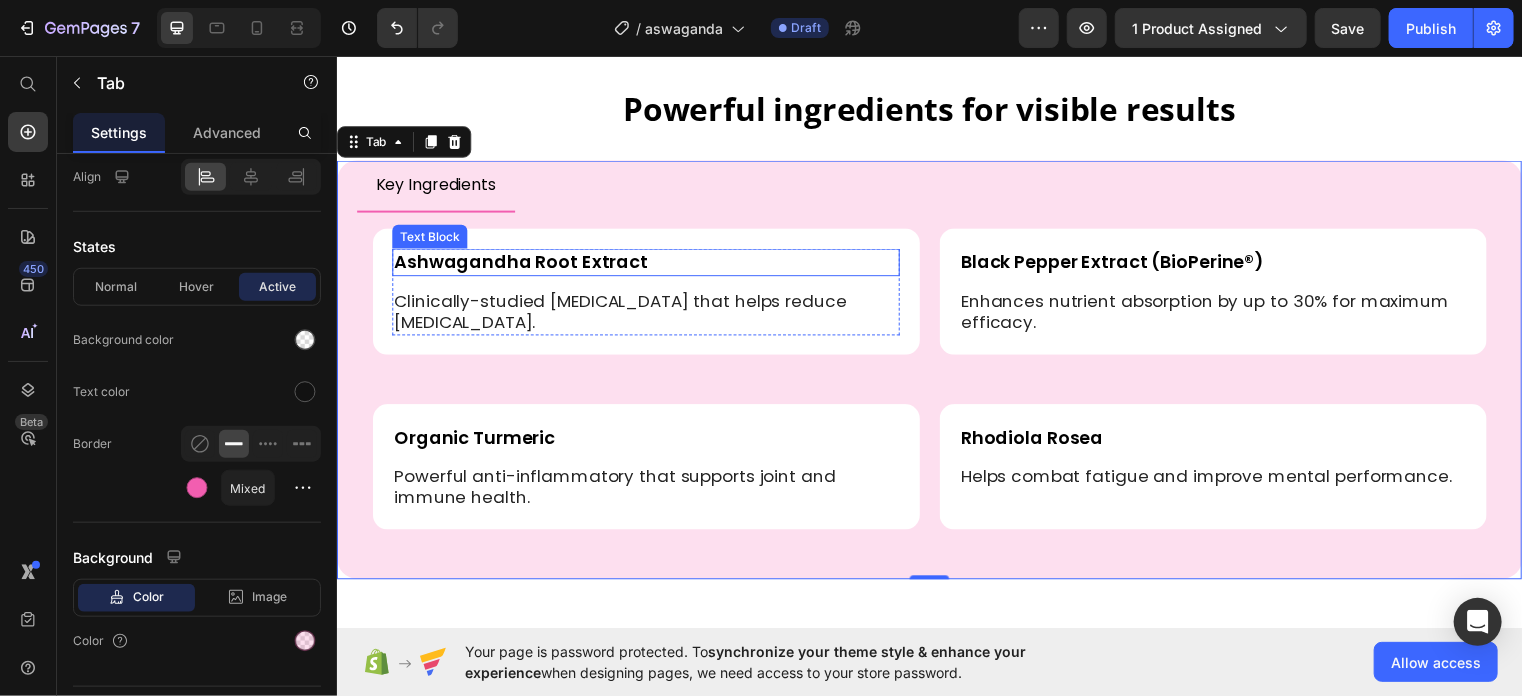 click on "Ashwagandha Root Extract" at bounding box center (649, 263) 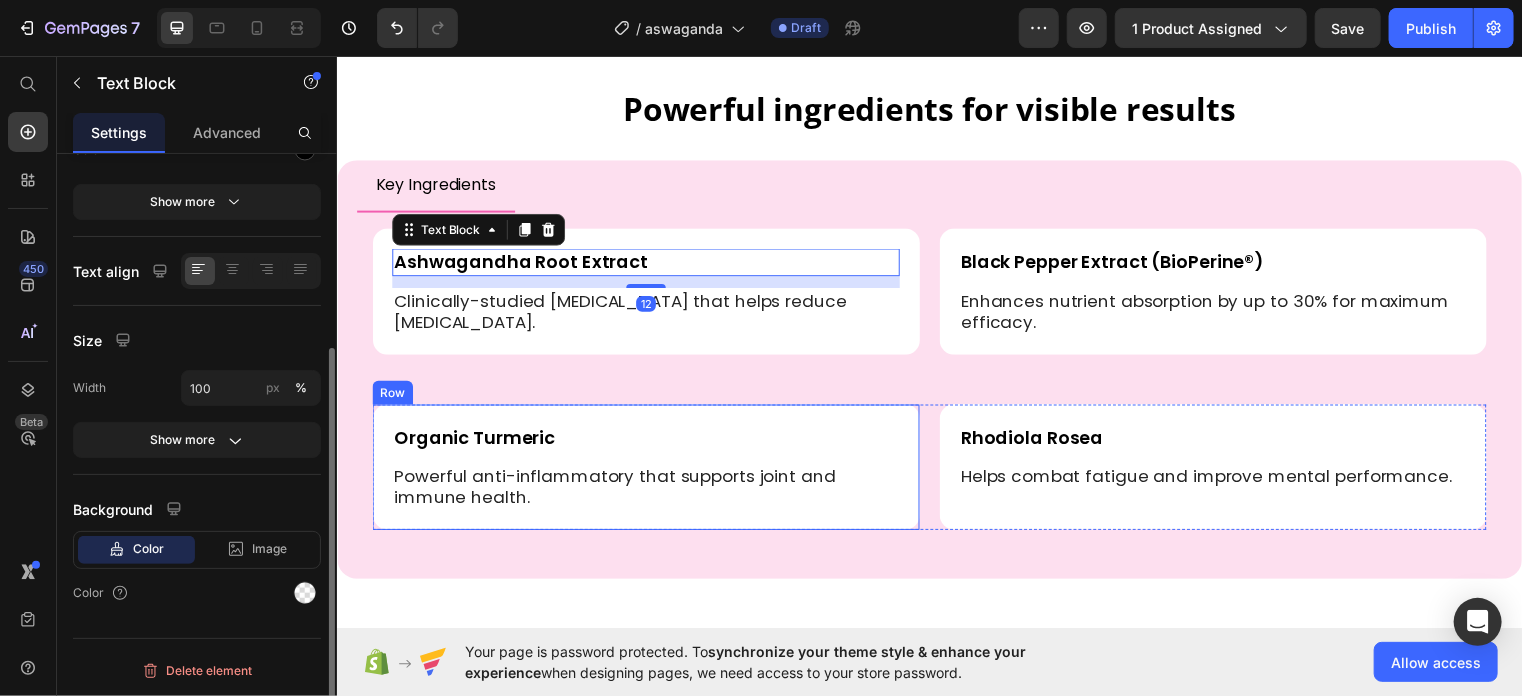 scroll, scrollTop: 0, scrollLeft: 0, axis: both 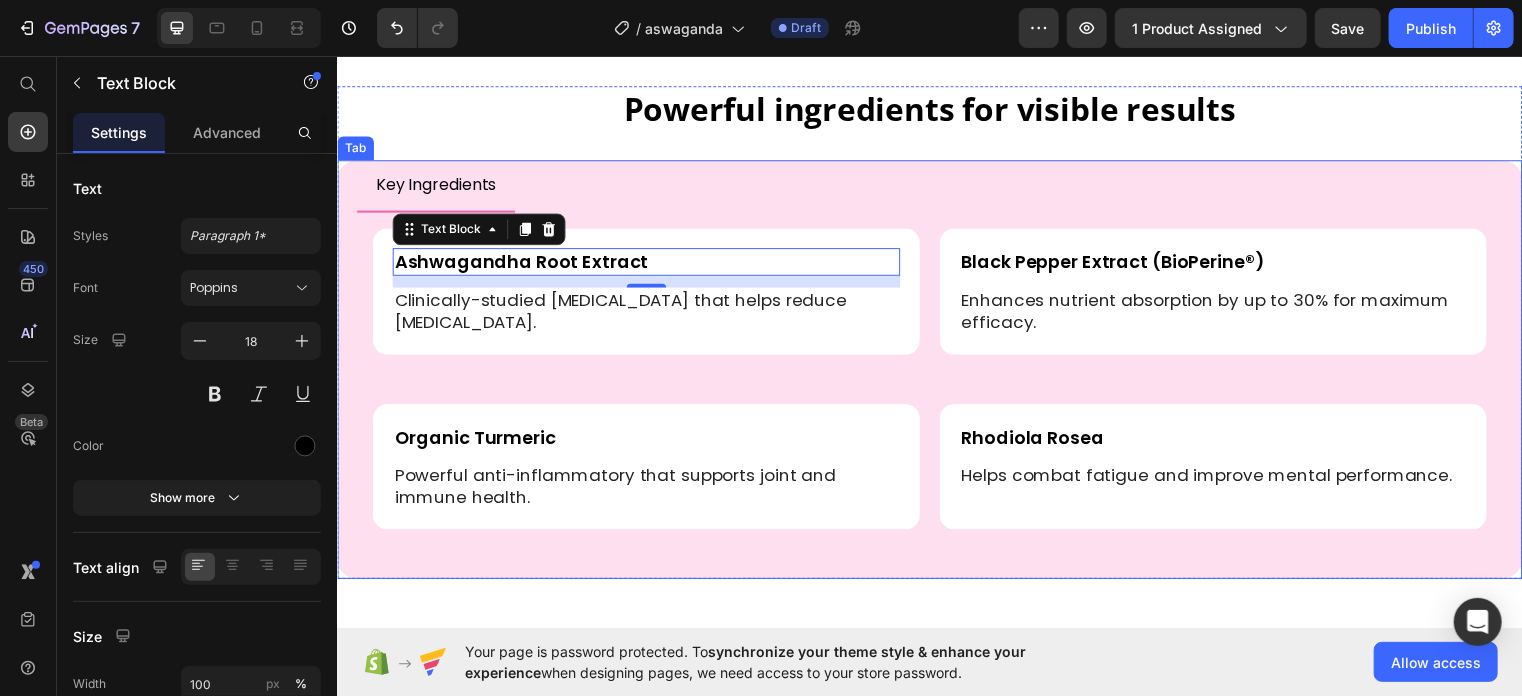 click on "Key Ingredients" at bounding box center [436, 187] 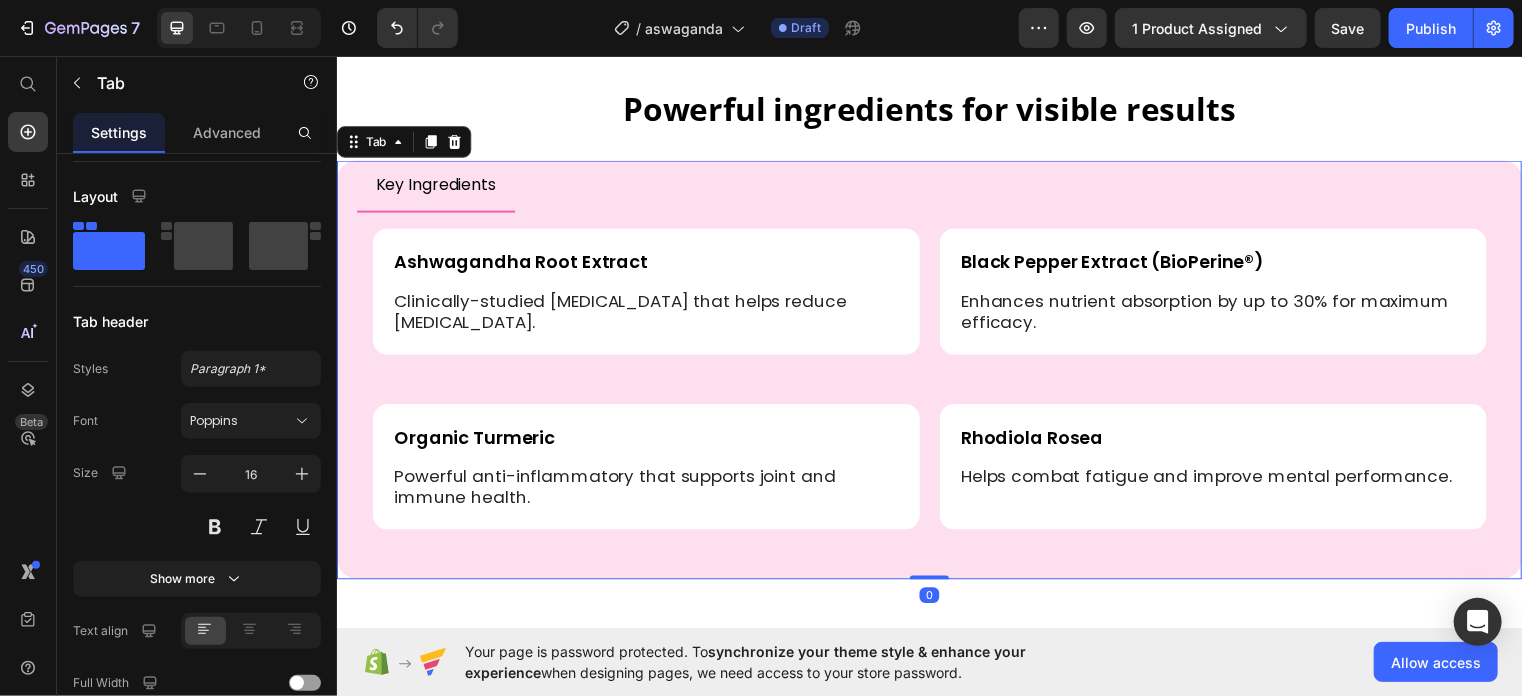 scroll, scrollTop: 890, scrollLeft: 0, axis: vertical 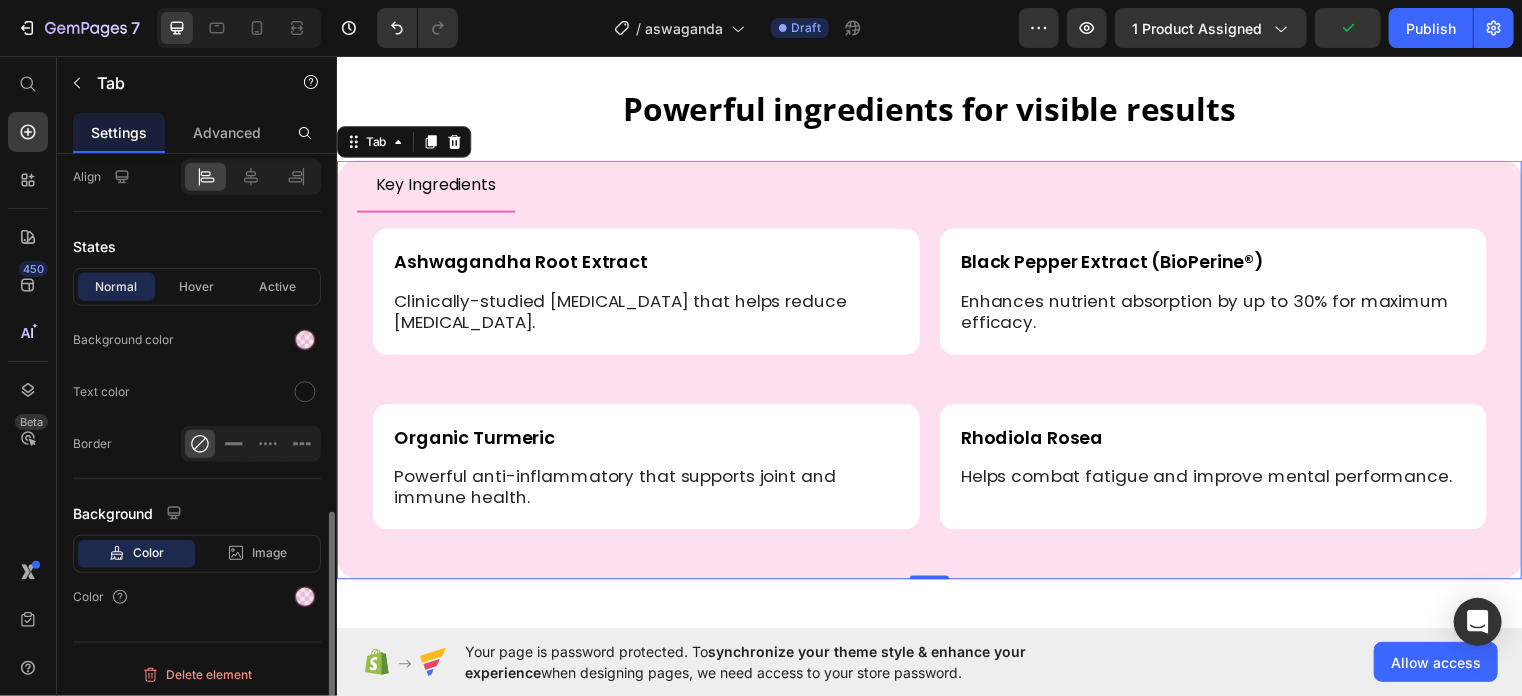 click on "Normal Hover Active" at bounding box center [197, 287] 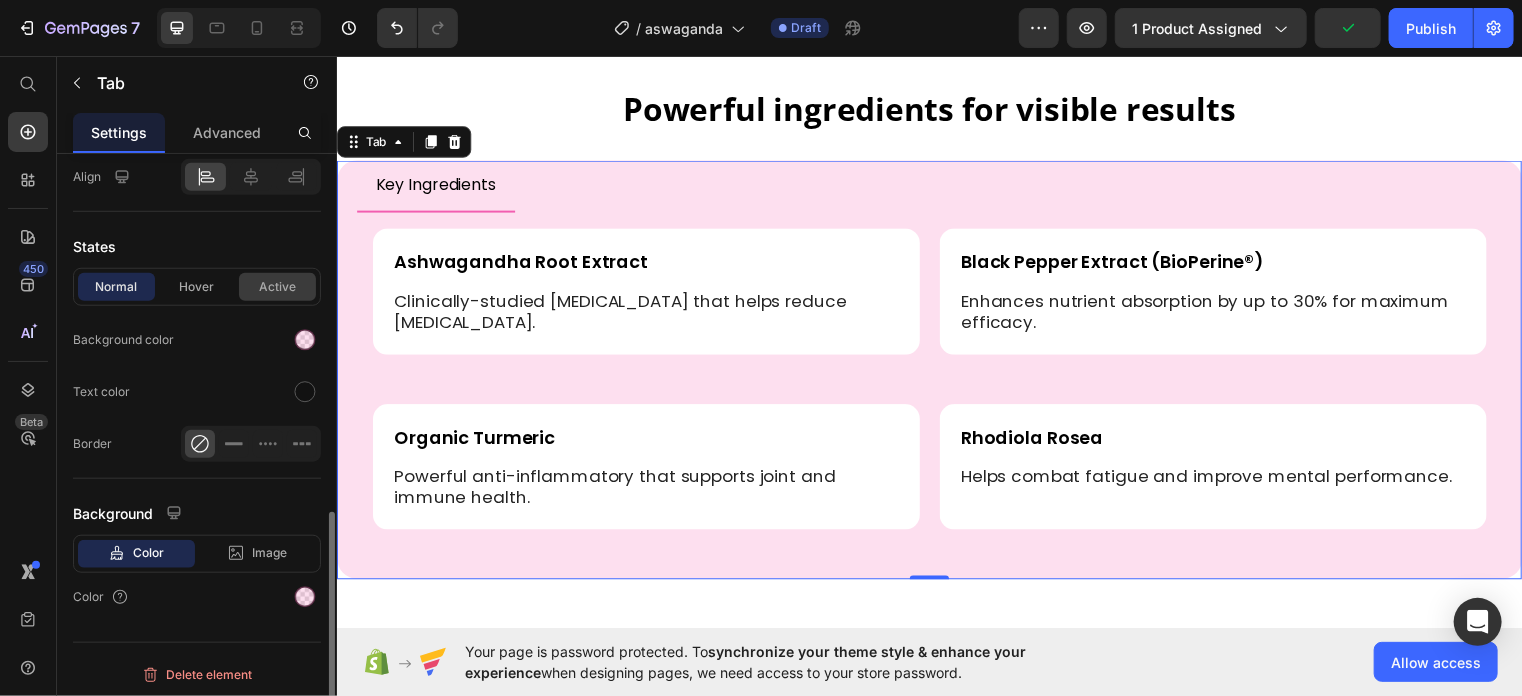 click on "Active" at bounding box center (277, 287) 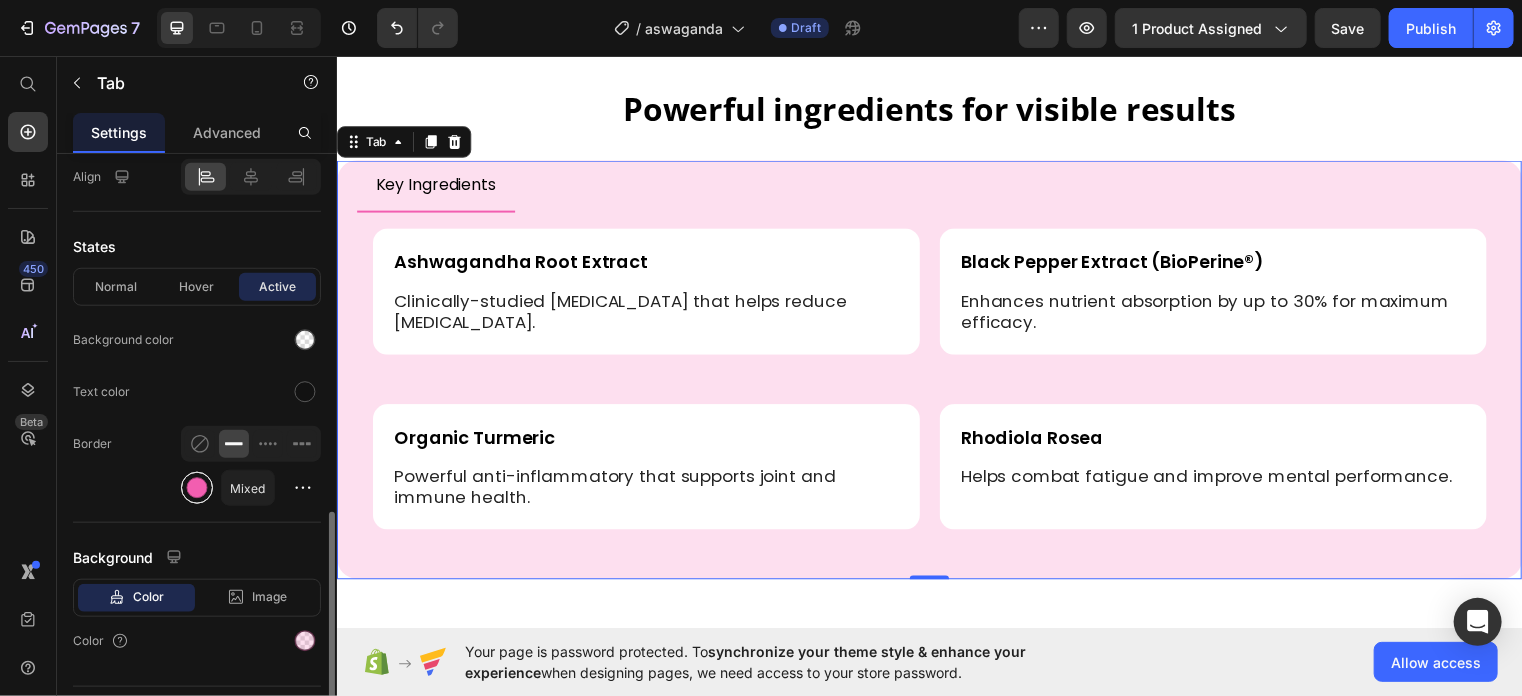 click at bounding box center [197, 488] 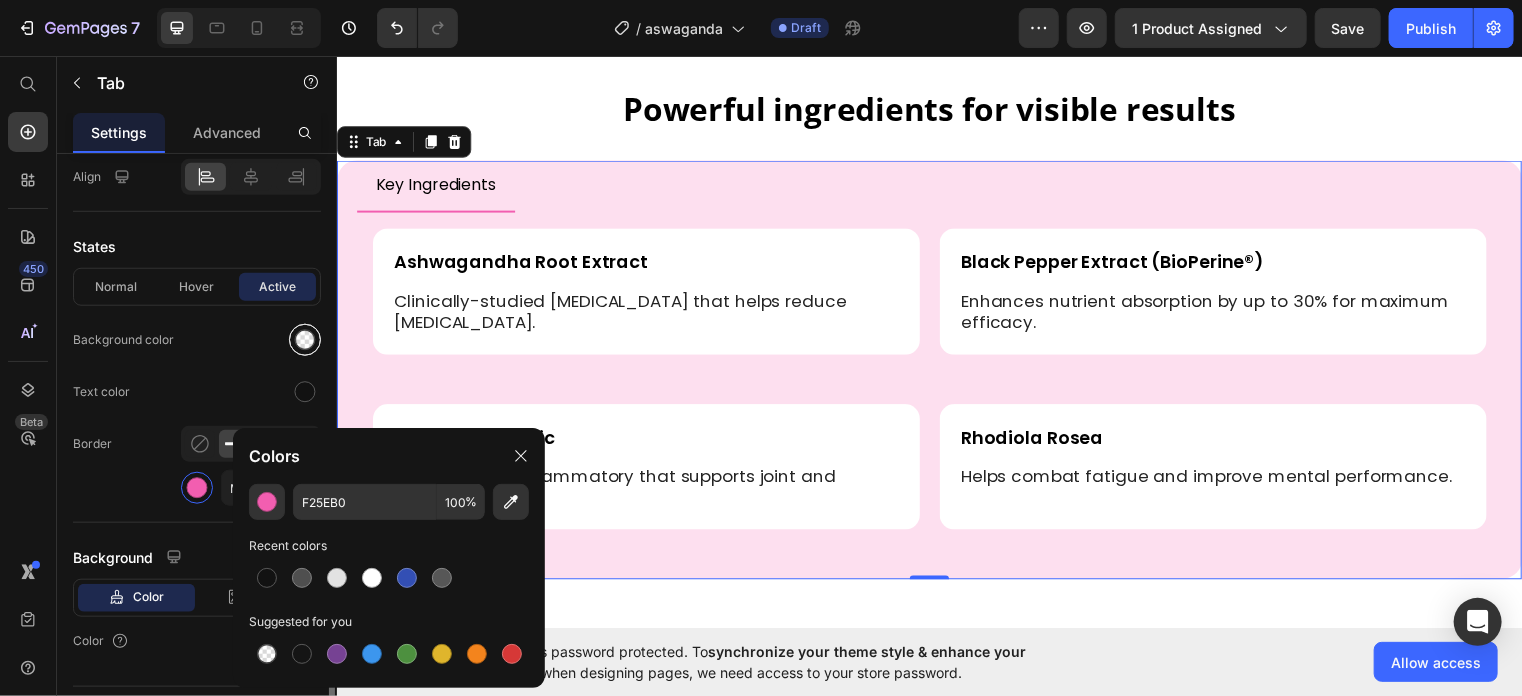 click at bounding box center [305, 340] 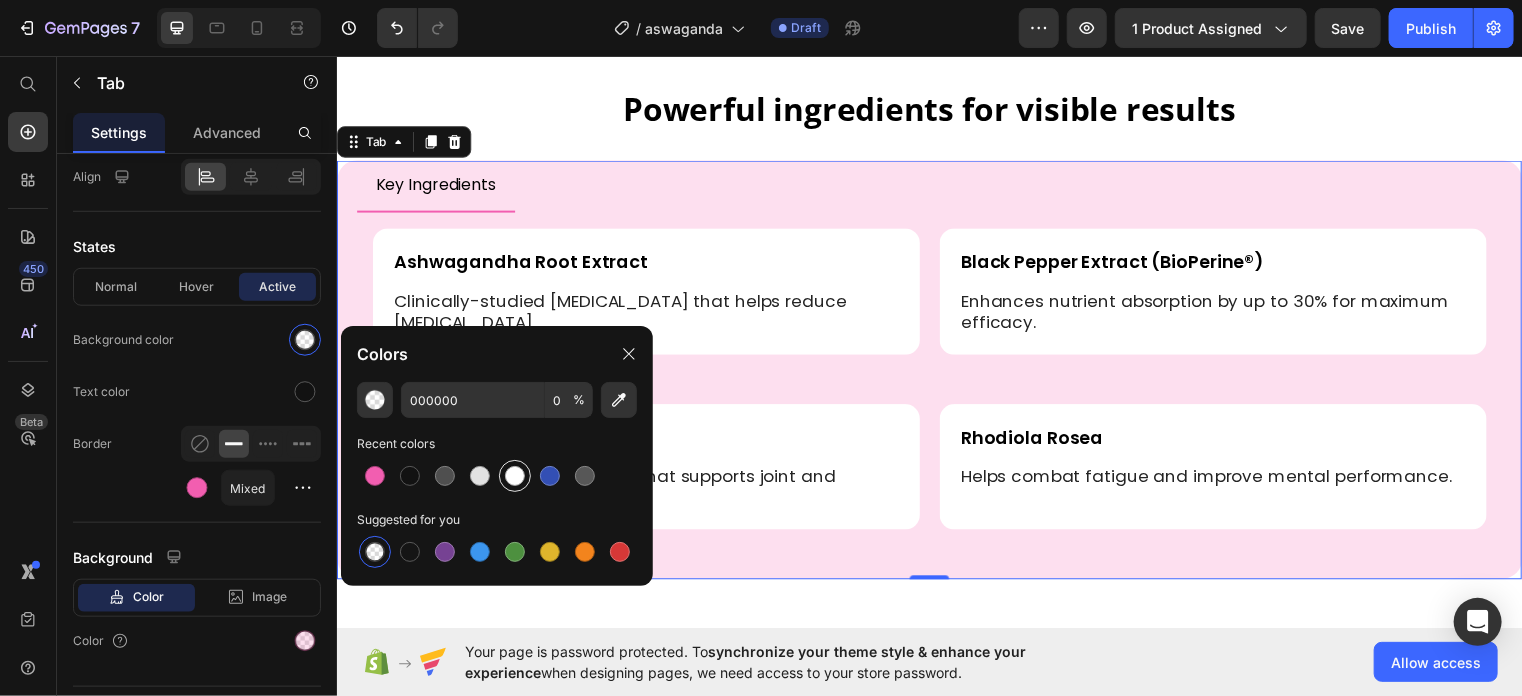 click at bounding box center [515, 476] 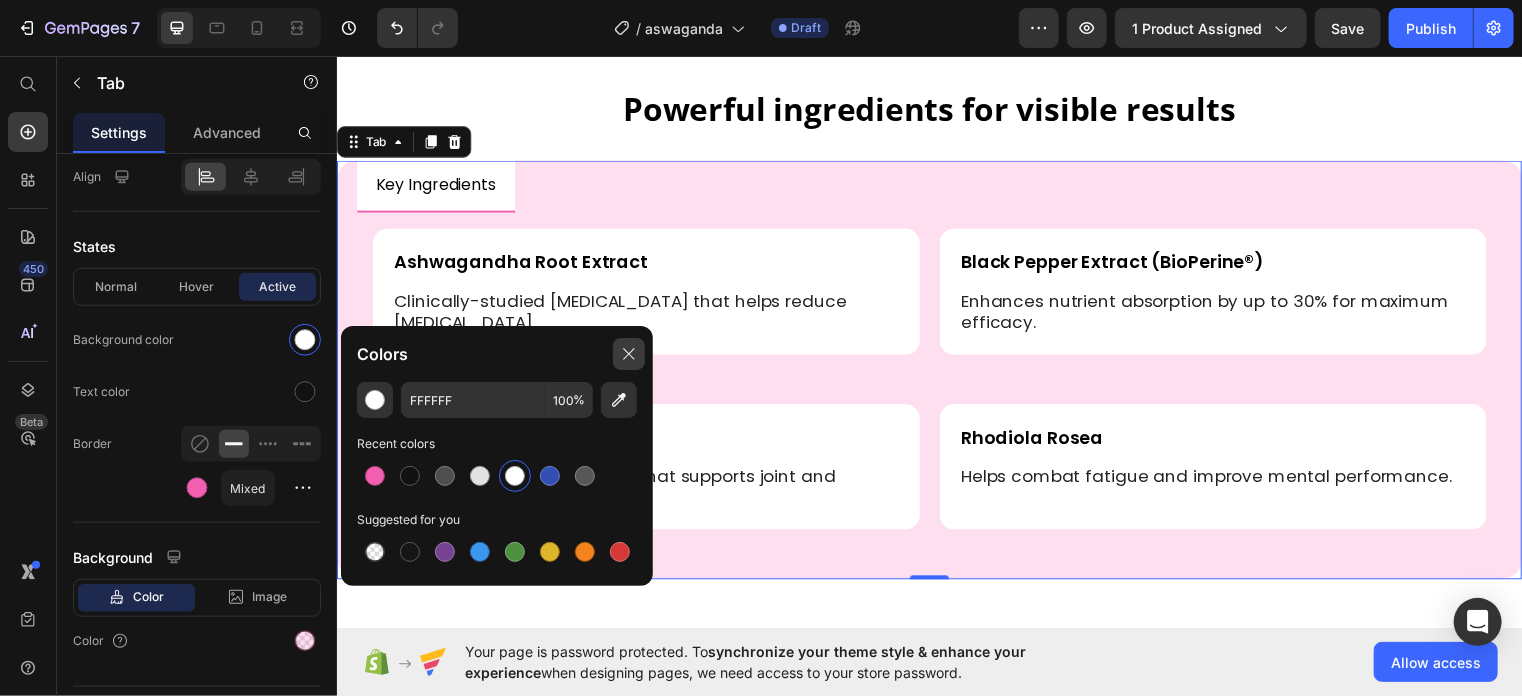 click at bounding box center [629, 354] 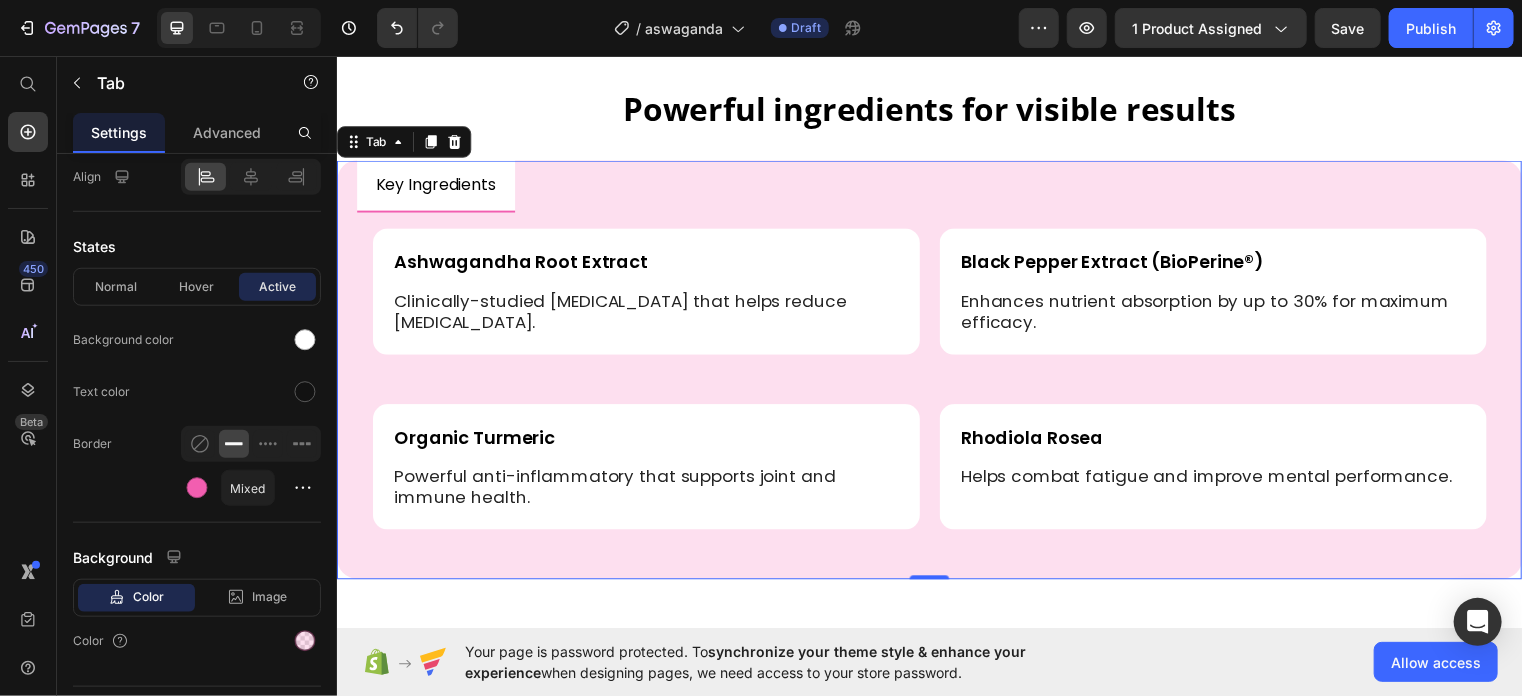 click on "Key Ingredients" at bounding box center (936, 187) 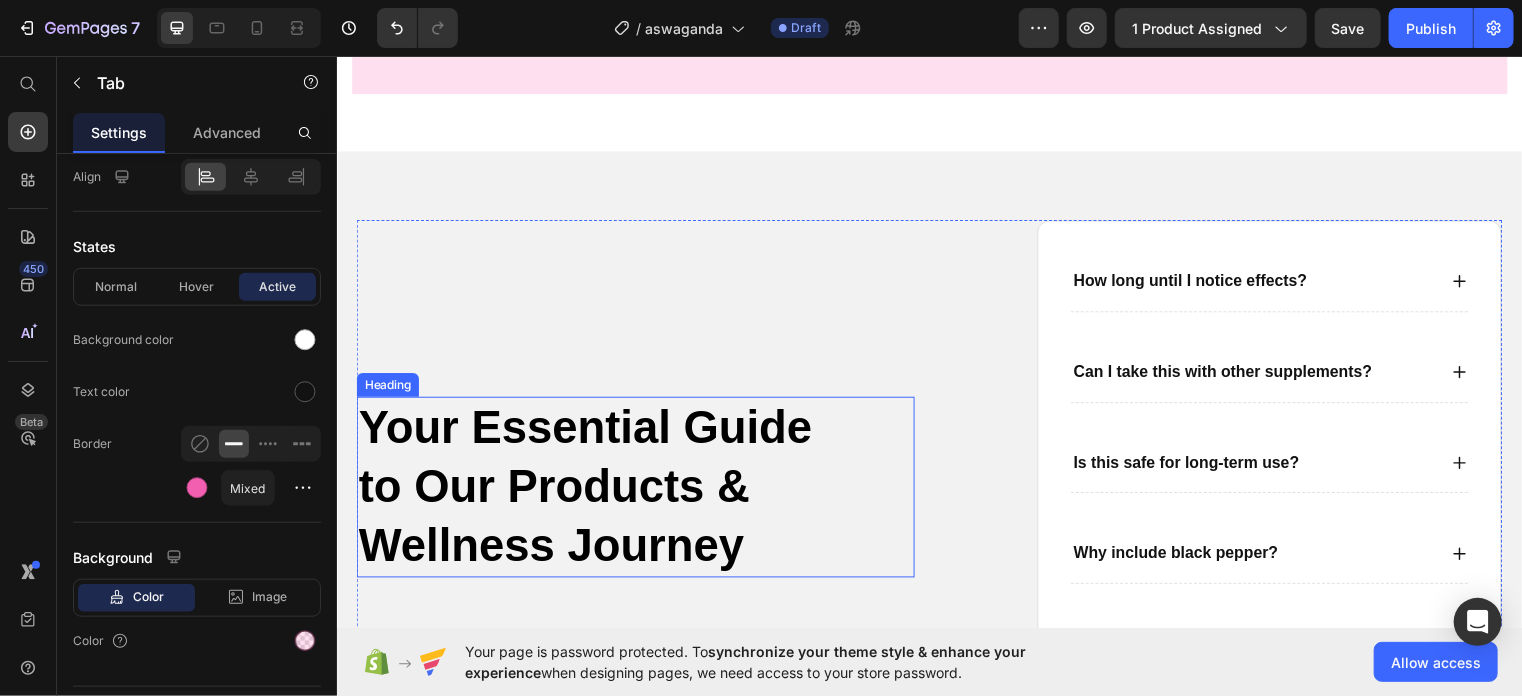 scroll, scrollTop: 3513, scrollLeft: 0, axis: vertical 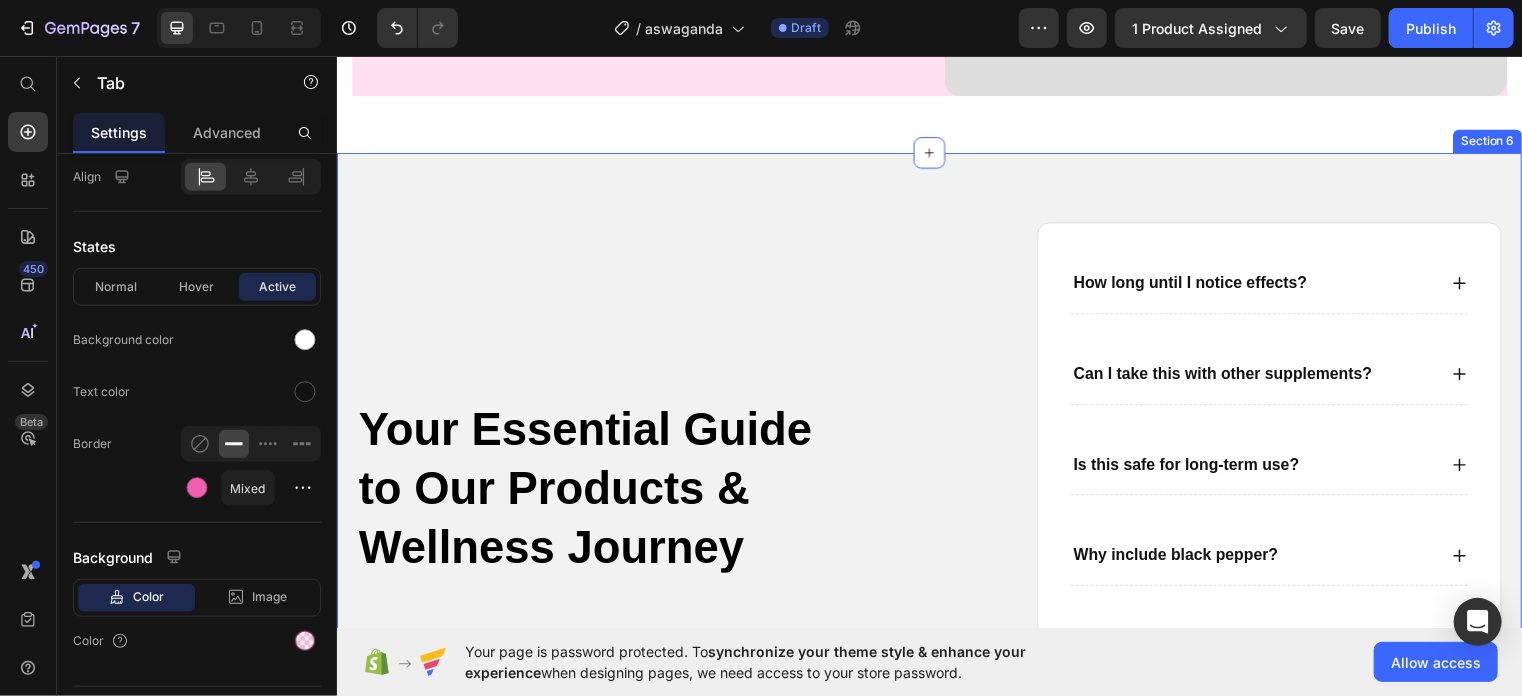 click on "Your Essential Guide to Our Products & Wellness Journey Heading
How long until I notice effects?
Can I take this with other supplements?
Is this safe for long-term use?
Why include black pepper?
Will this make me sleepy? Accordion Row Row Section 6" at bounding box center [936, 471] 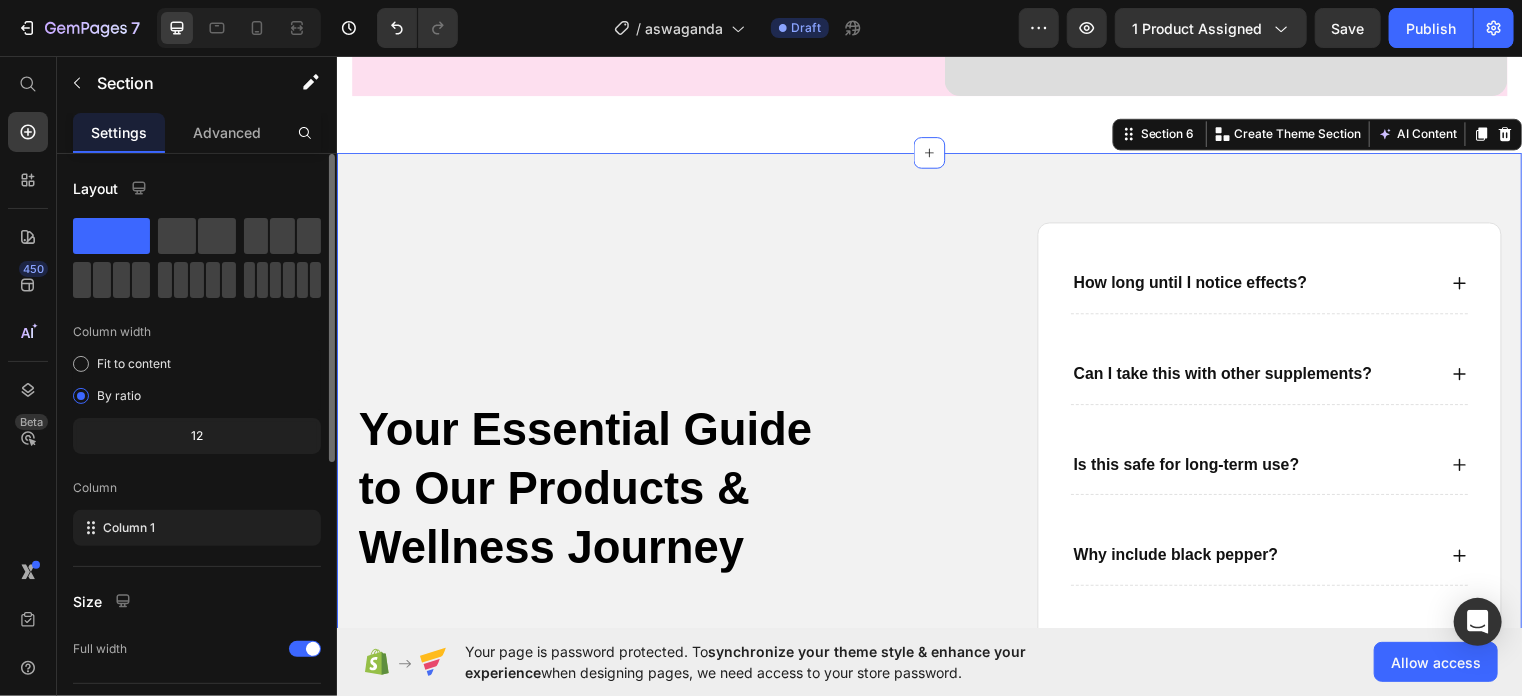 scroll, scrollTop: 197, scrollLeft: 0, axis: vertical 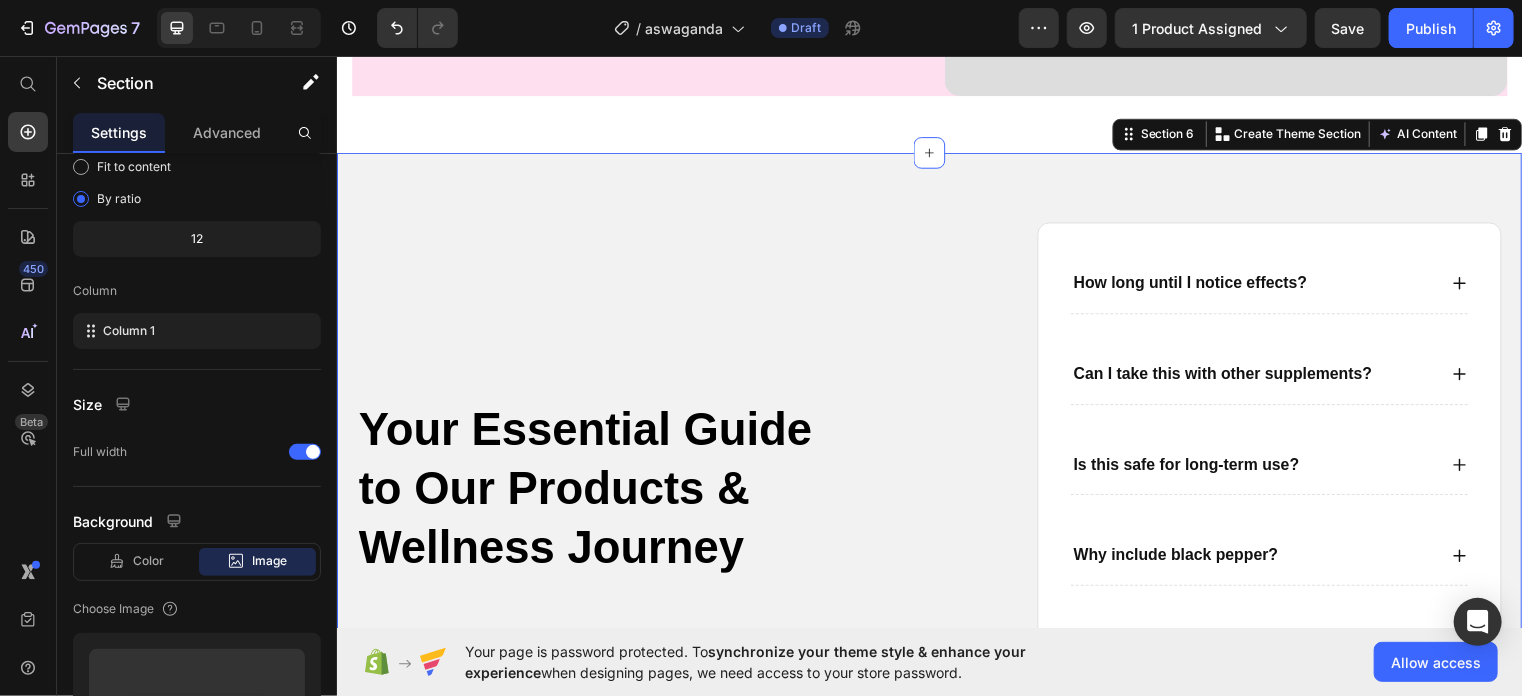 click on "Your Essential Guide to Our Products & Wellness Journey Heading
How long until I notice effects?
Can I take this with other supplements?
Is this safe for long-term use?
Why include black pepper?
Will this make me sleepy? Accordion Row Row Section 6   You can create reusable sections Create Theme Section AI Content Write with GemAI What would you like to describe here? Tone and Voice Persuasive Product PURA-BELLA [MEDICAL_DATA] &amp; TURMERIC SOAP Show more Generate" at bounding box center [936, 471] 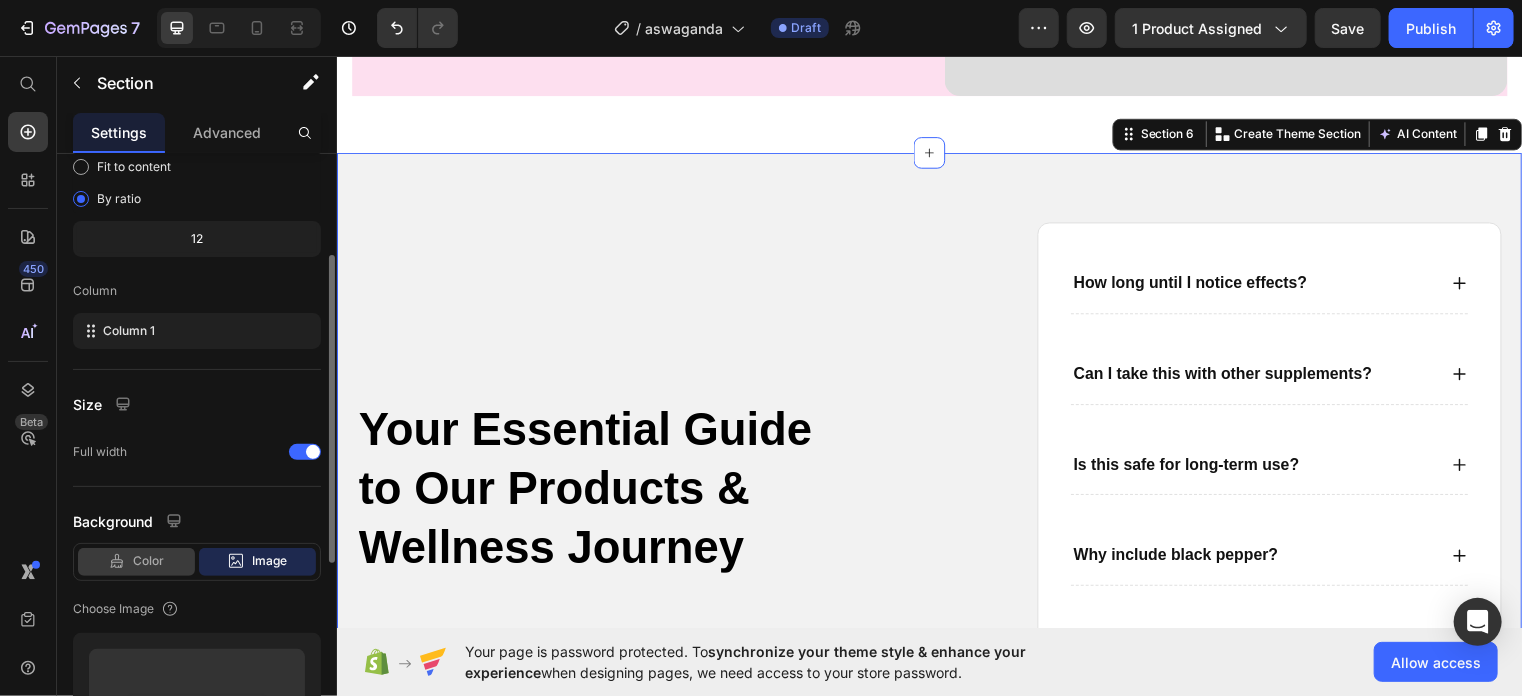 click on "Color" at bounding box center (148, 561) 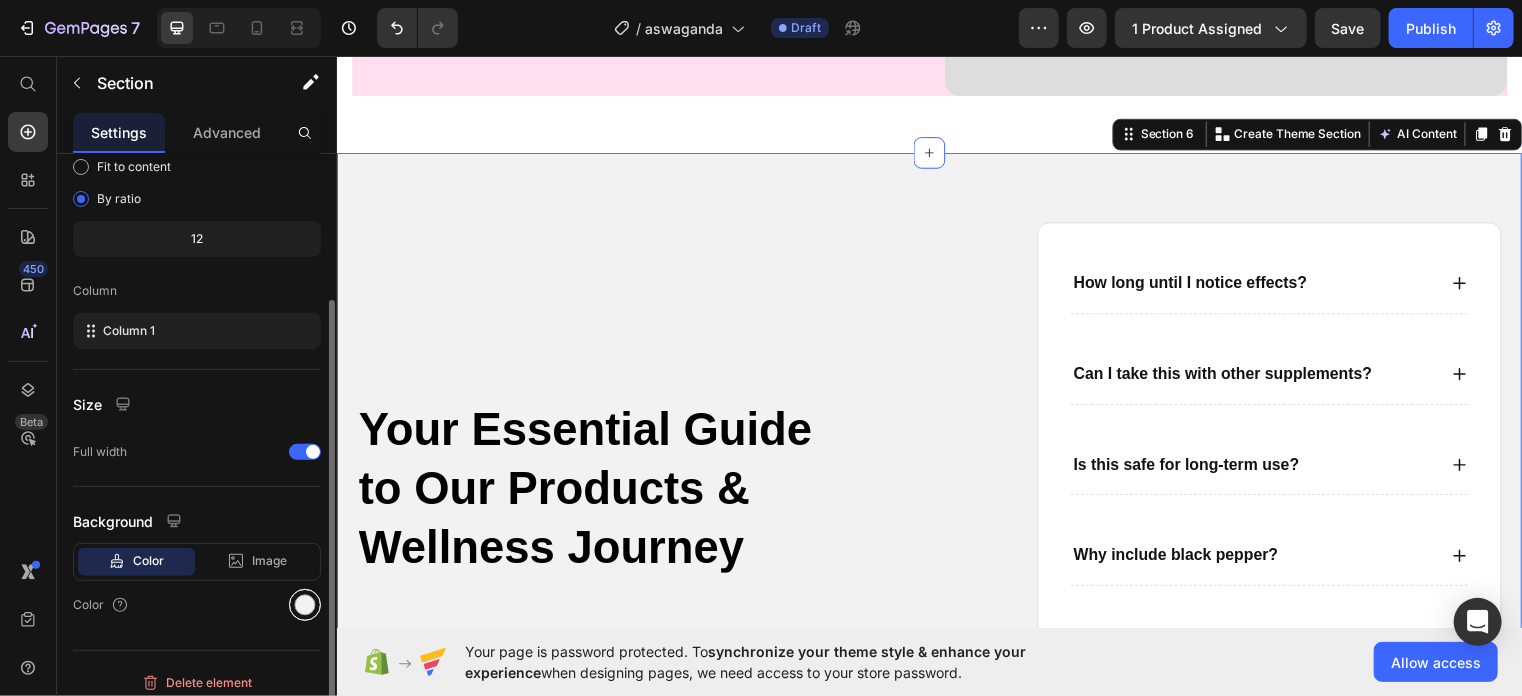 click at bounding box center [305, 605] 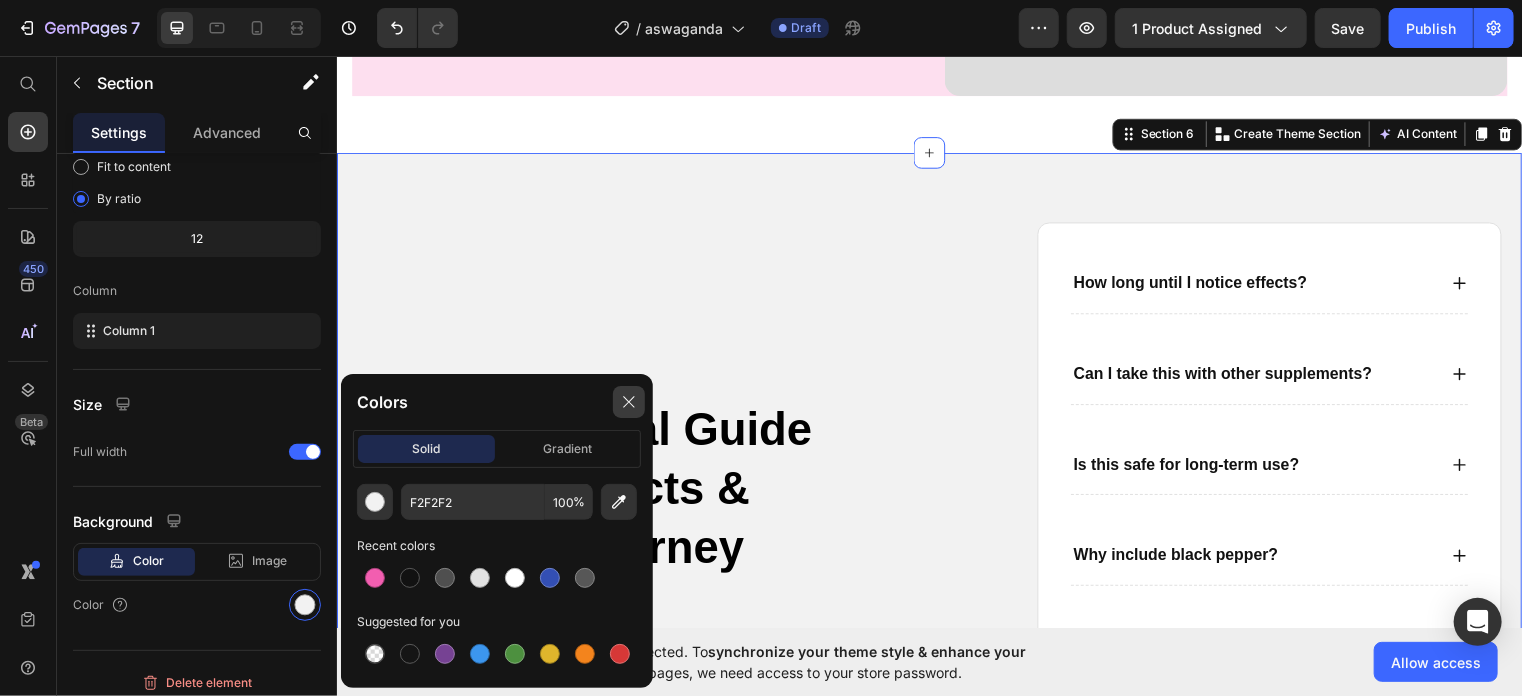 click at bounding box center (629, 402) 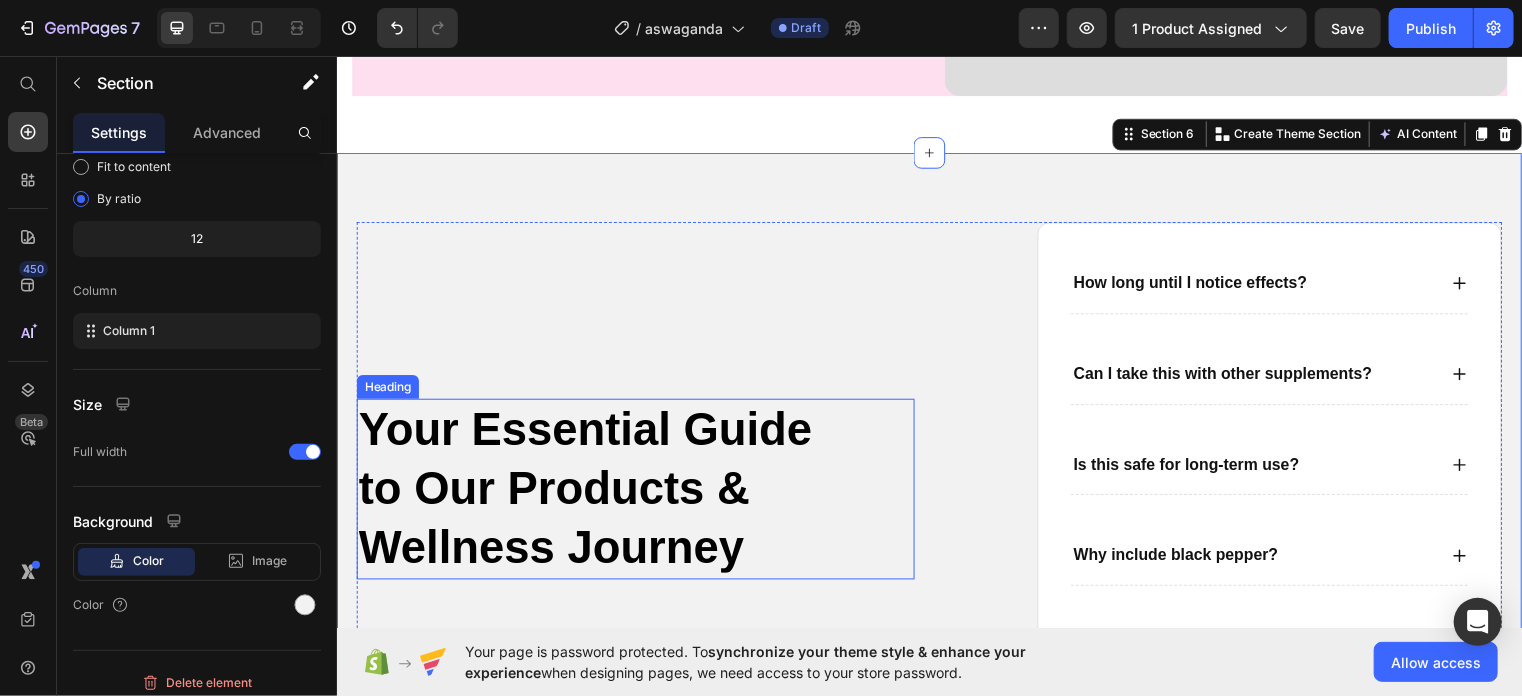 click on "Your Essential Guide to Our Products & Wellness Journey" at bounding box center (591, 494) 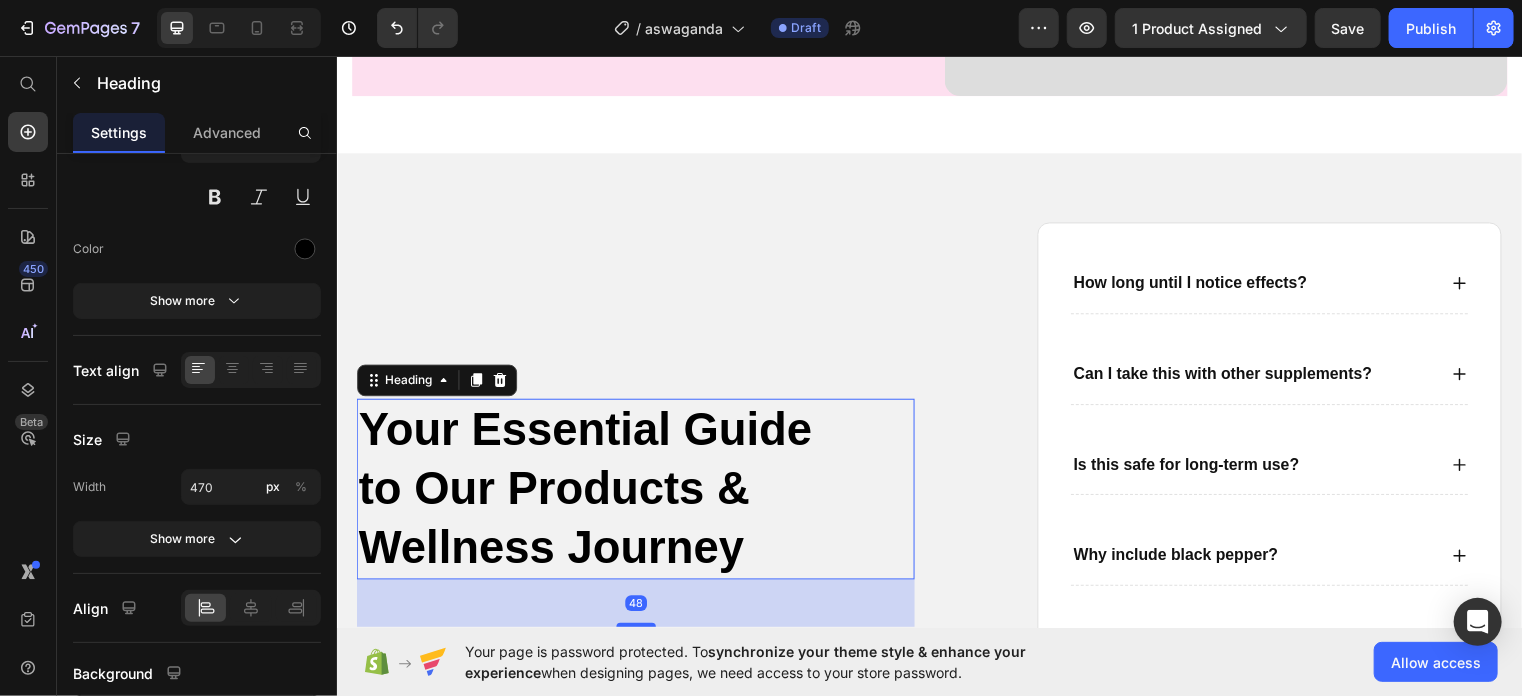 scroll, scrollTop: 0, scrollLeft: 0, axis: both 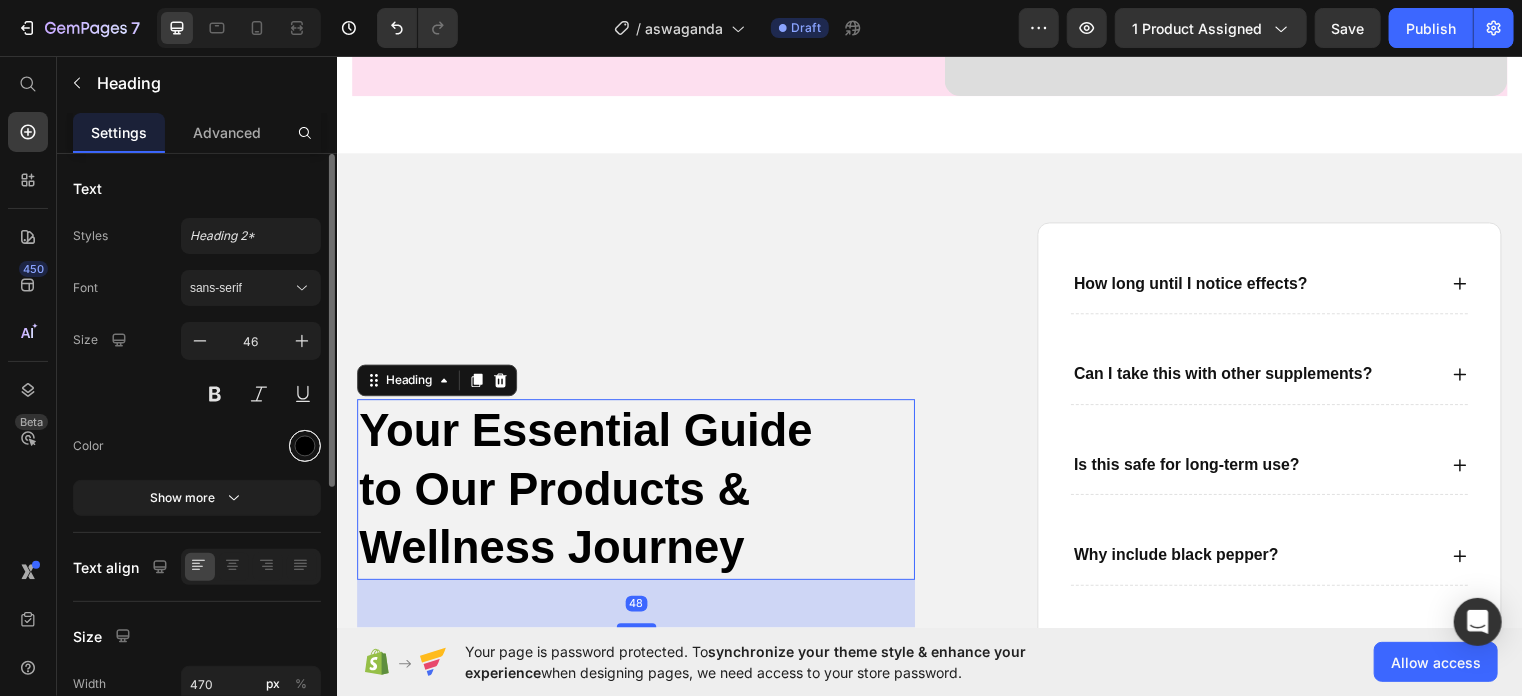 click at bounding box center (305, 446) 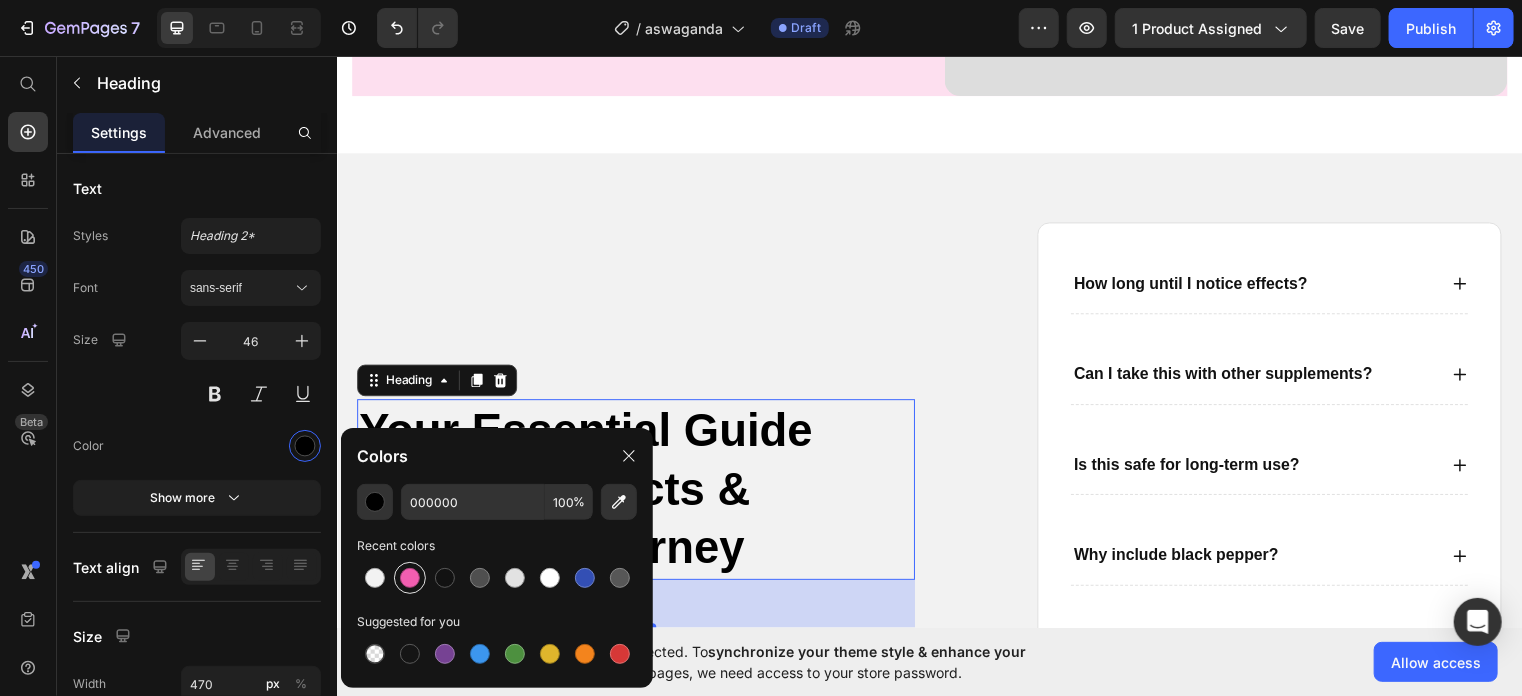 click at bounding box center [410, 578] 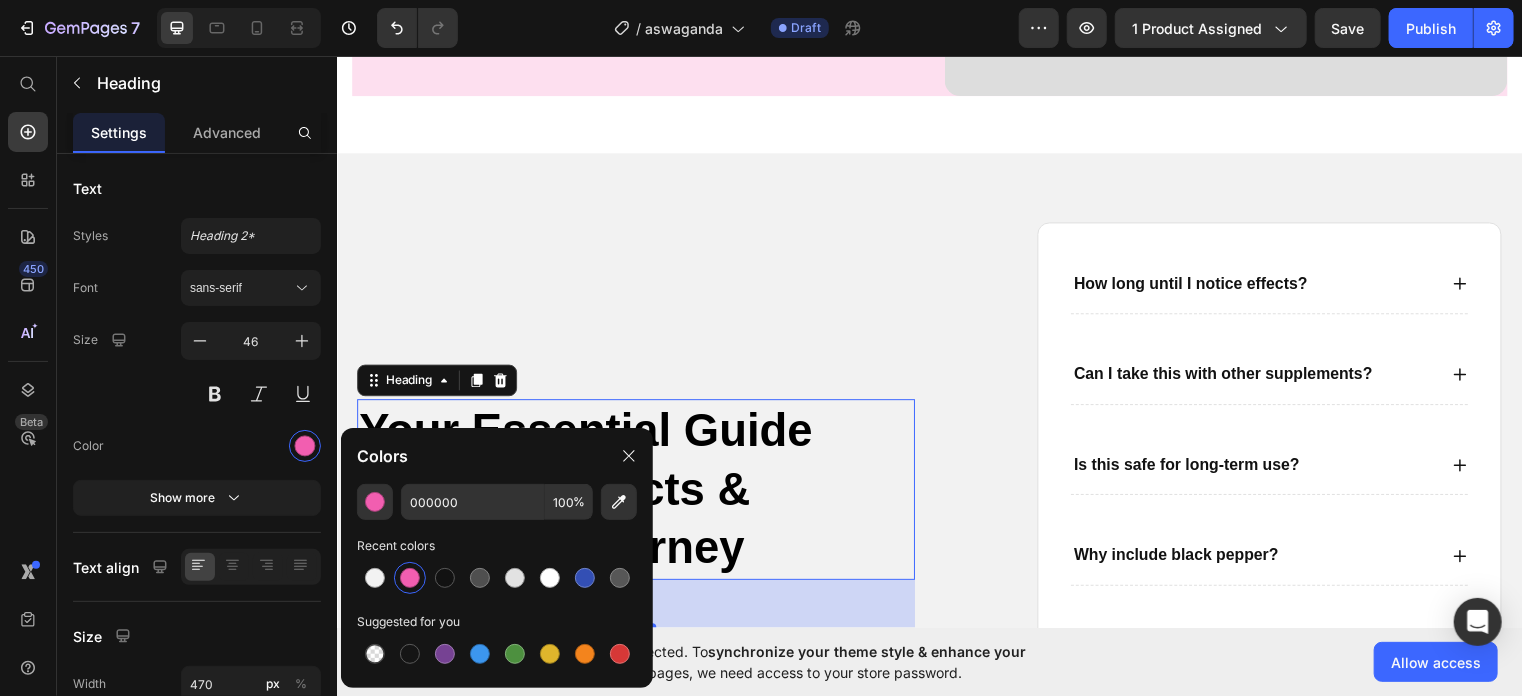 type on "F25EB0" 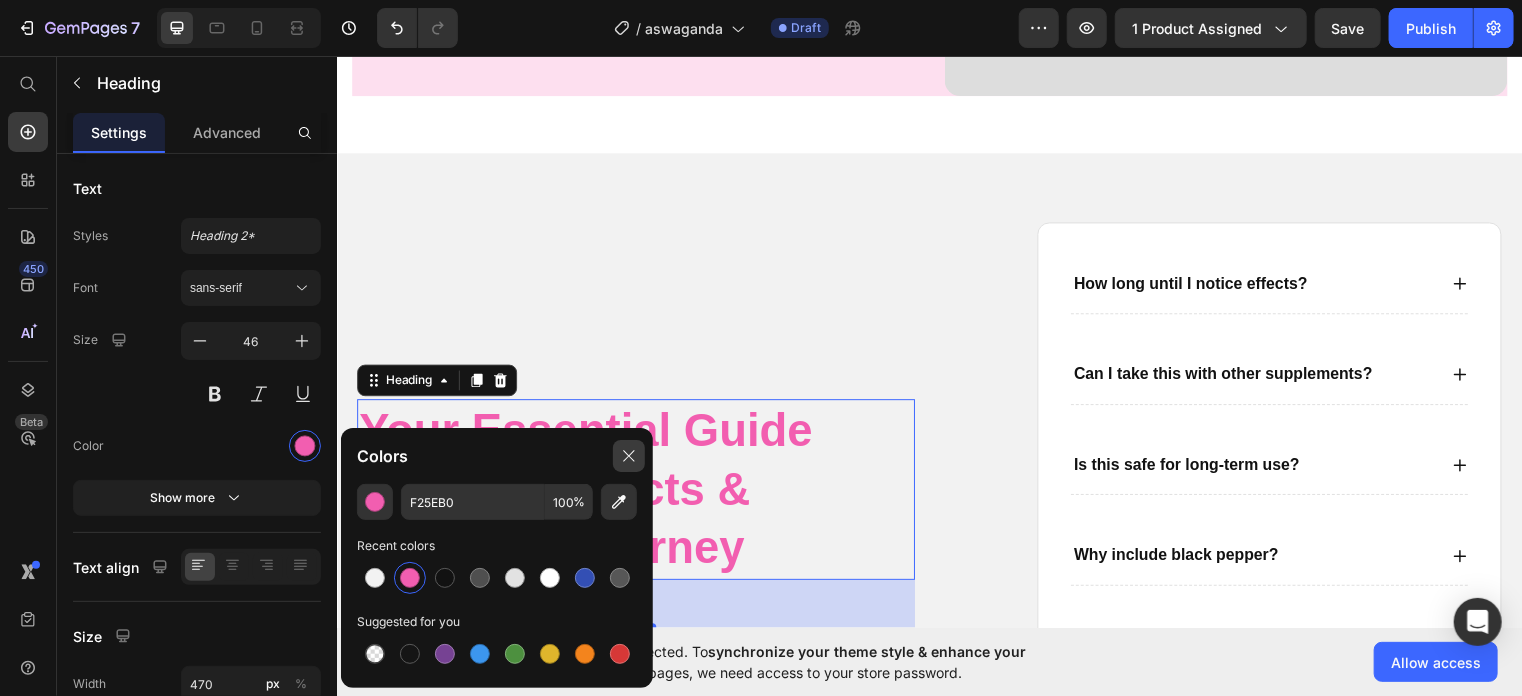 click 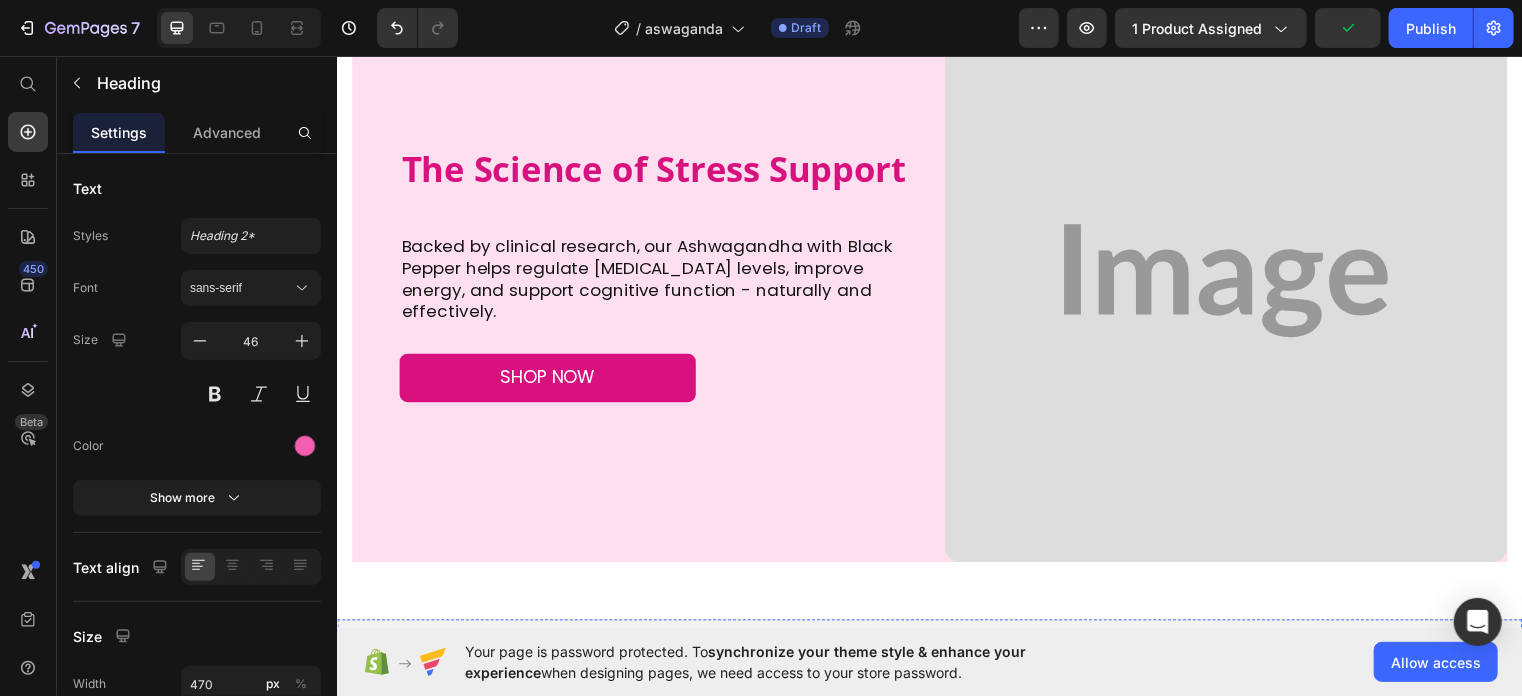 scroll, scrollTop: 2926, scrollLeft: 0, axis: vertical 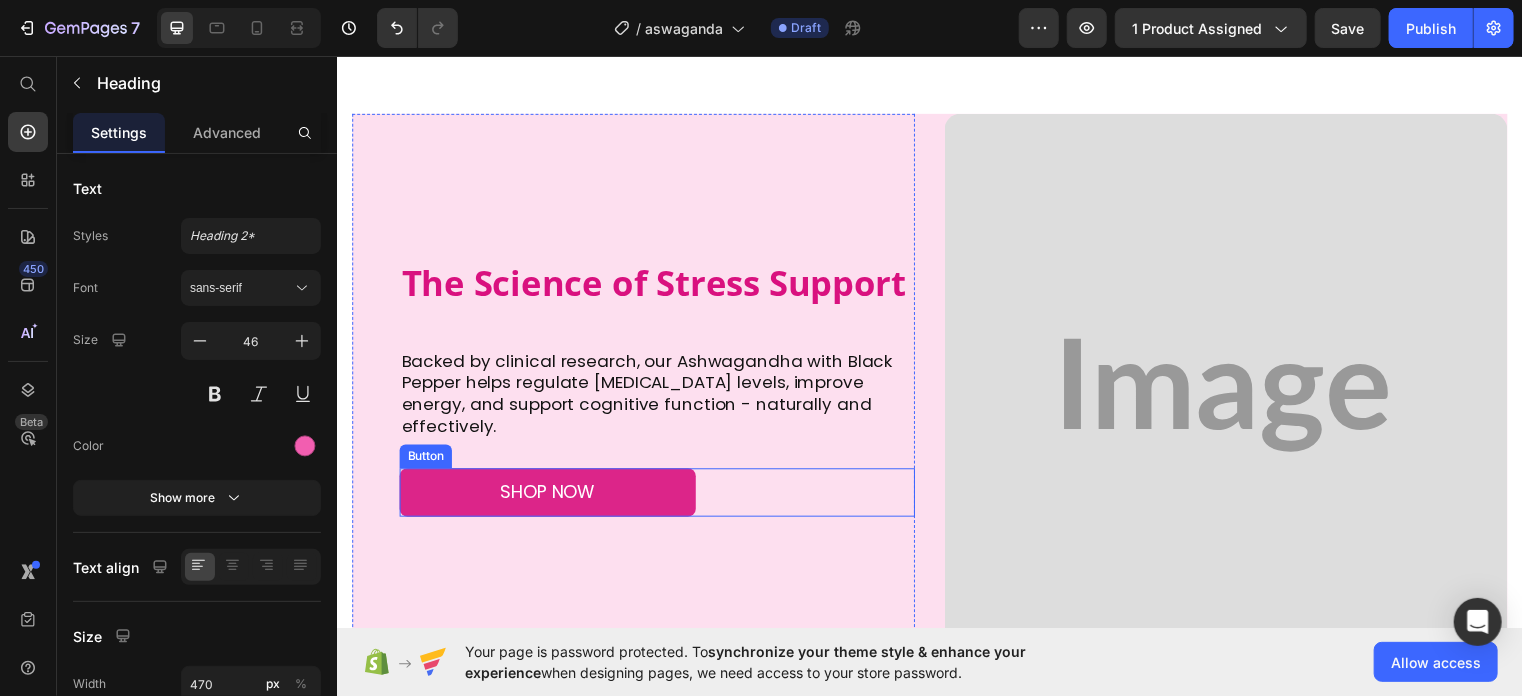 click on "shop now" at bounding box center (549, 497) 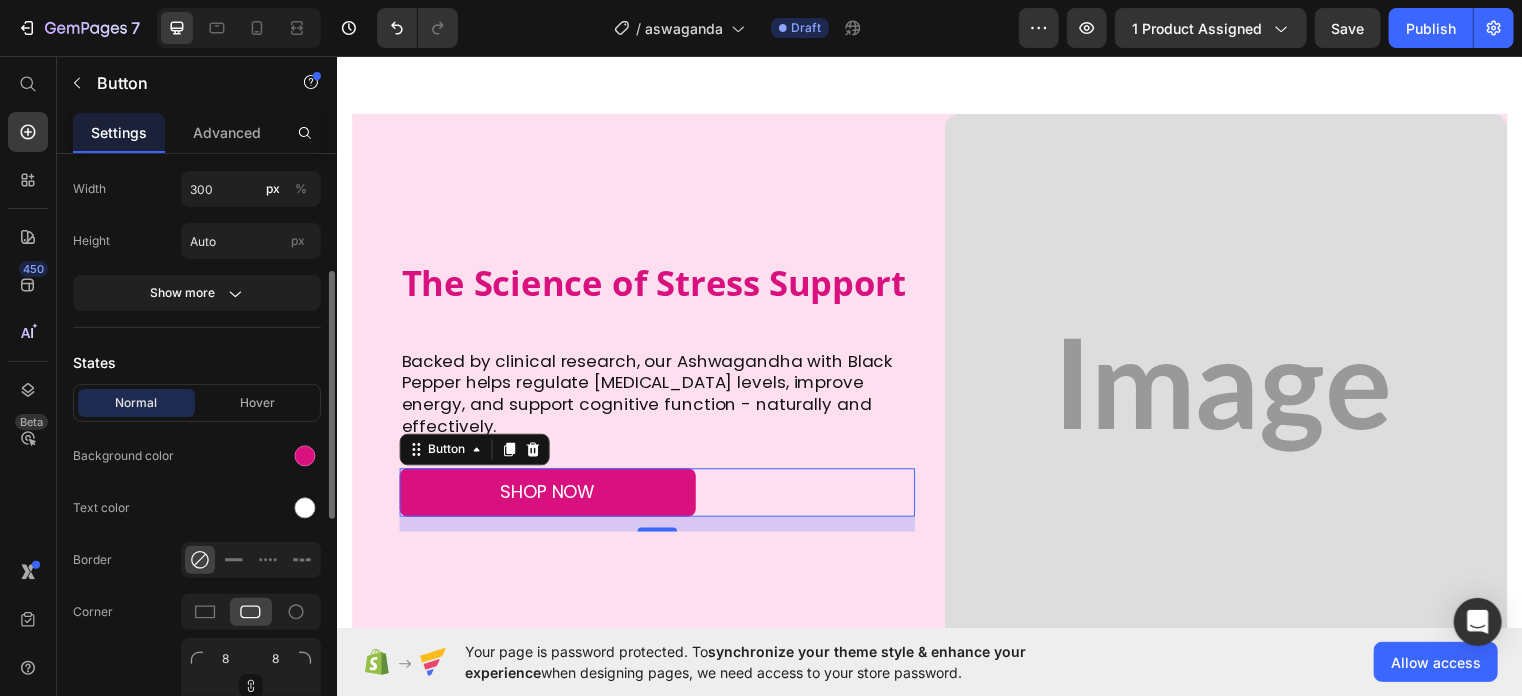 scroll, scrollTop: 276, scrollLeft: 0, axis: vertical 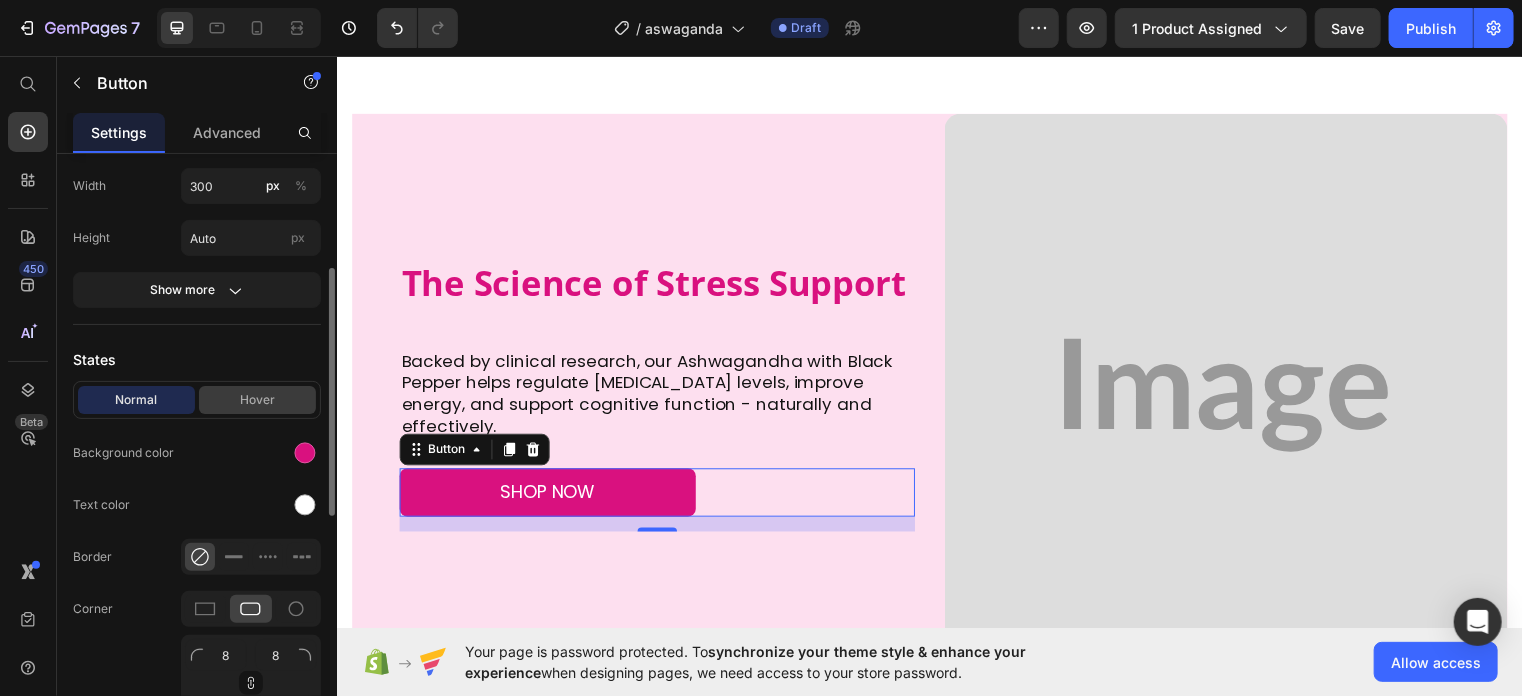click on "Hover" at bounding box center (257, 400) 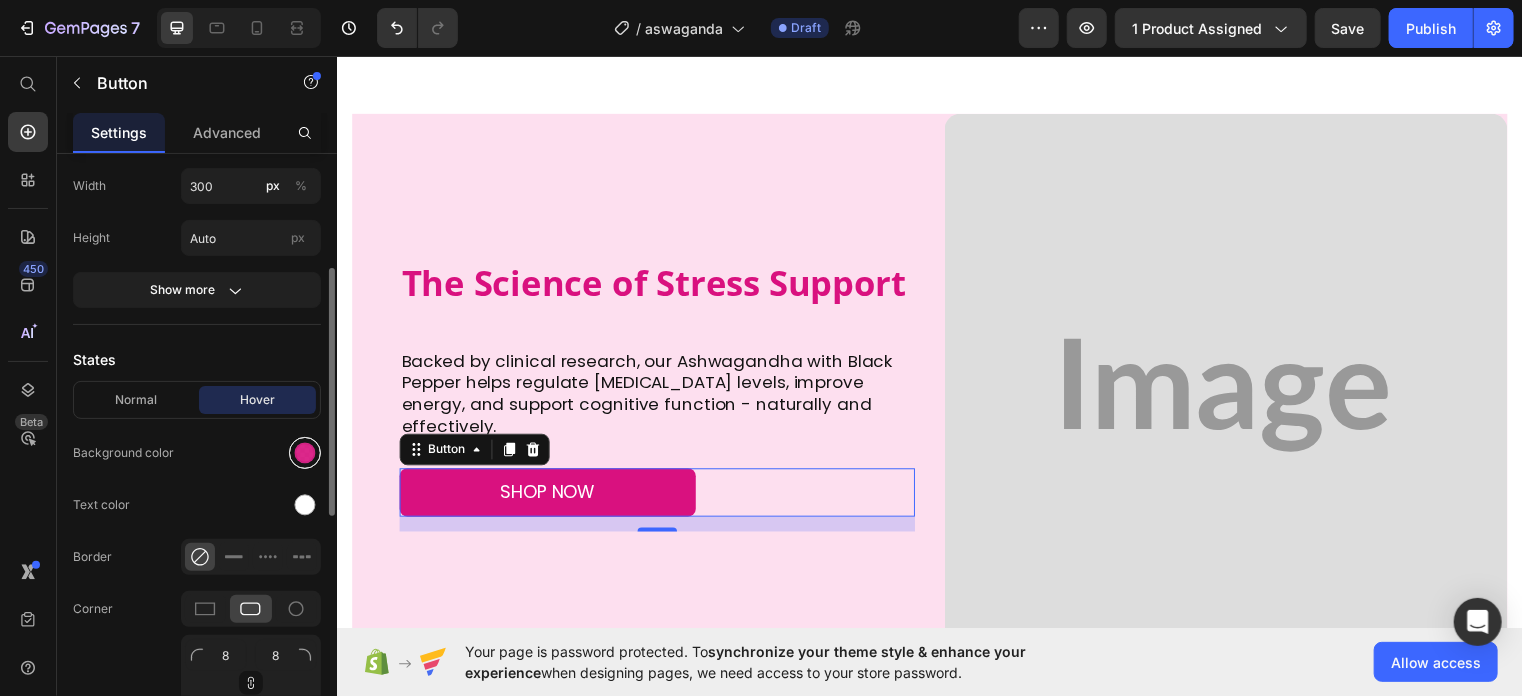 click at bounding box center [305, 453] 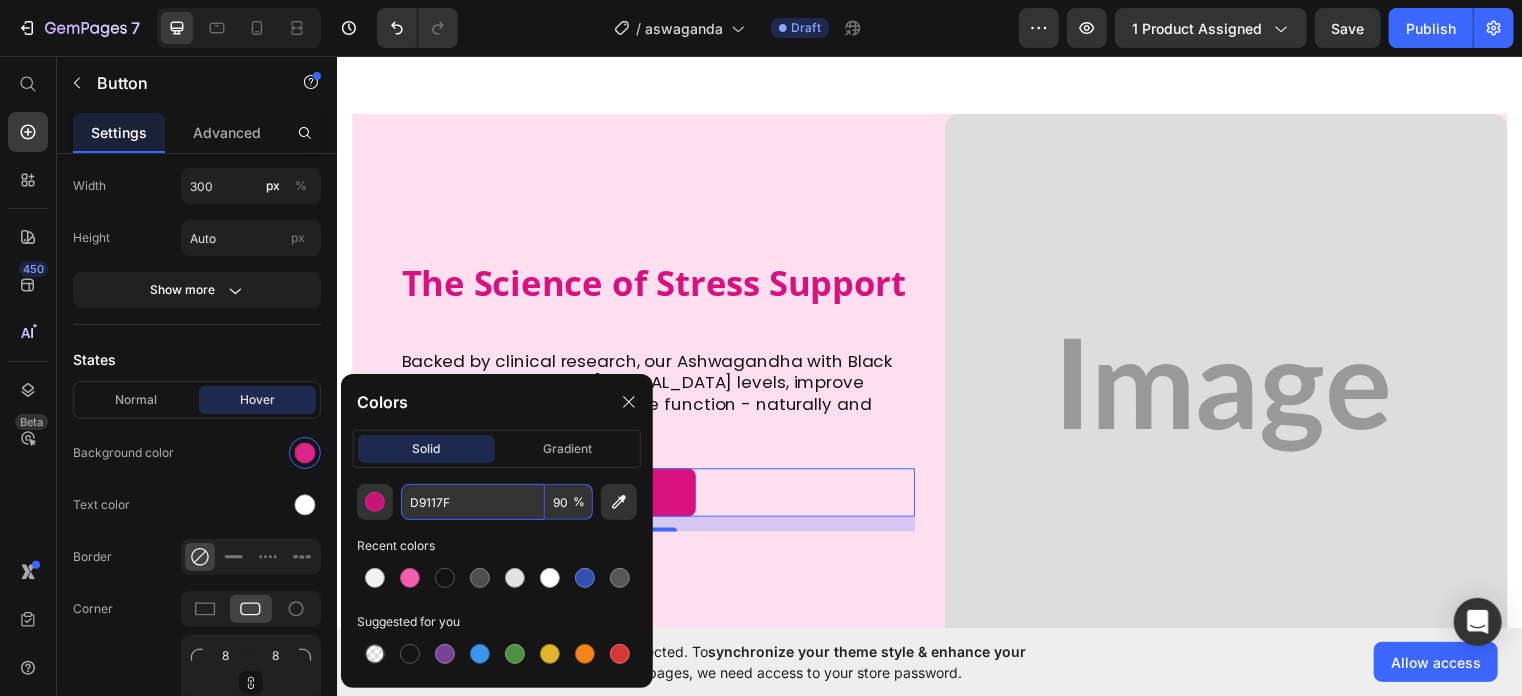 click on "90" at bounding box center (569, 502) 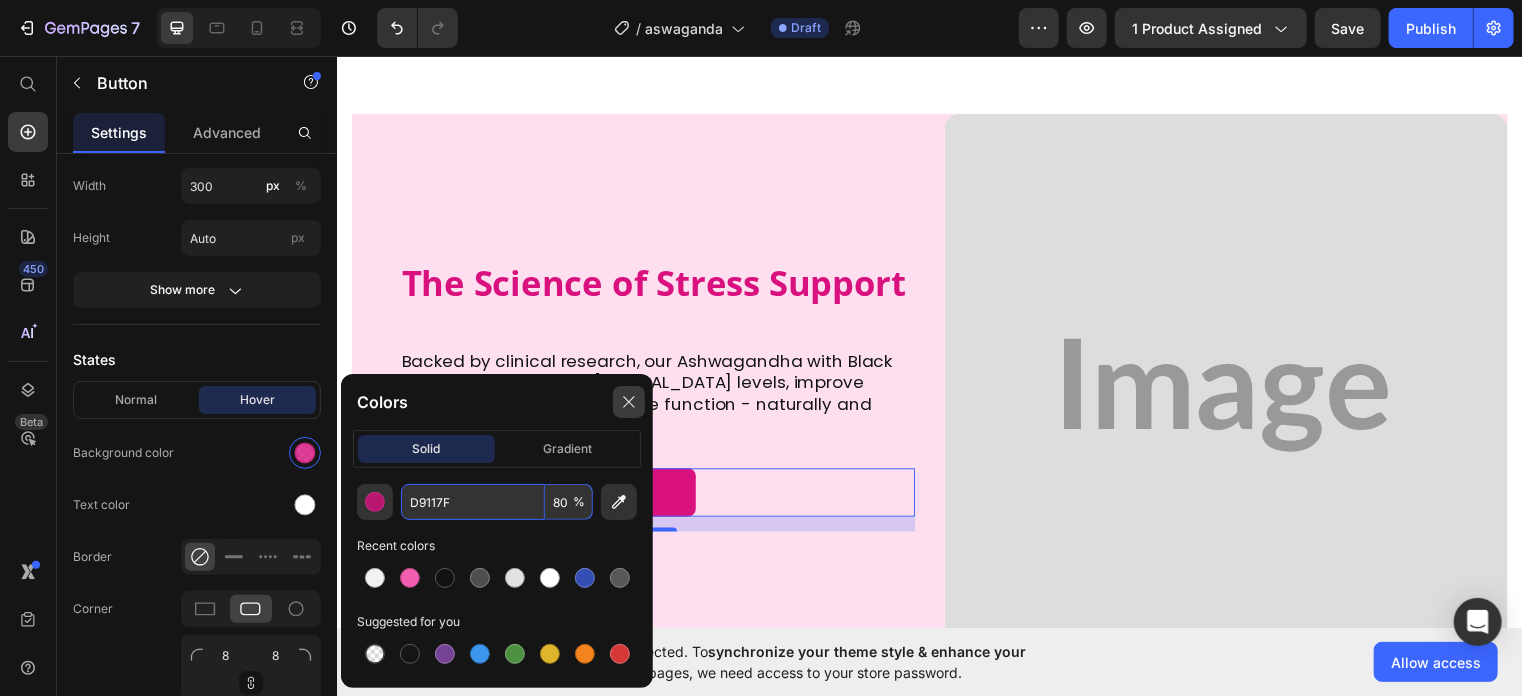 type on "80" 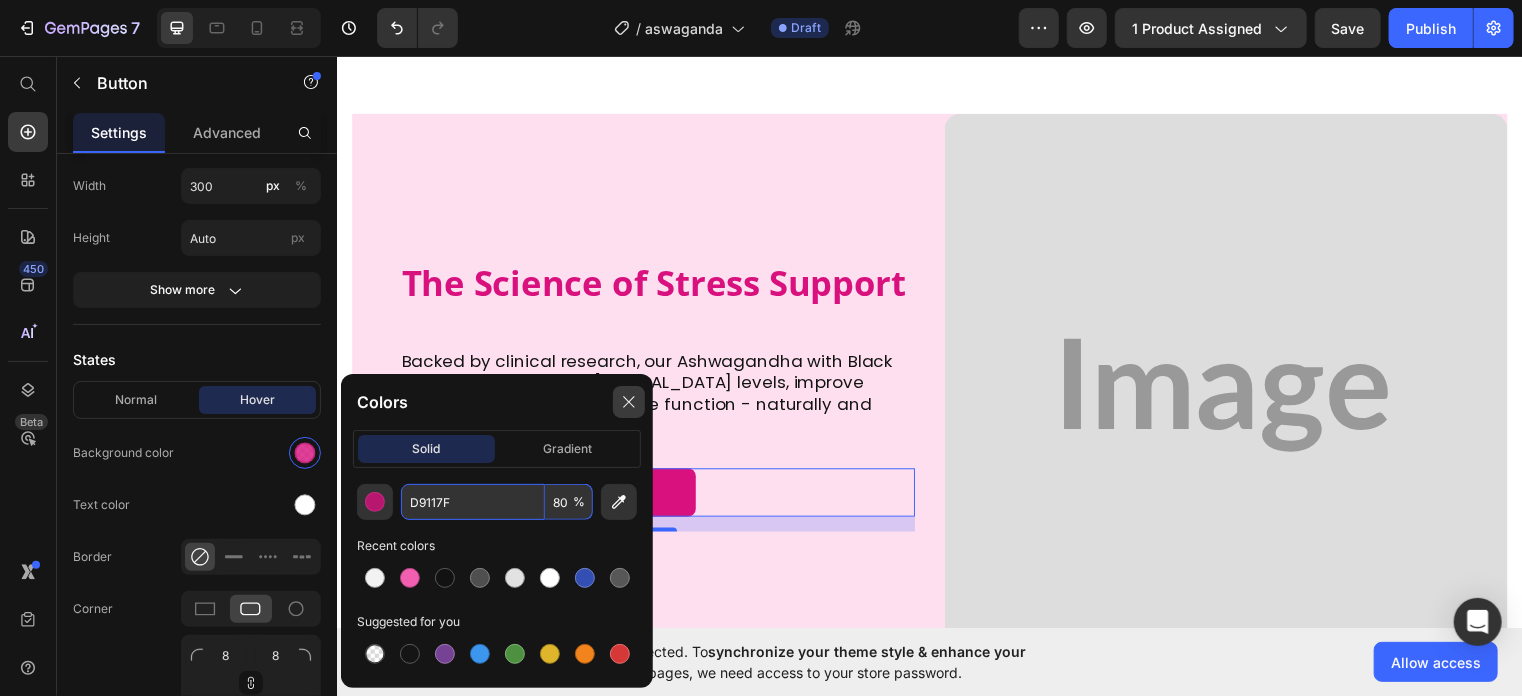 click at bounding box center [629, 402] 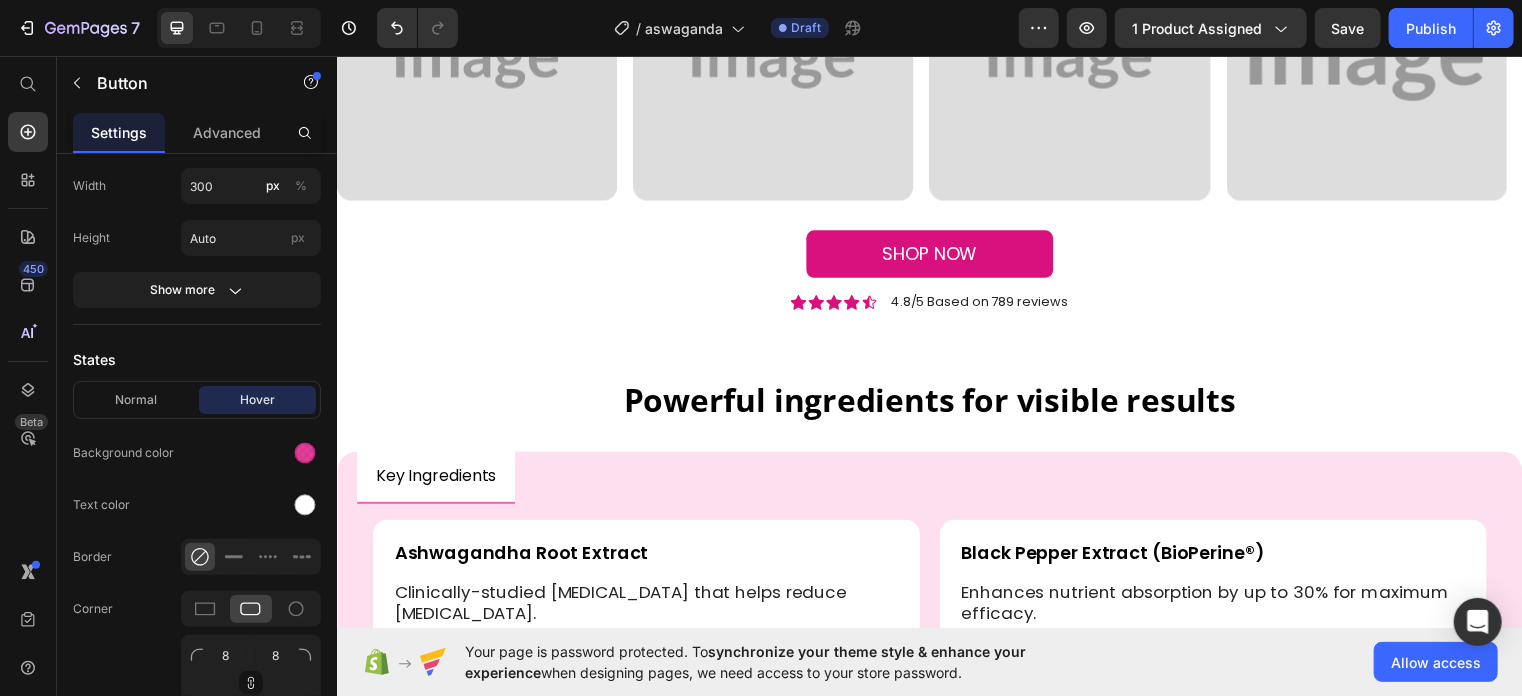 scroll, scrollTop: 1937, scrollLeft: 0, axis: vertical 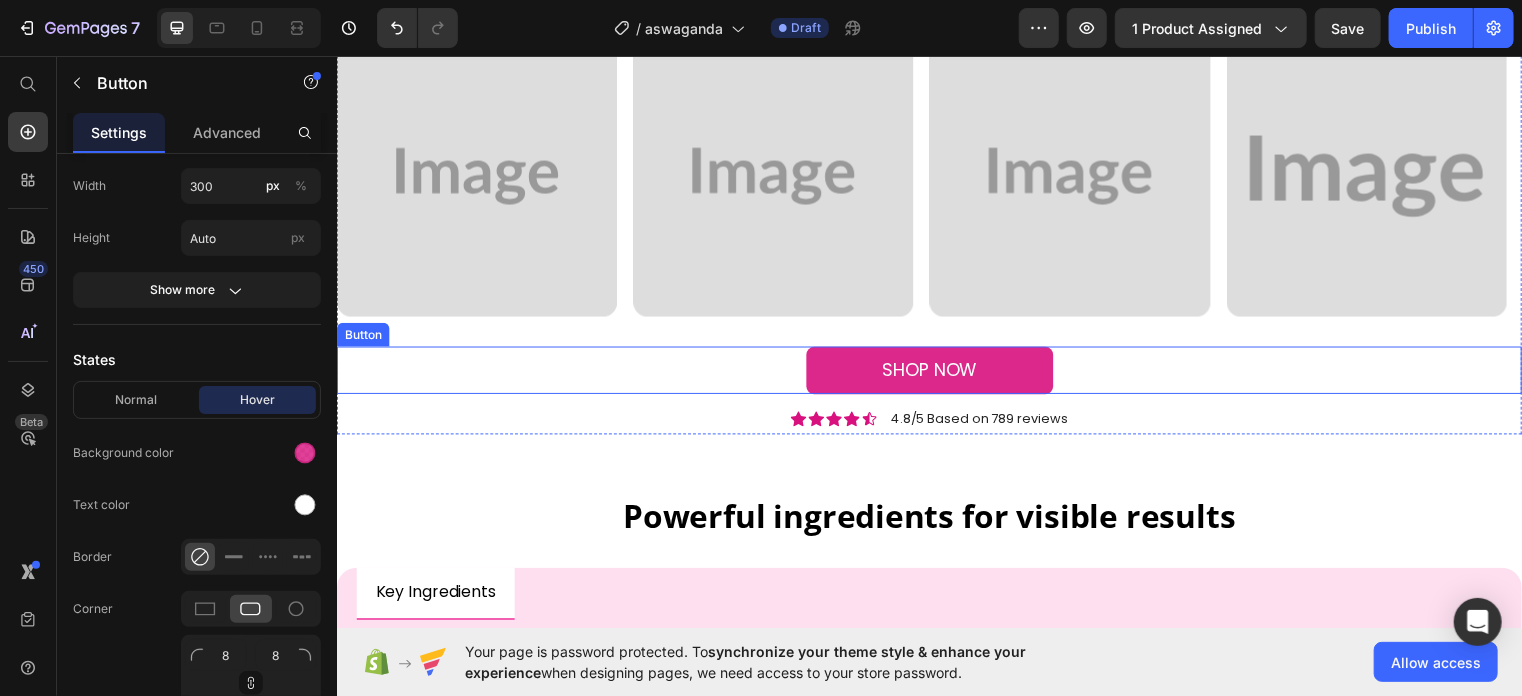 click on "shop now" at bounding box center (936, 374) 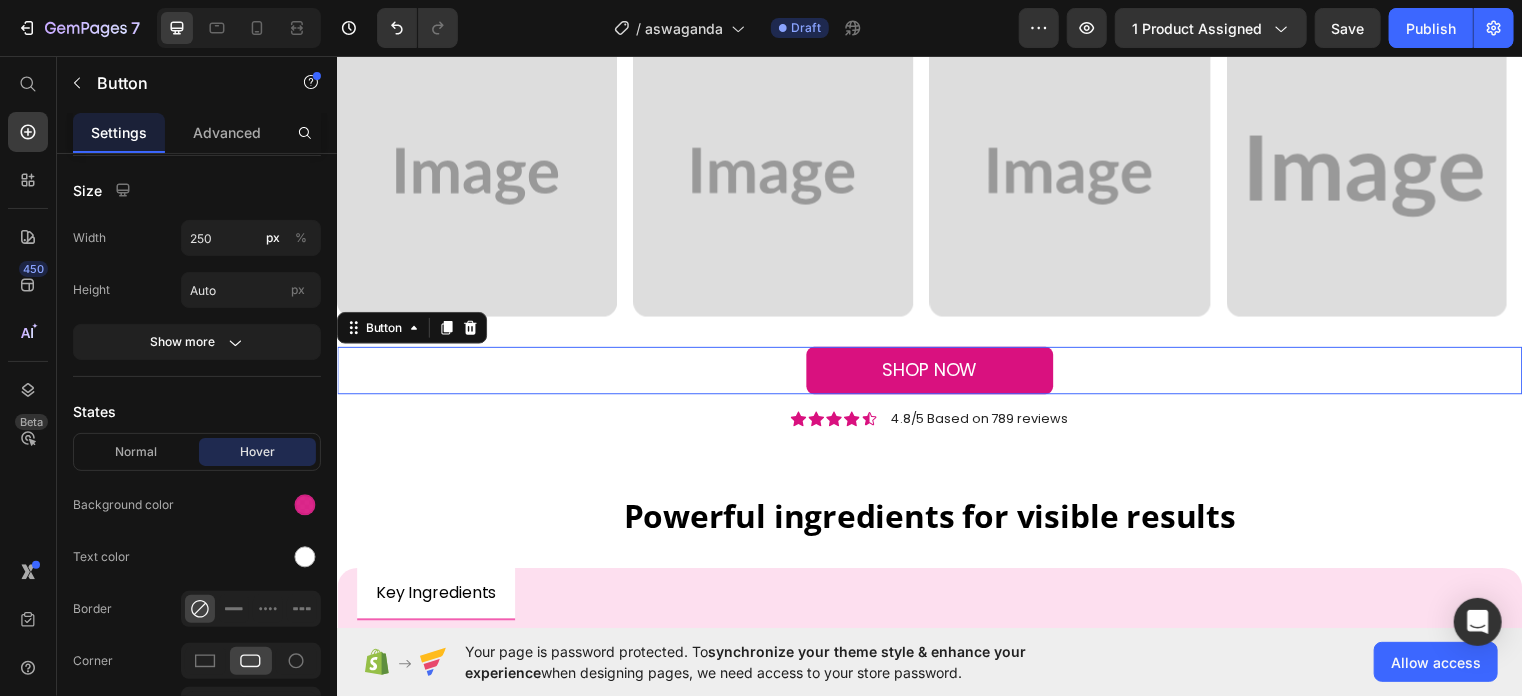 scroll, scrollTop: 276, scrollLeft: 0, axis: vertical 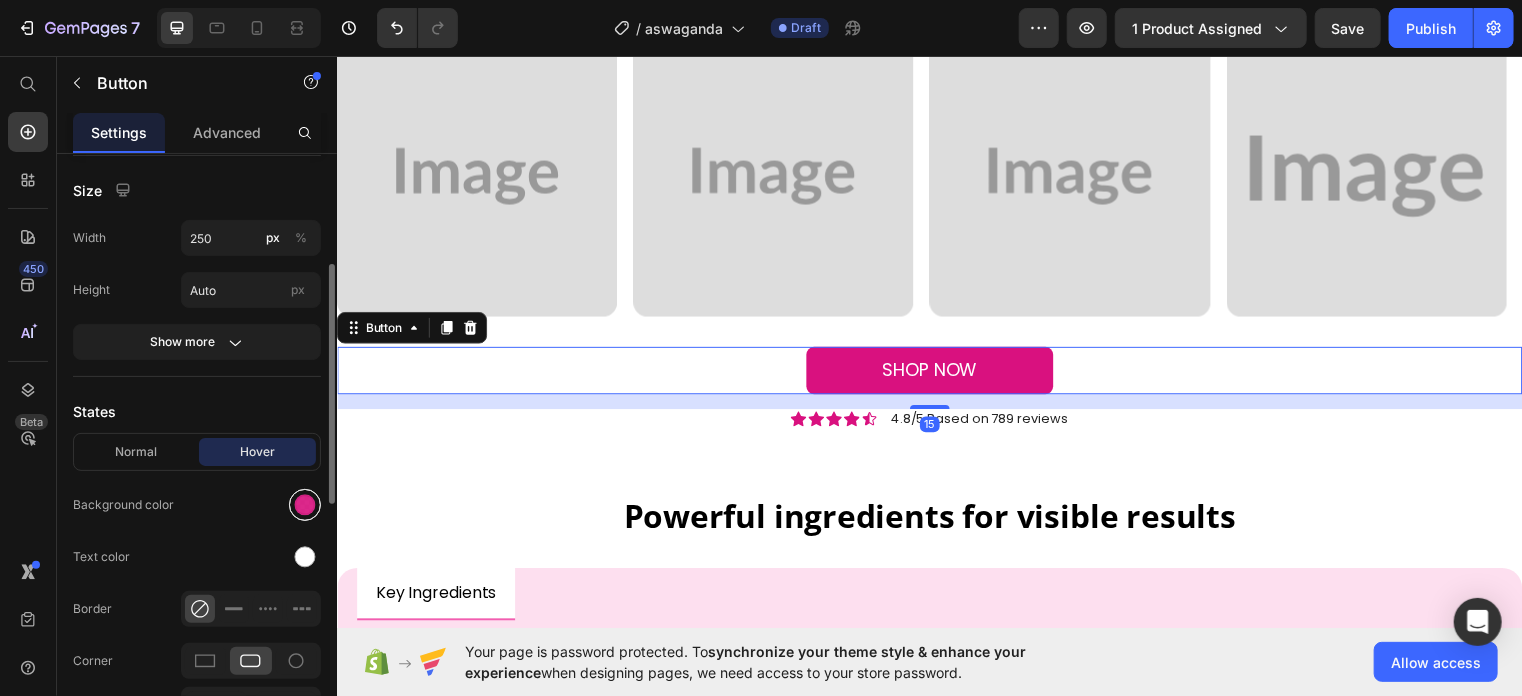 click at bounding box center (305, 505) 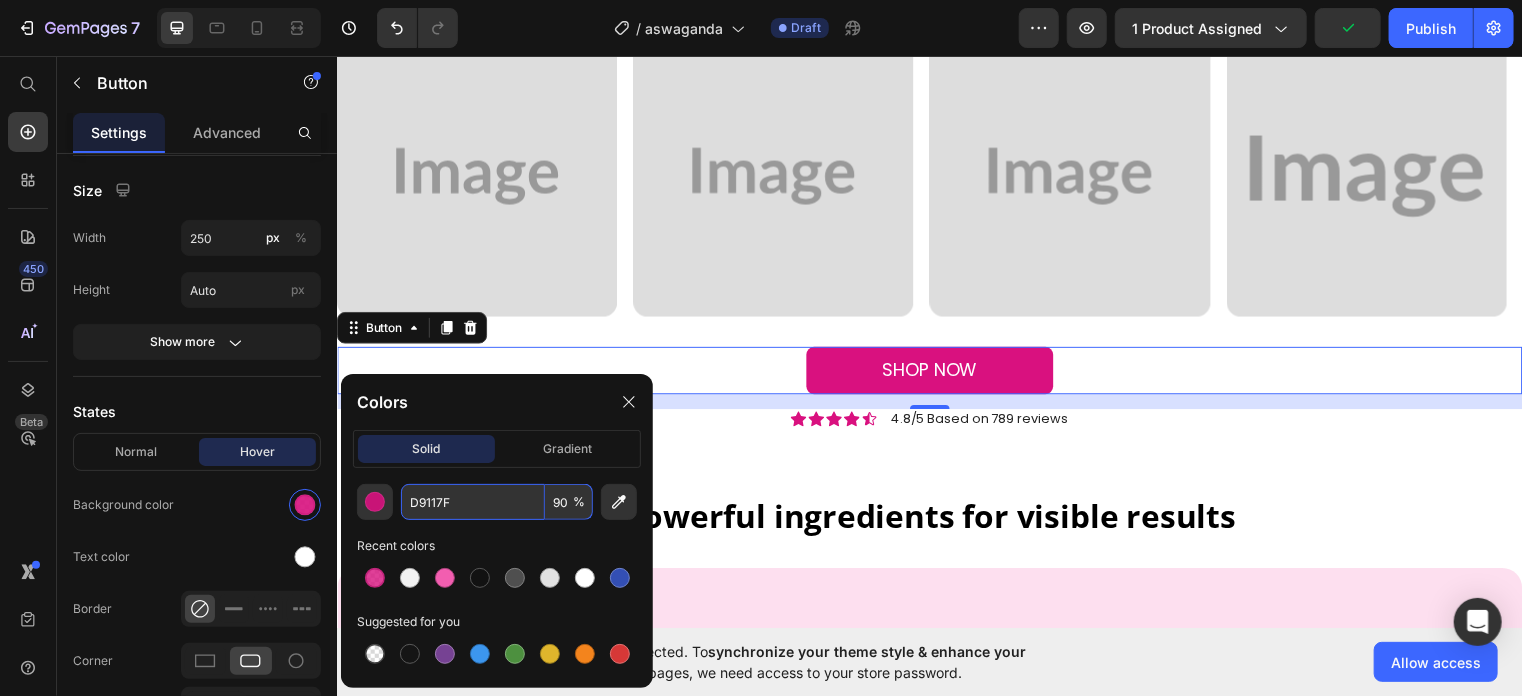 click on "90" at bounding box center [569, 502] 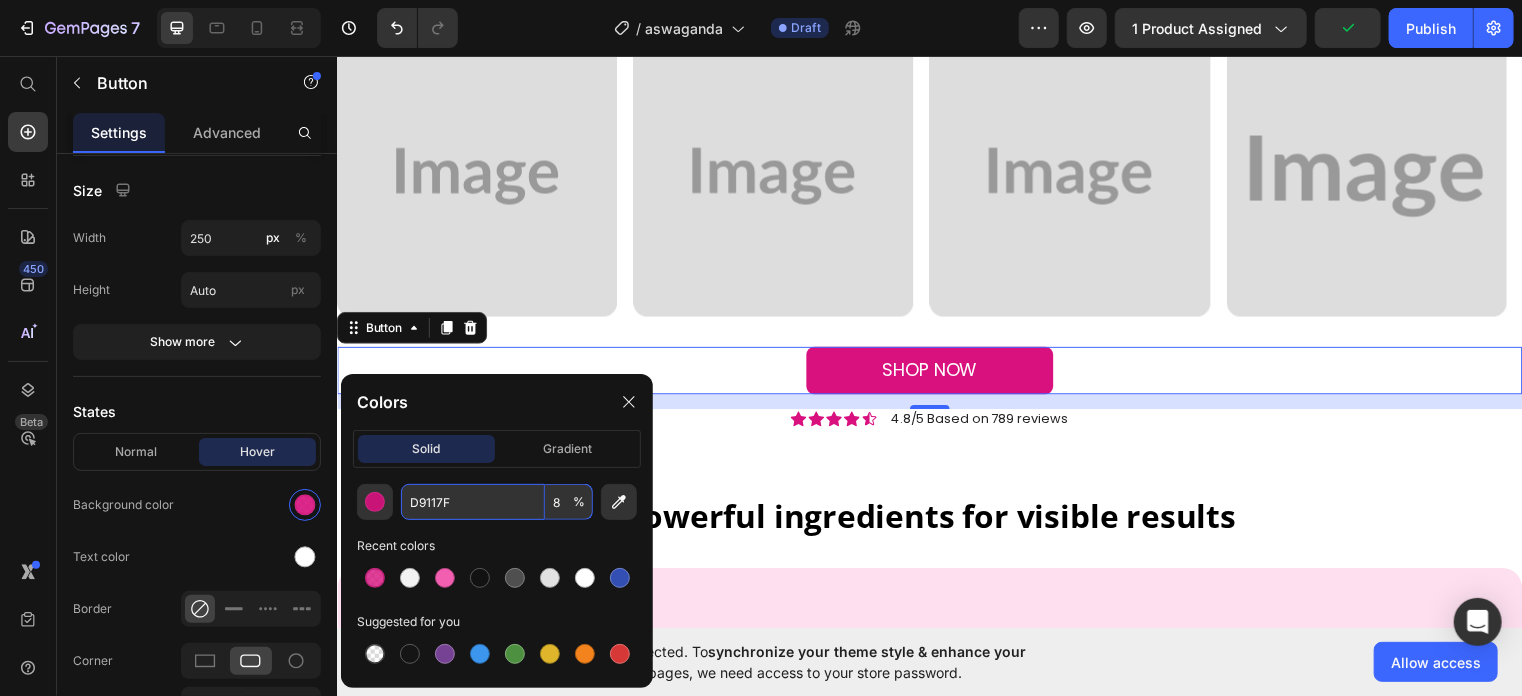 type on "80" 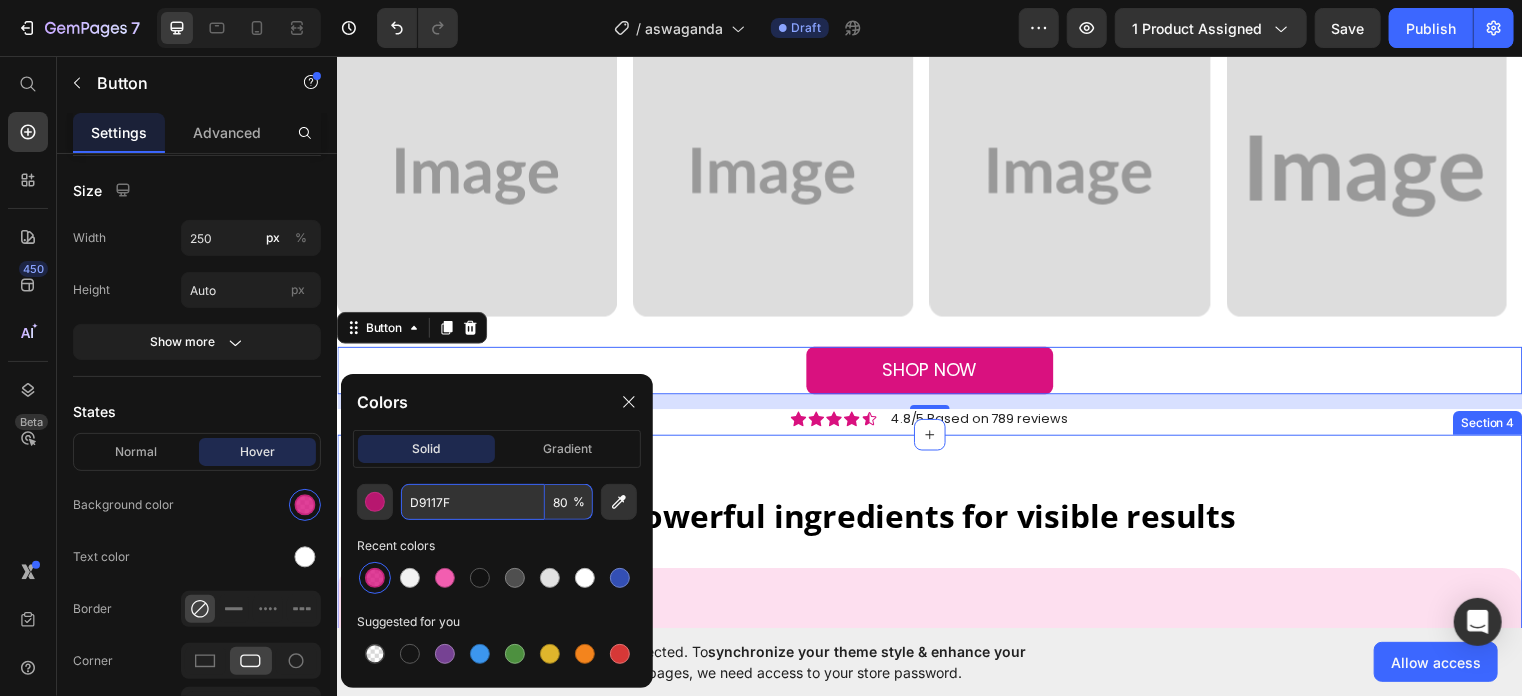 click on "Powerful ingredients for visible results Heading Key Ingredients Ashwagandha Root Extract Text Block Clinically-studied [MEDICAL_DATA] that helps reduce [MEDICAL_DATA]. Text Block Row Row Black Pepper Extract (BioPerine®) Text Block Enhances nutrient absorption by up to 30% for maximum efficacy. Text Block Row Row Row Organic Turmeric Text Block Powerful anti-inflammatory that supports joint and immune health. Text Block Row Row Rhodiola Rosea Text Block Helps combat fatigue and improve mental performance.   Text Block Row Row Row Tab Row Section 4" at bounding box center (936, 735) 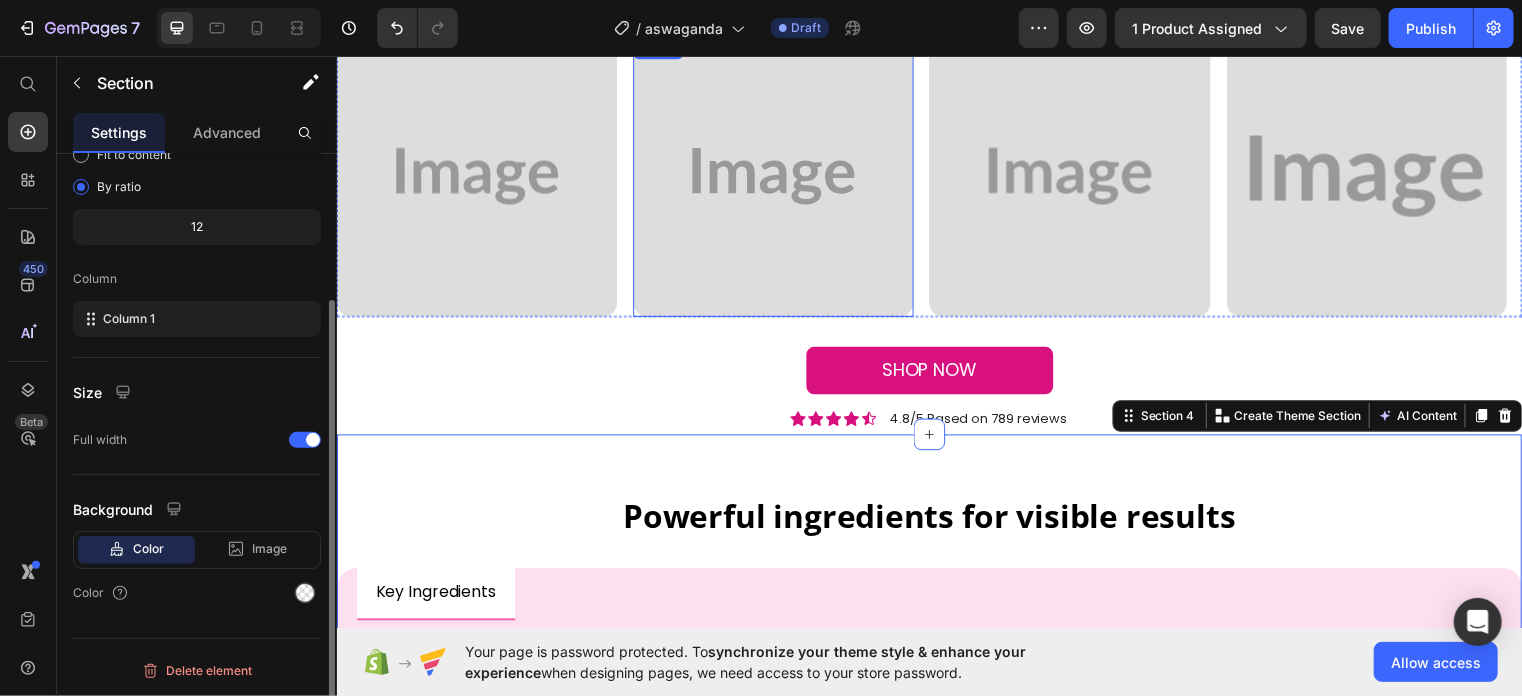 scroll, scrollTop: 0, scrollLeft: 0, axis: both 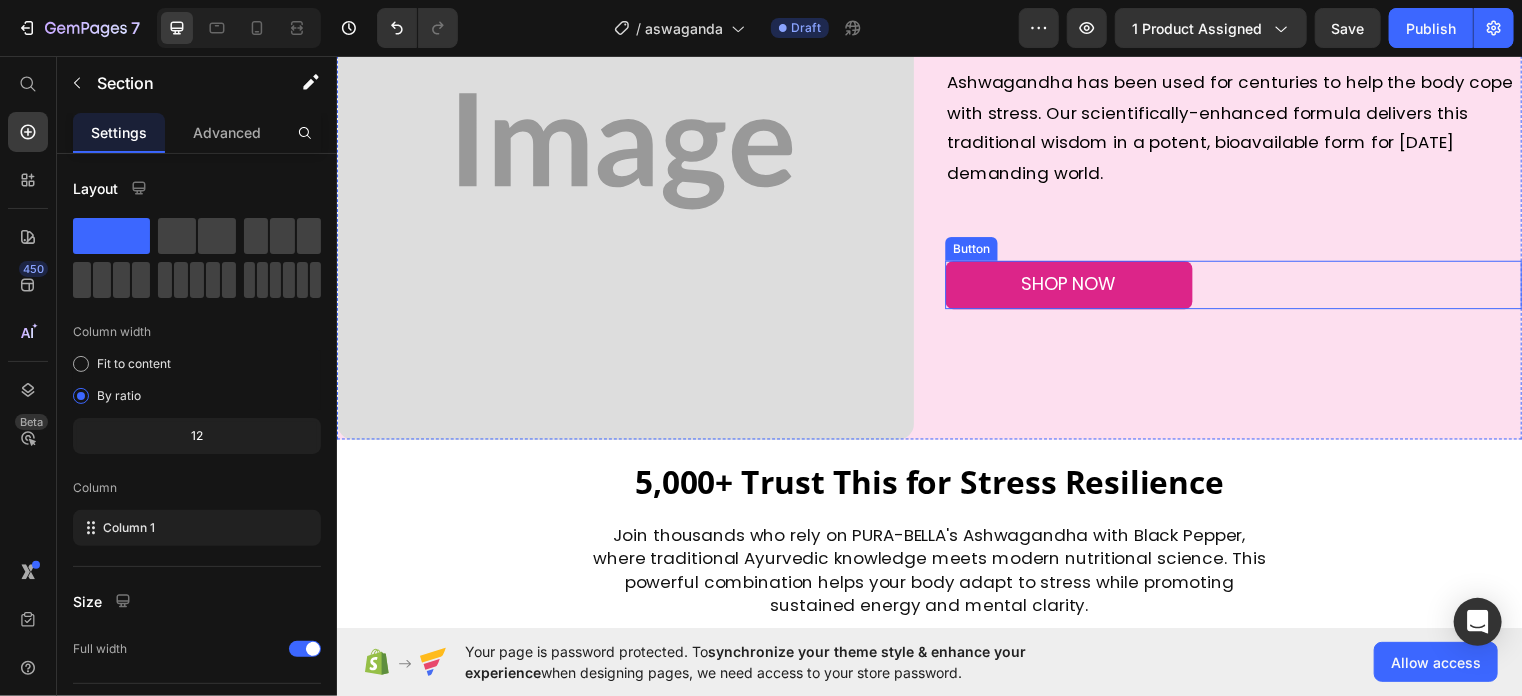 click on "SHOP NOW" at bounding box center (1077, 287) 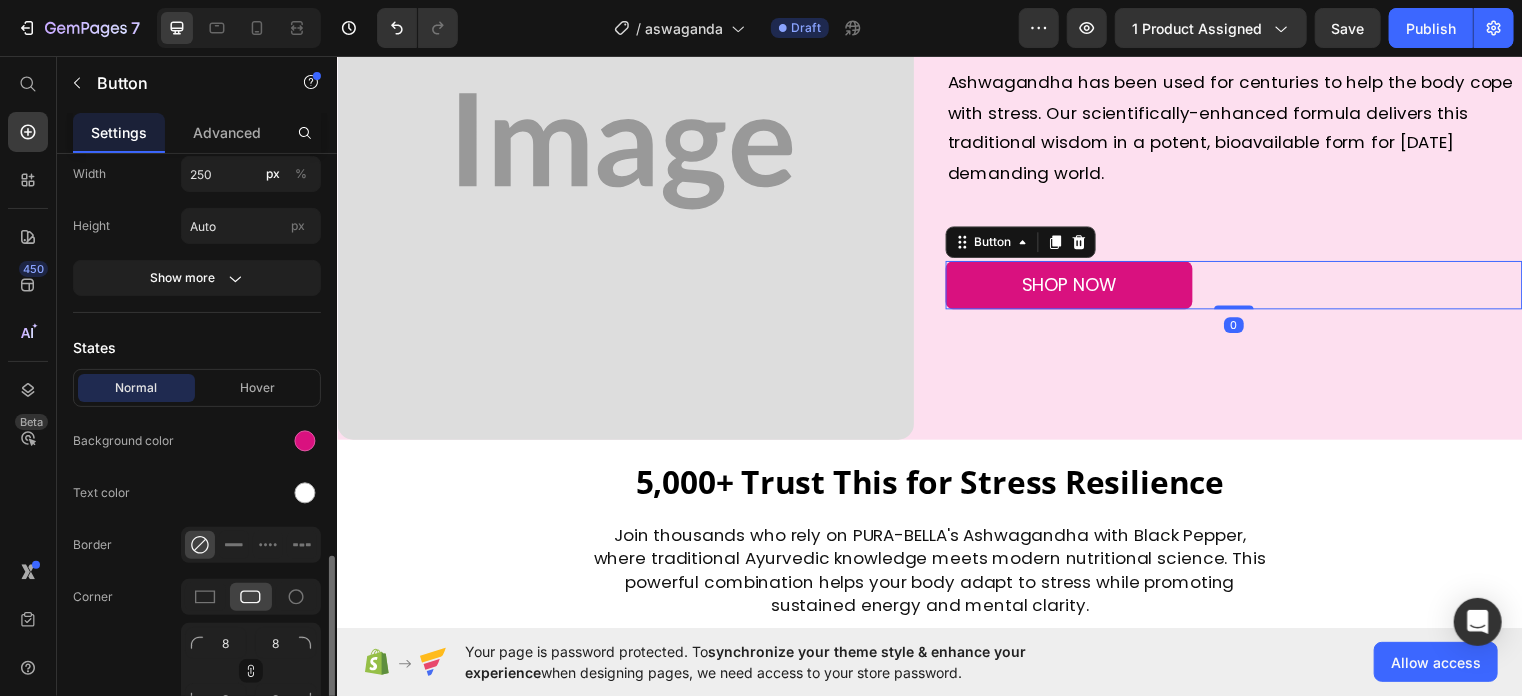 scroll, scrollTop: 530, scrollLeft: 0, axis: vertical 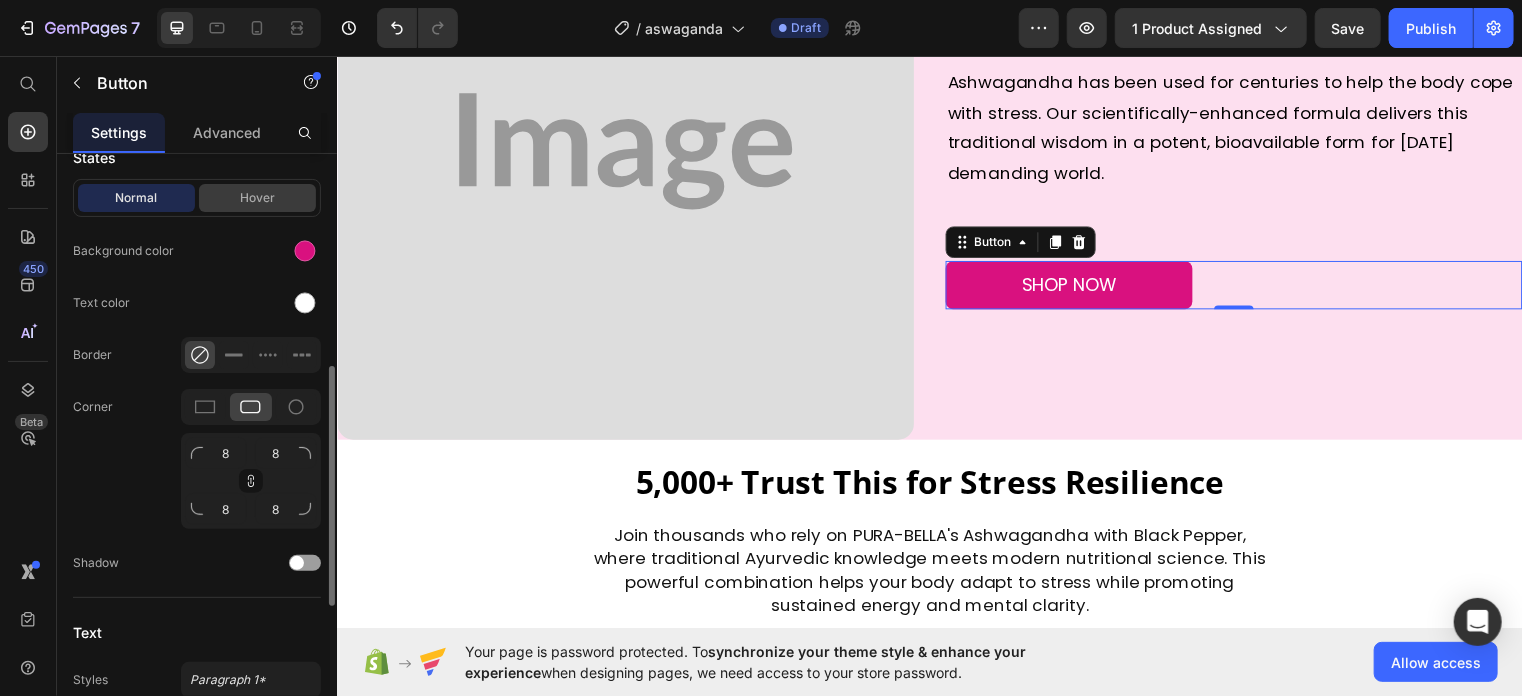 click on "Hover" at bounding box center (257, 198) 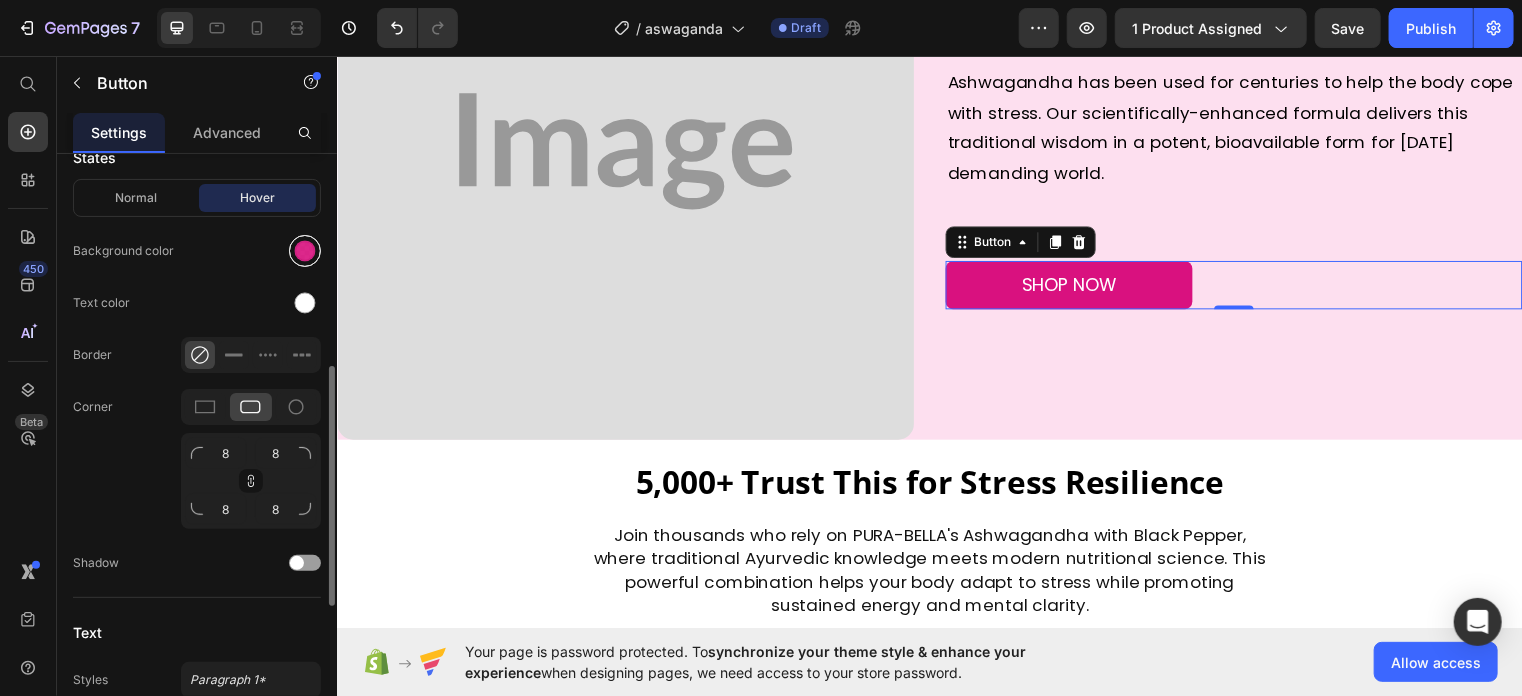 click at bounding box center (305, 251) 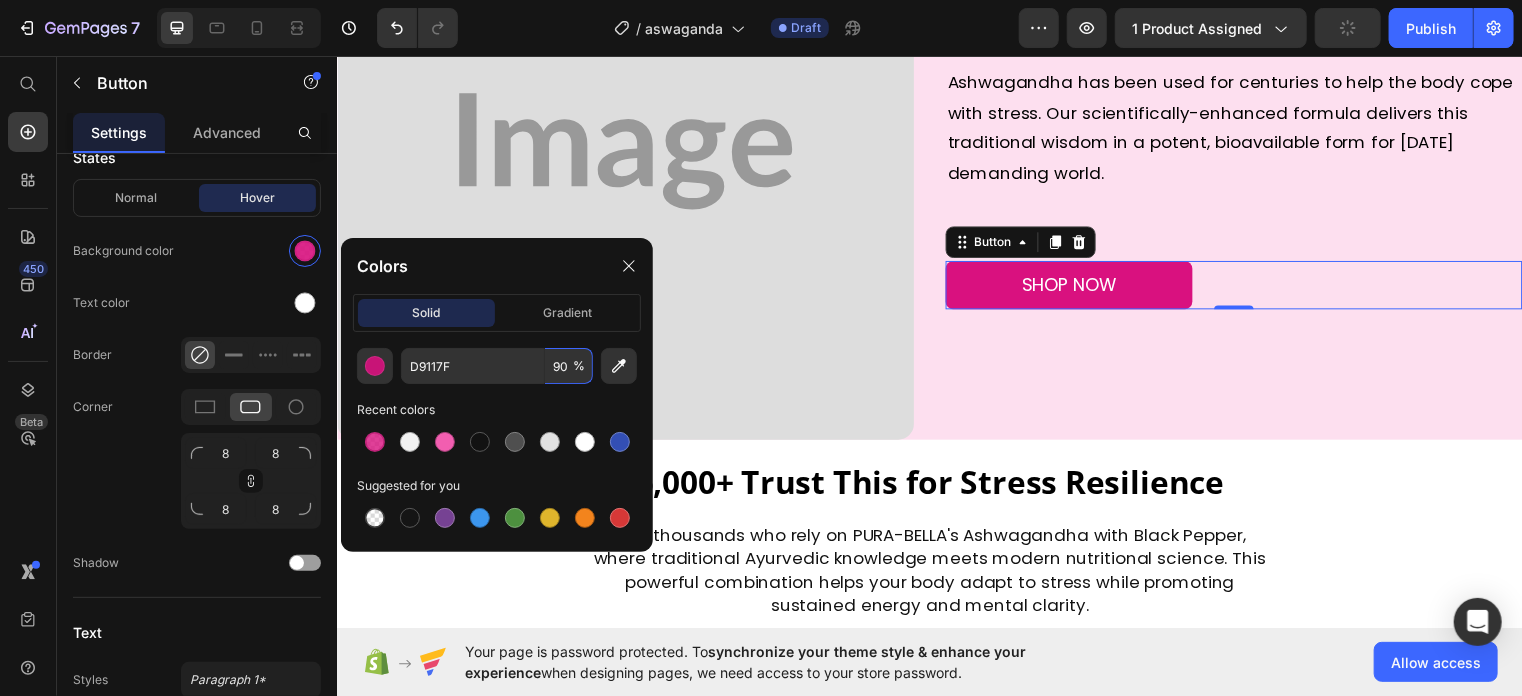 click on "90" at bounding box center [569, 366] 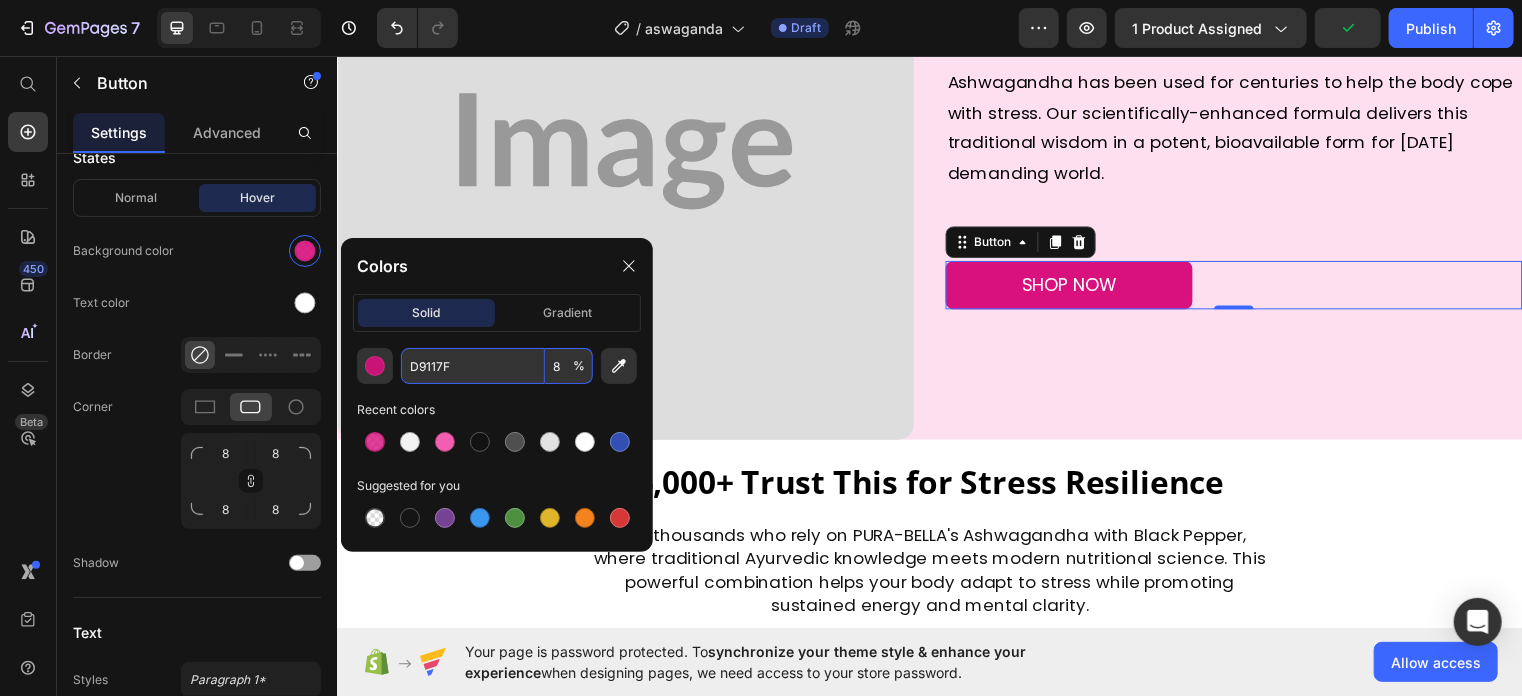 type on "80" 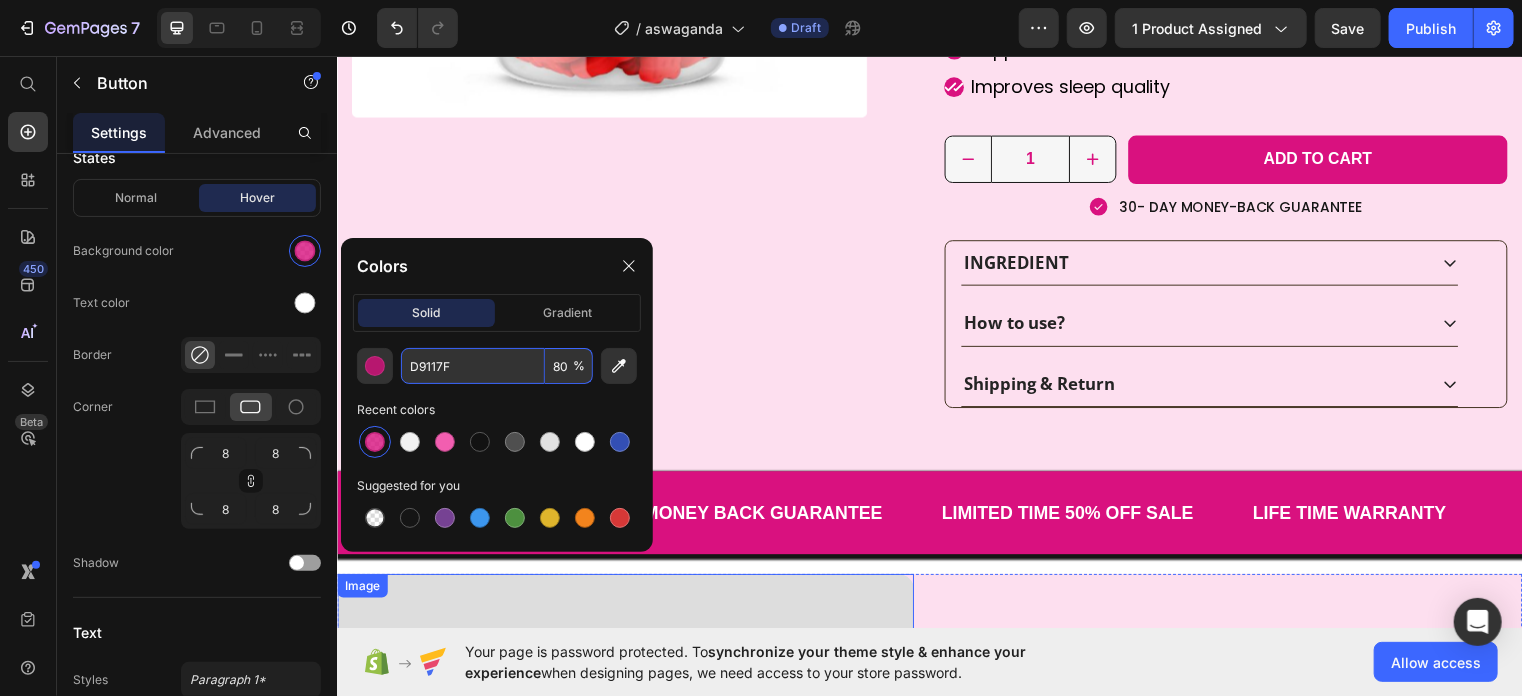 scroll, scrollTop: 564, scrollLeft: 0, axis: vertical 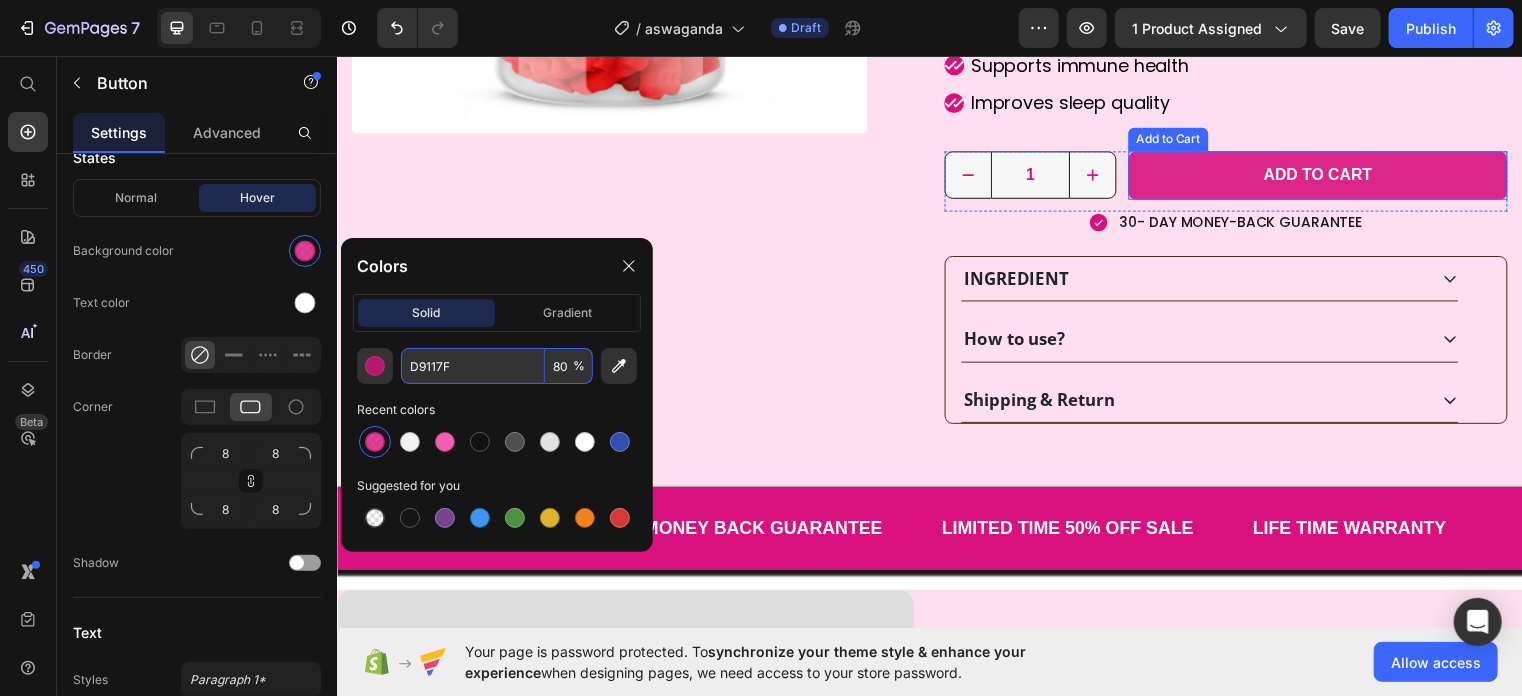 click on "Add to cart" at bounding box center [1329, 176] 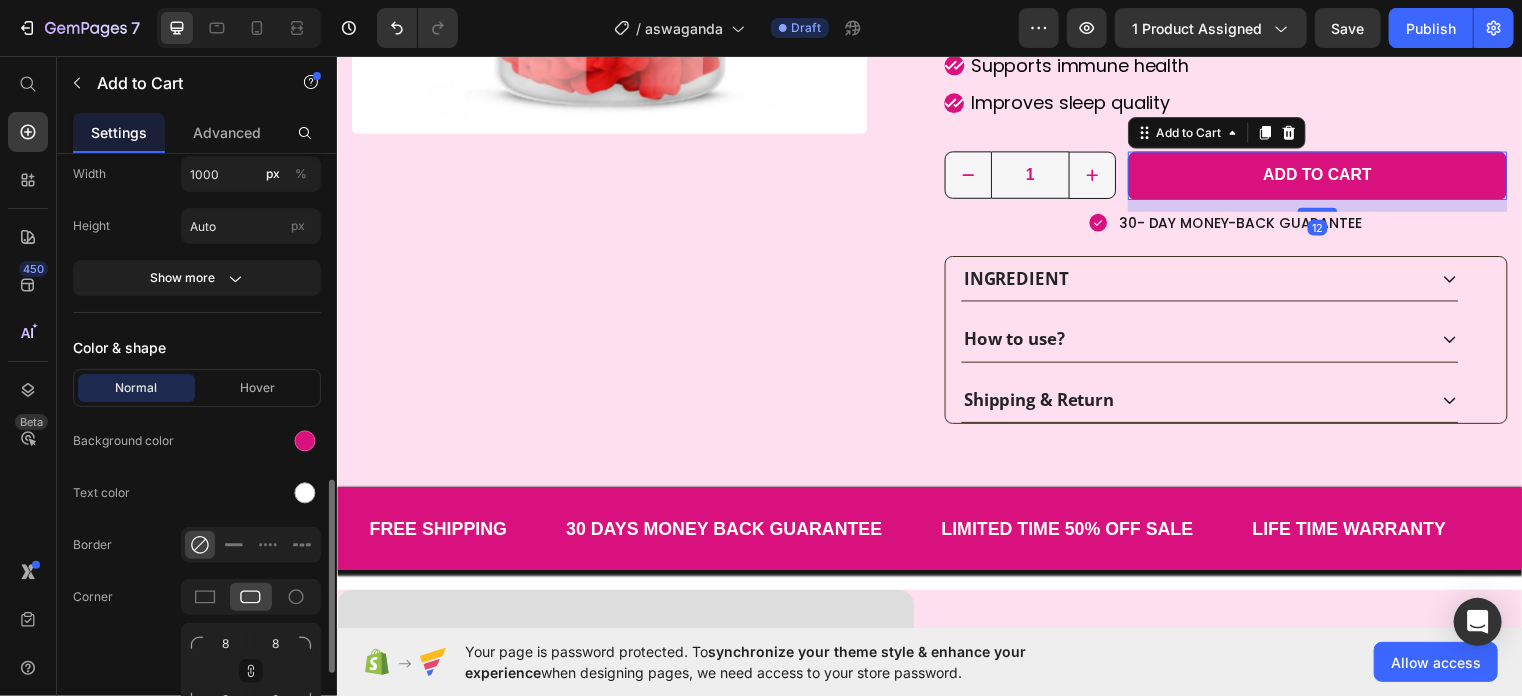 scroll, scrollTop: 896, scrollLeft: 0, axis: vertical 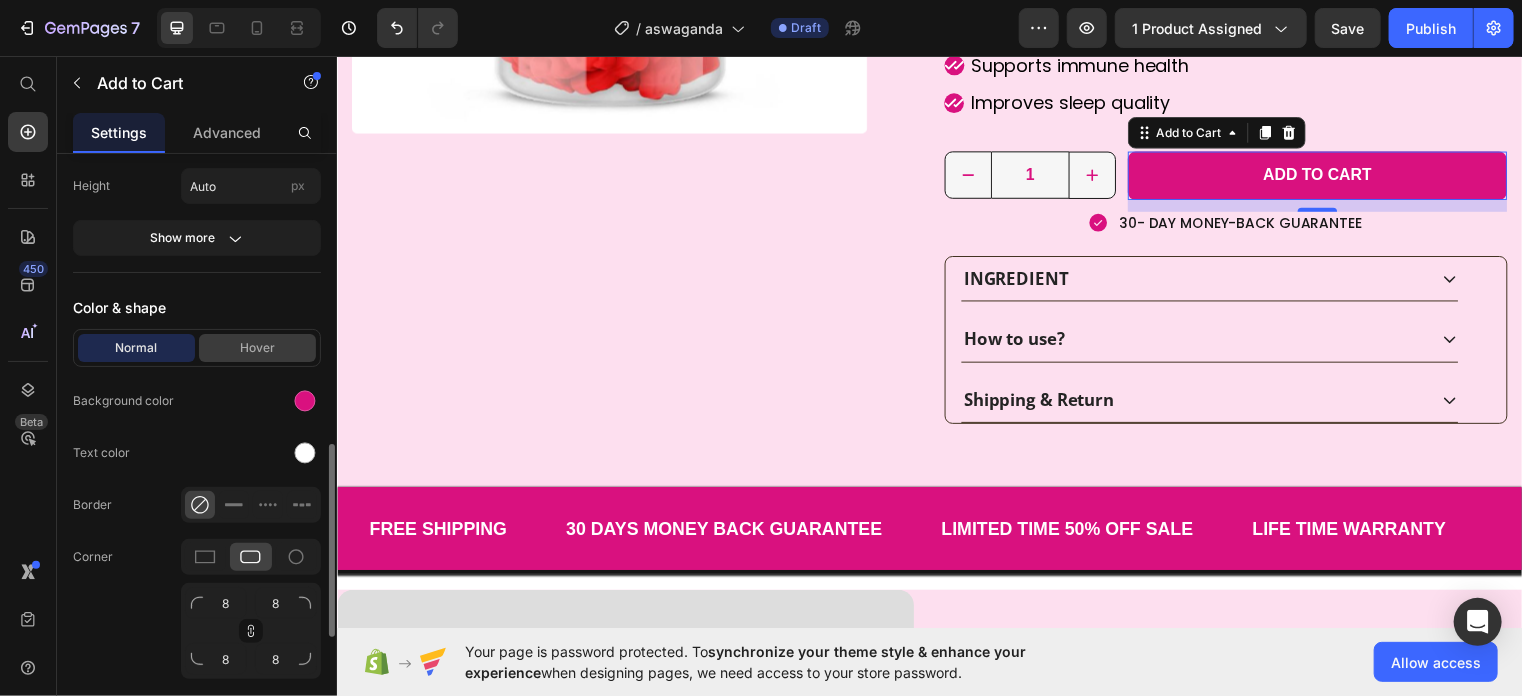 click on "Hover" at bounding box center [257, 348] 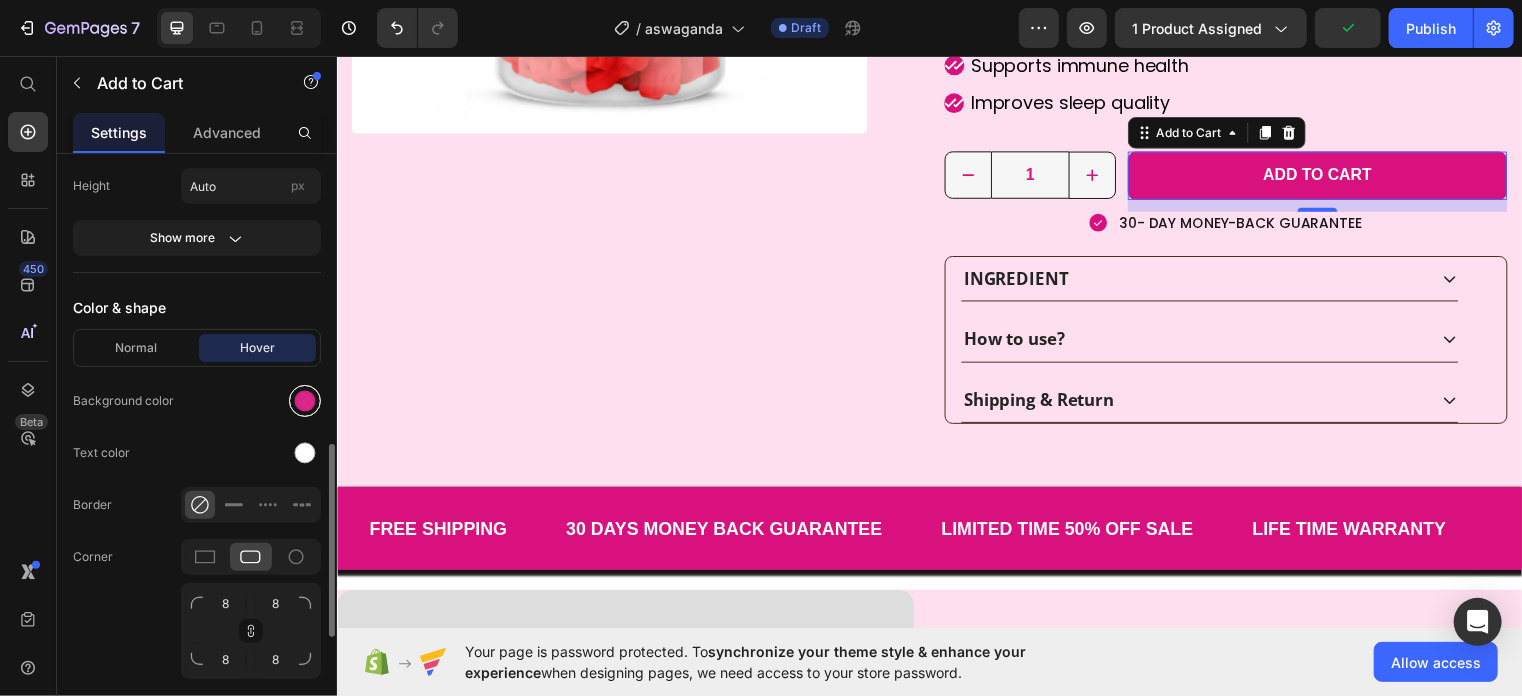 click at bounding box center (305, 401) 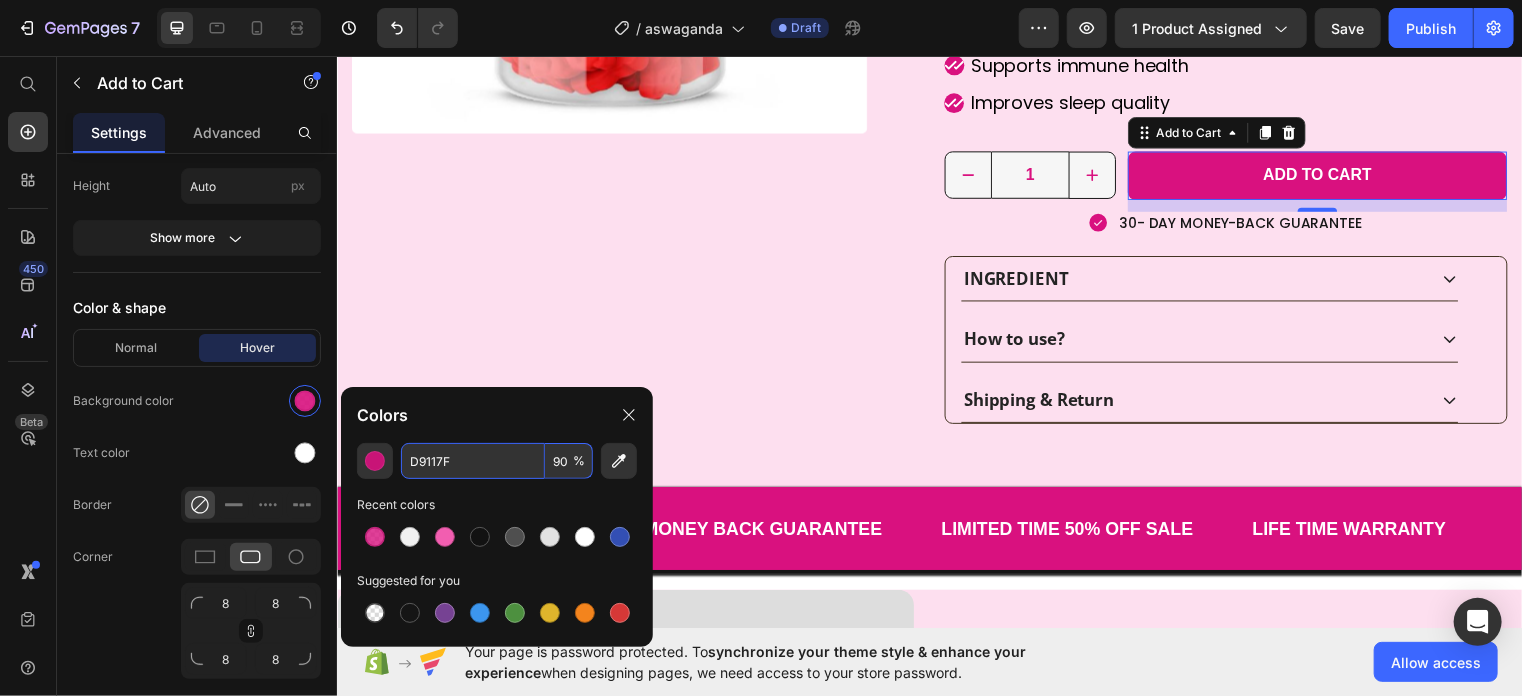 click on "90" at bounding box center (569, 461) 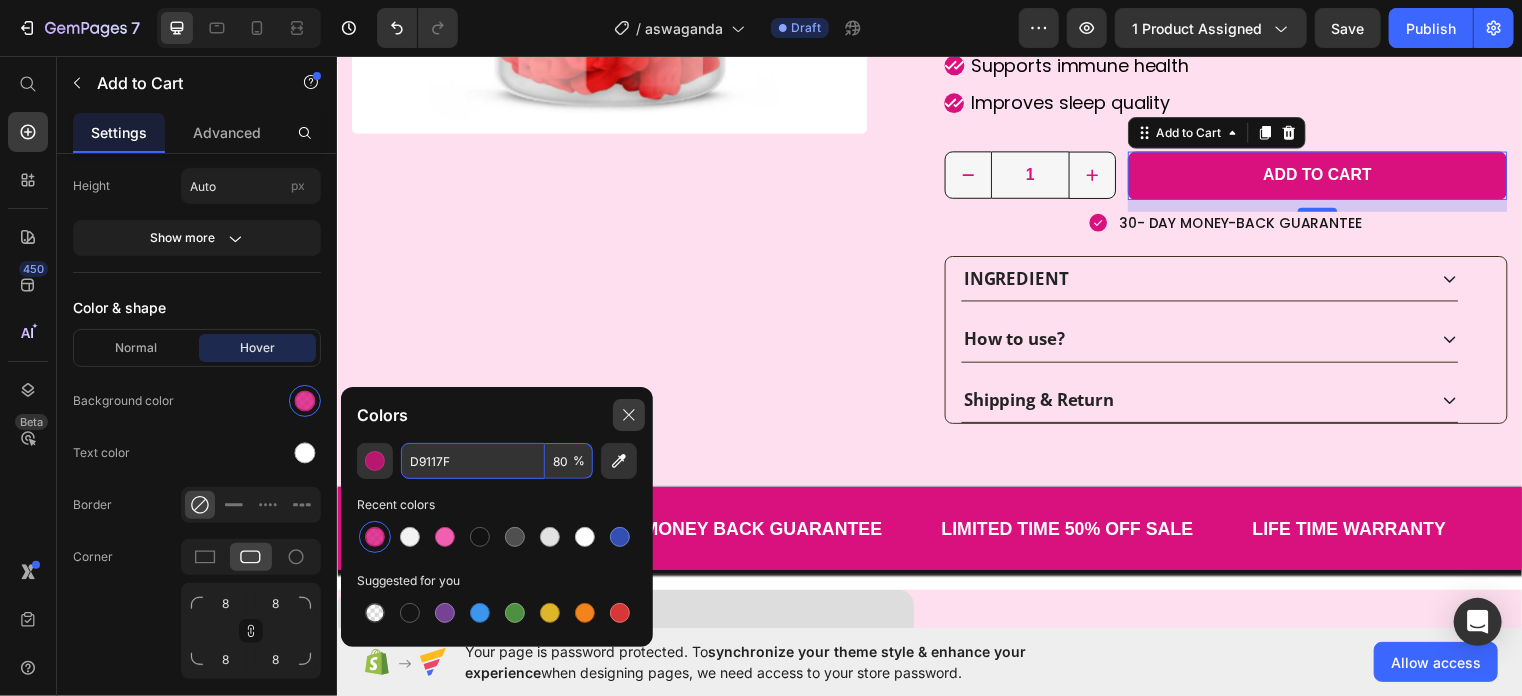 type on "80" 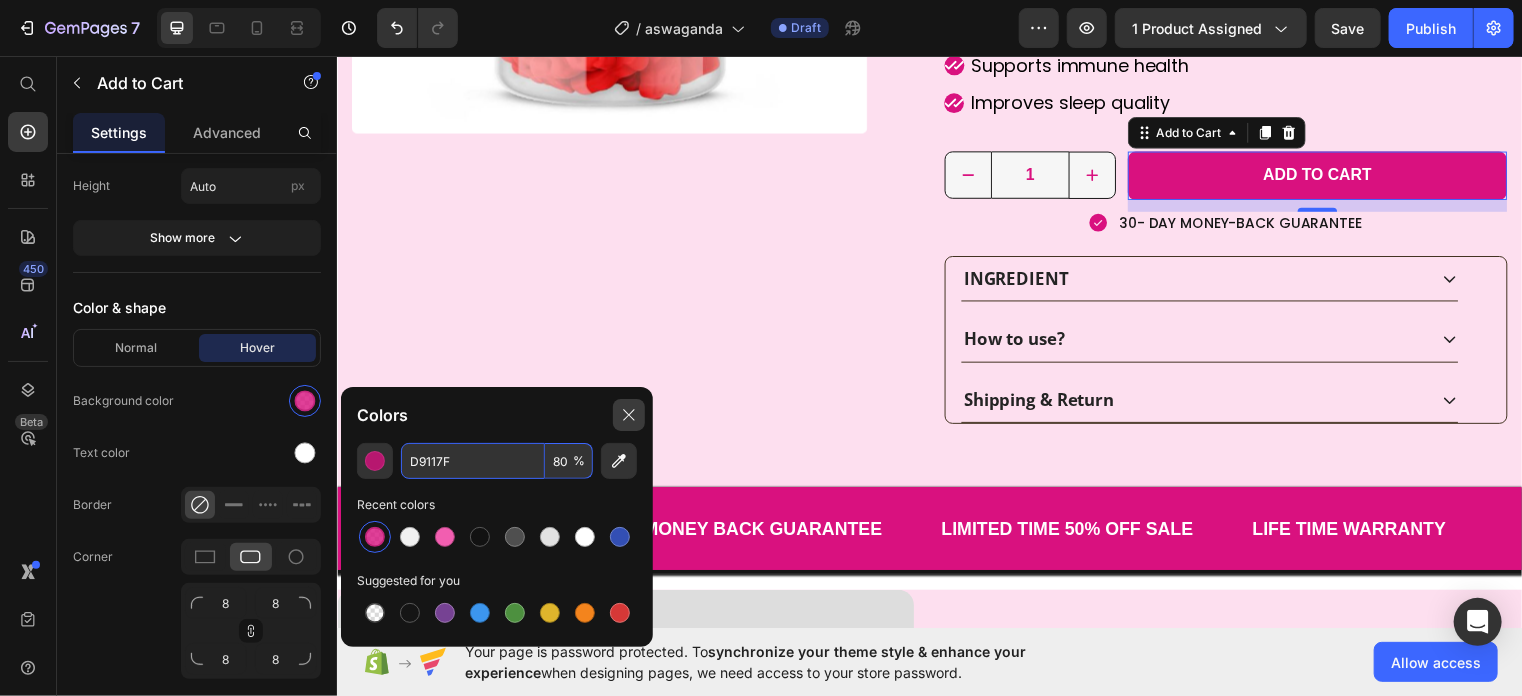 click 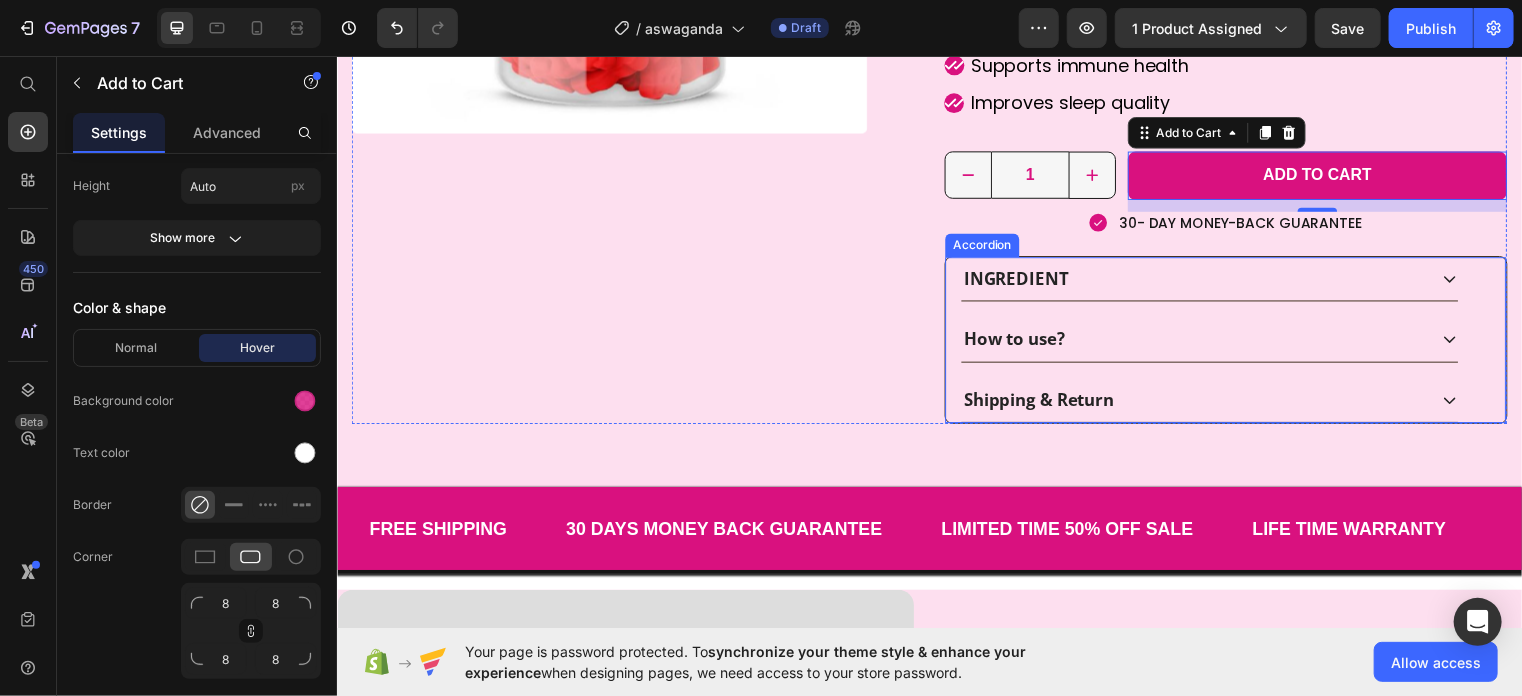 click on "INGREDIENT" at bounding box center (1203, 281) 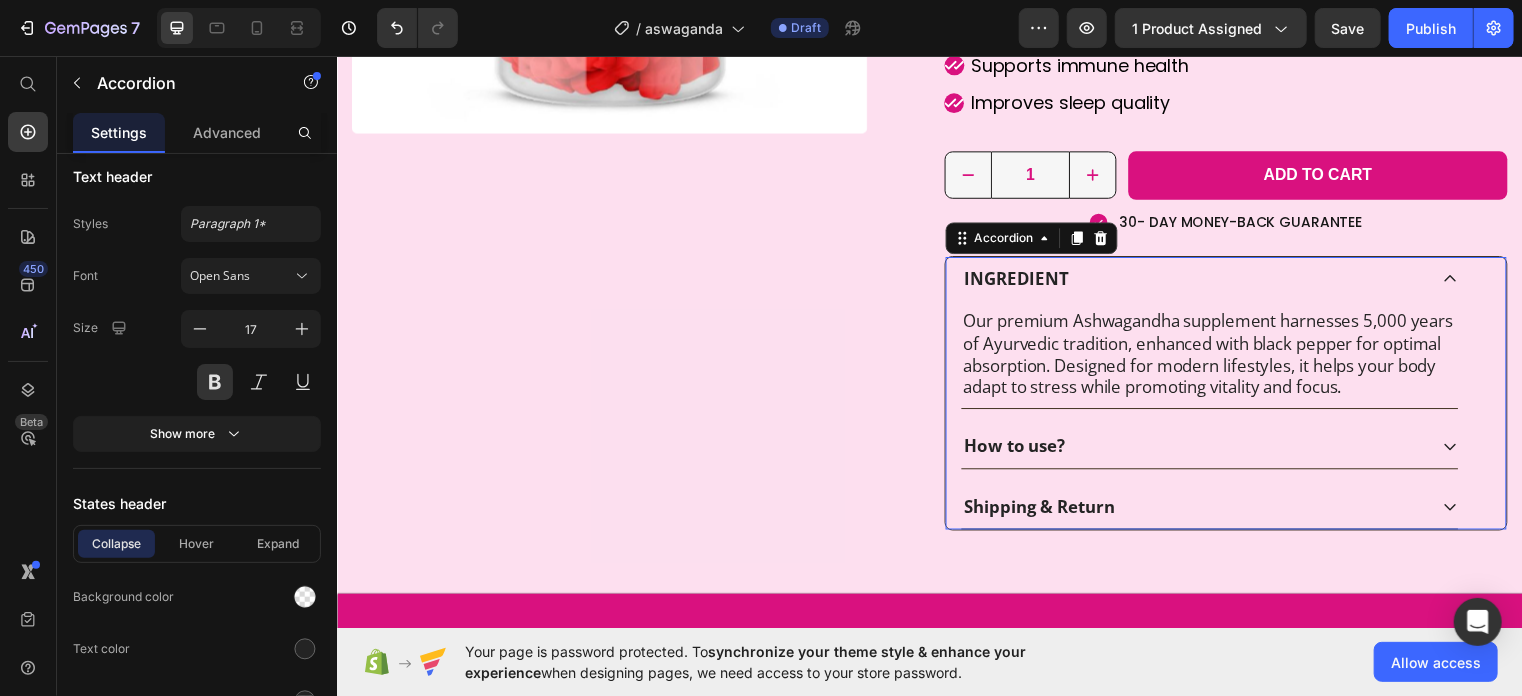 scroll, scrollTop: 0, scrollLeft: 0, axis: both 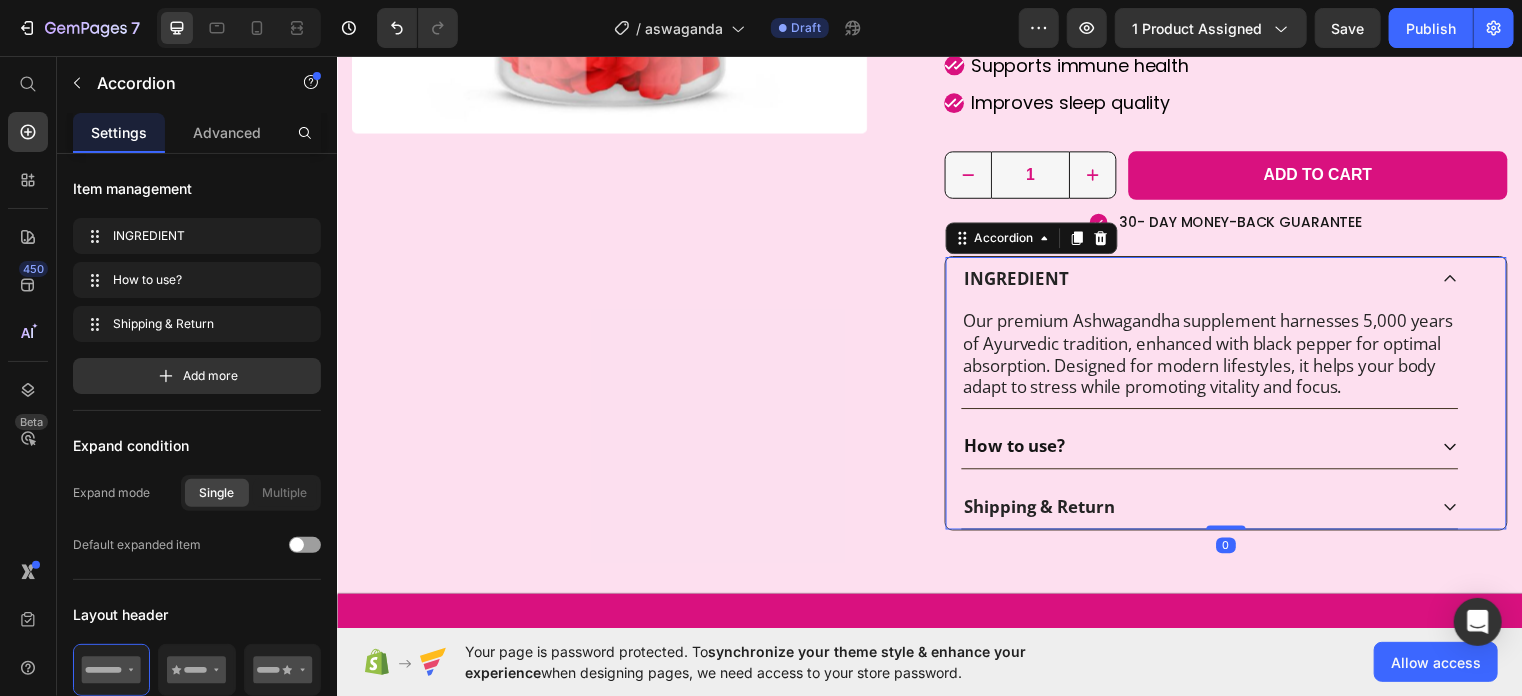 click on "How to use?" at bounding box center (1203, 451) 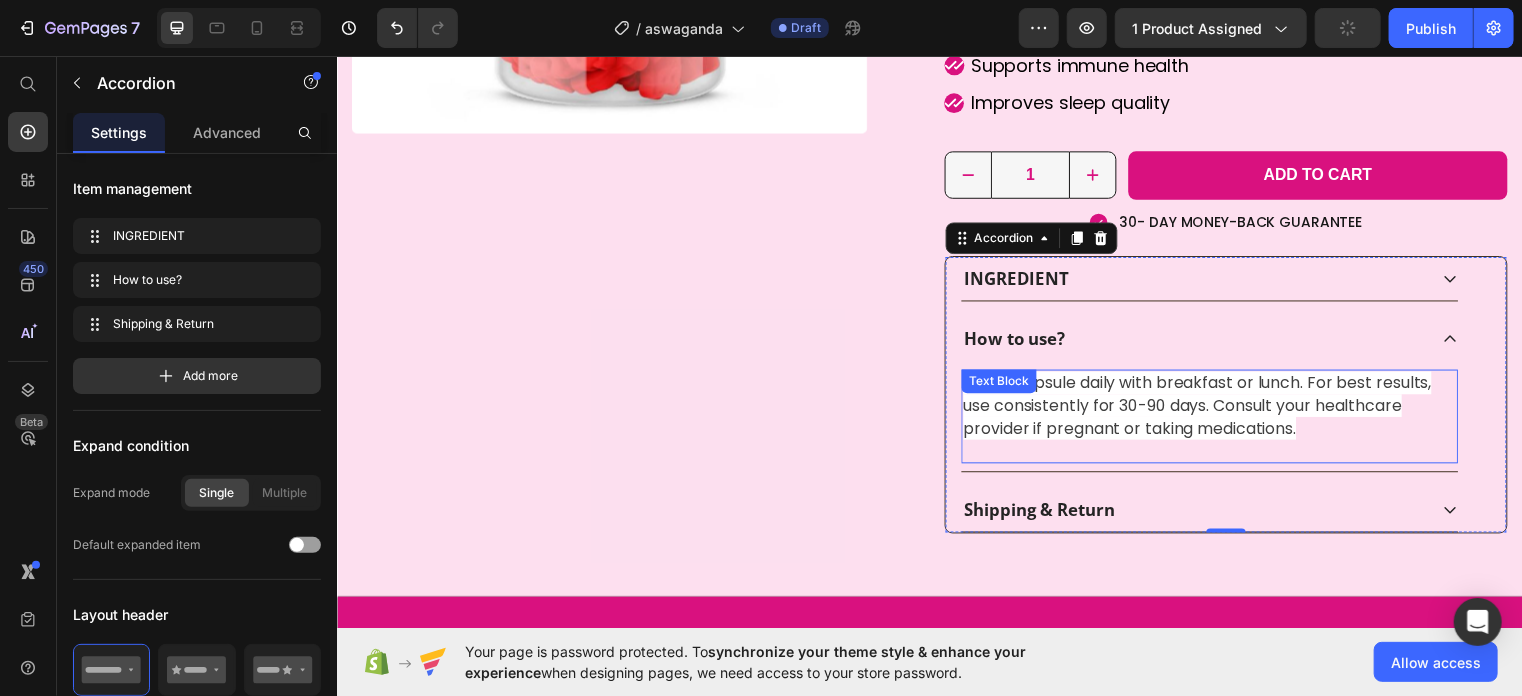 click on "Take 1 capsule daily with breakfast or lunch. For best results, use consistently for 30-90 days. Consult your healthcare provider if pregnant or taking medications." at bounding box center [1207, 409] 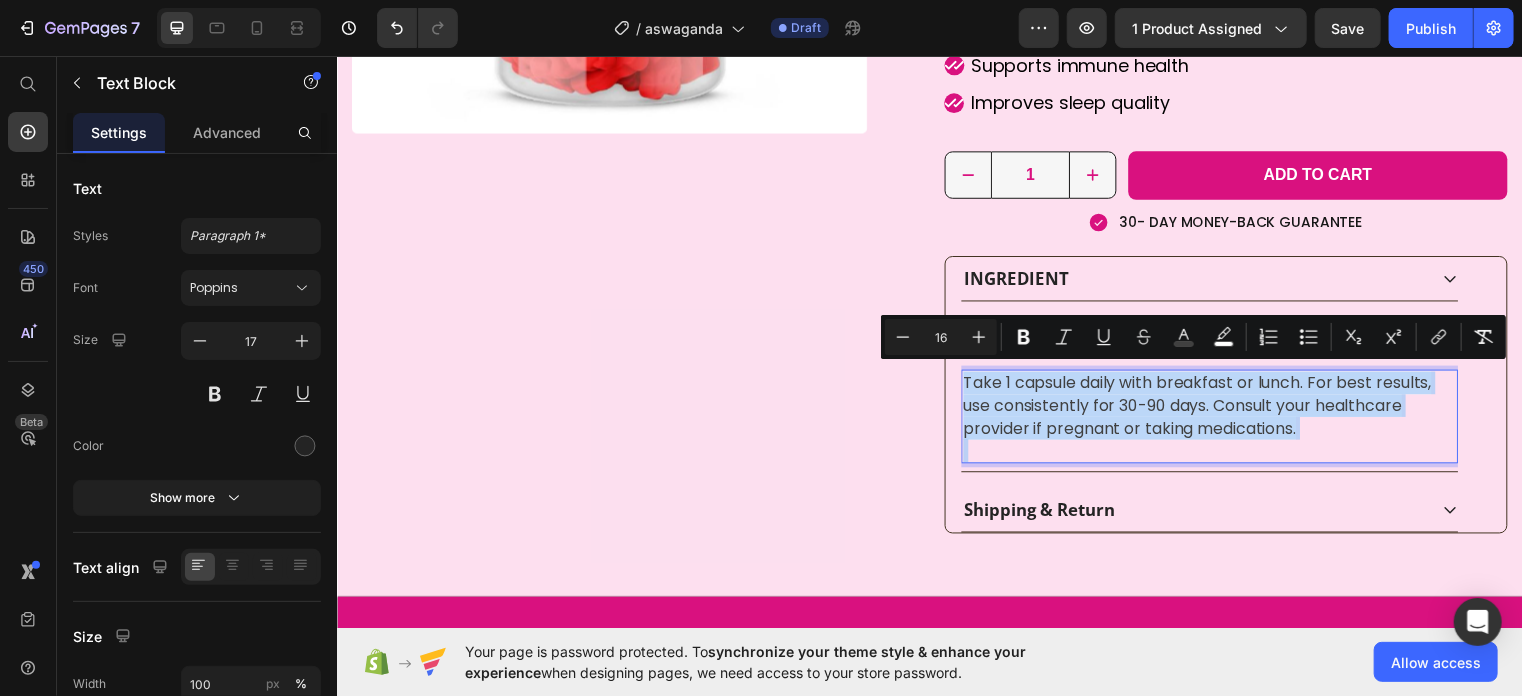 copy on "Take 1 capsule daily with breakfast or lunch. For best results, use consistently for 30-90 days. Consult your healthcare provider if pregnant or taking medications." 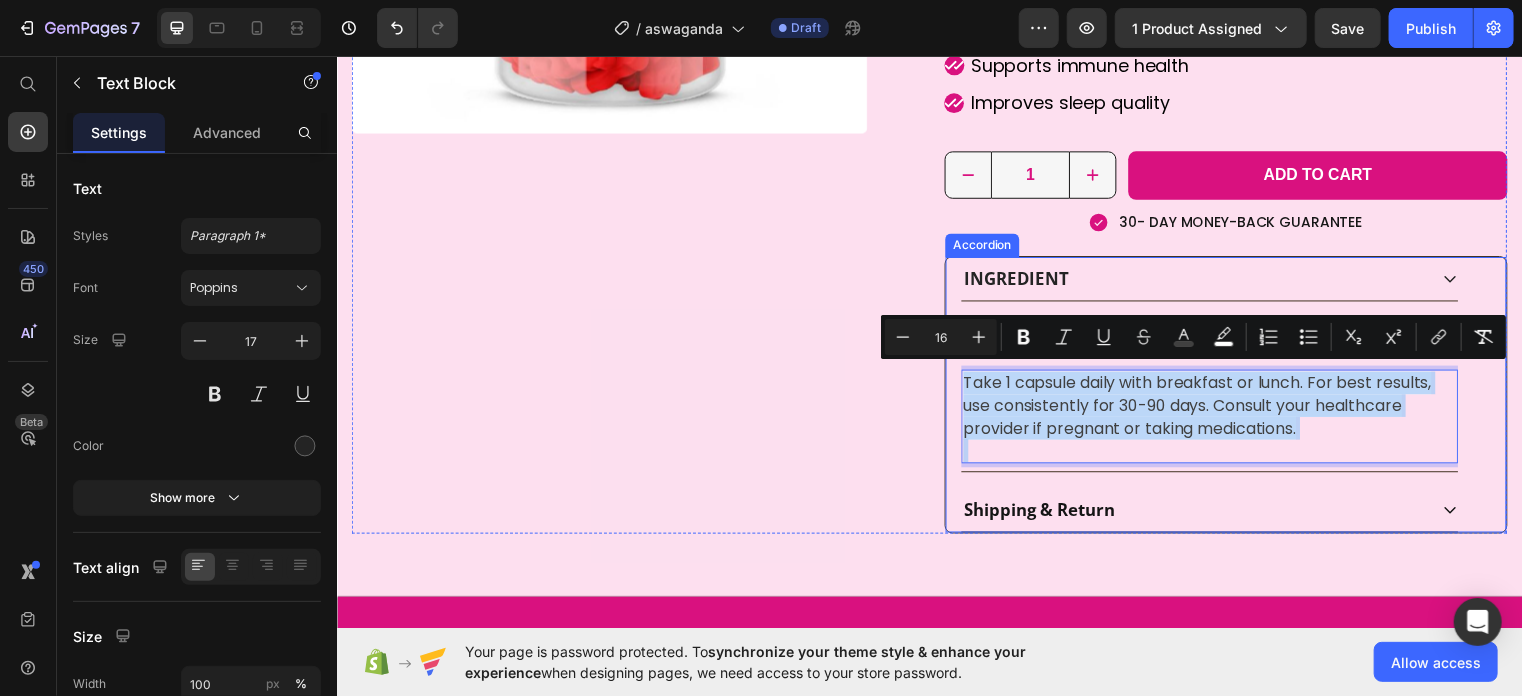 click on "Shipping & Return" at bounding box center [1203, 515] 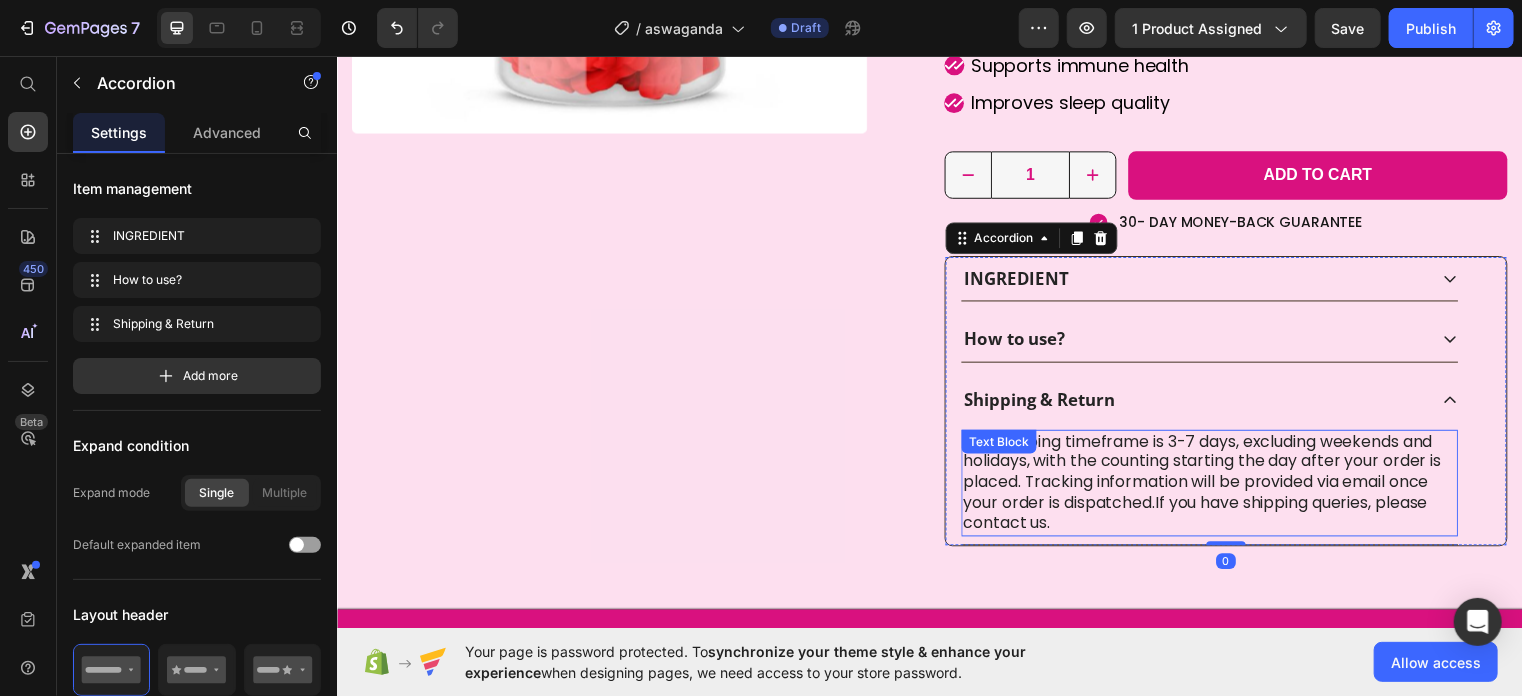 click on "Our shipping timeframe is 3-7 days, excluding weekends and holidays, with the counting starting the day after your order is placed. Tracking information will be provided via email once your order is dispatched.If you have shipping queries, please contact us." at bounding box center [1219, 488] 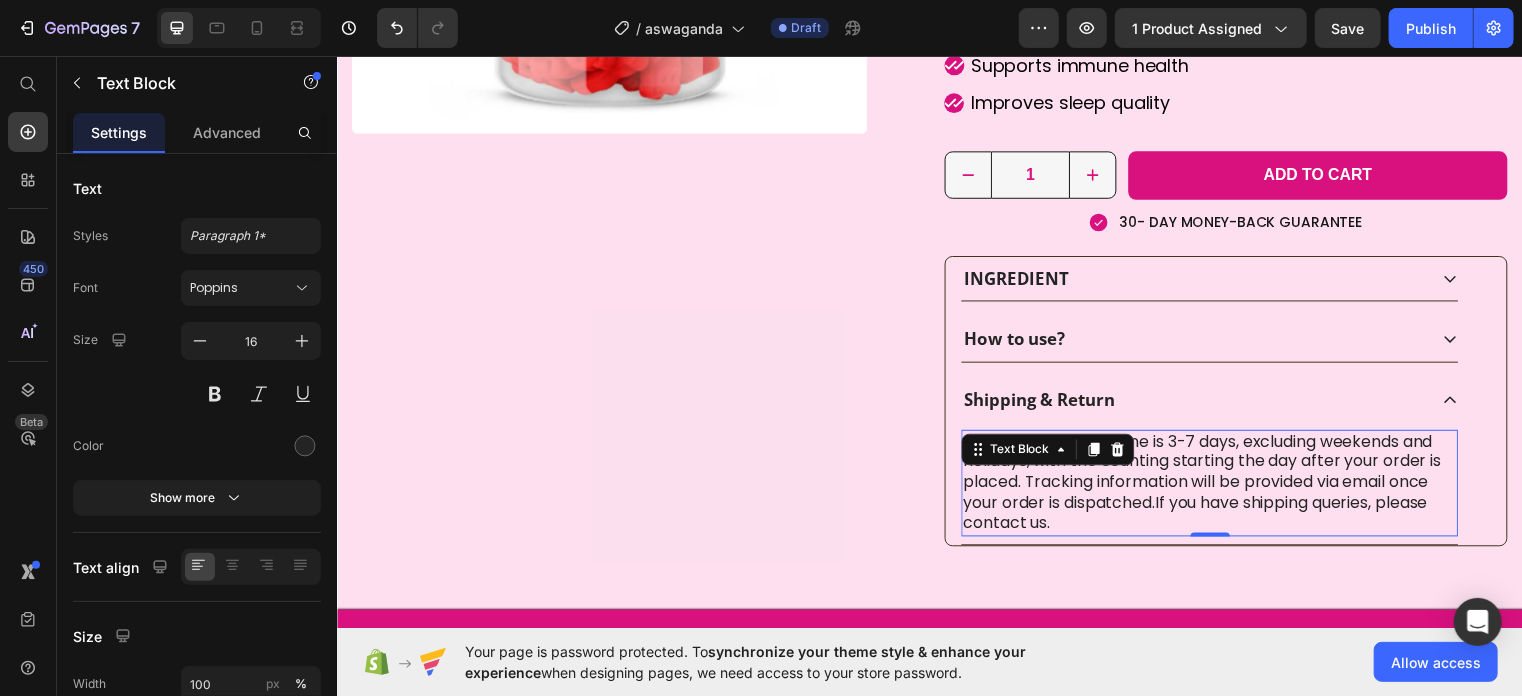 click on "Our shipping timeframe is 3-7 days, excluding weekends and holidays, with the counting starting the day after your order is placed. Tracking information will be provided via email once your order is dispatched.If you have shipping queries, please contact us." at bounding box center (1219, 488) 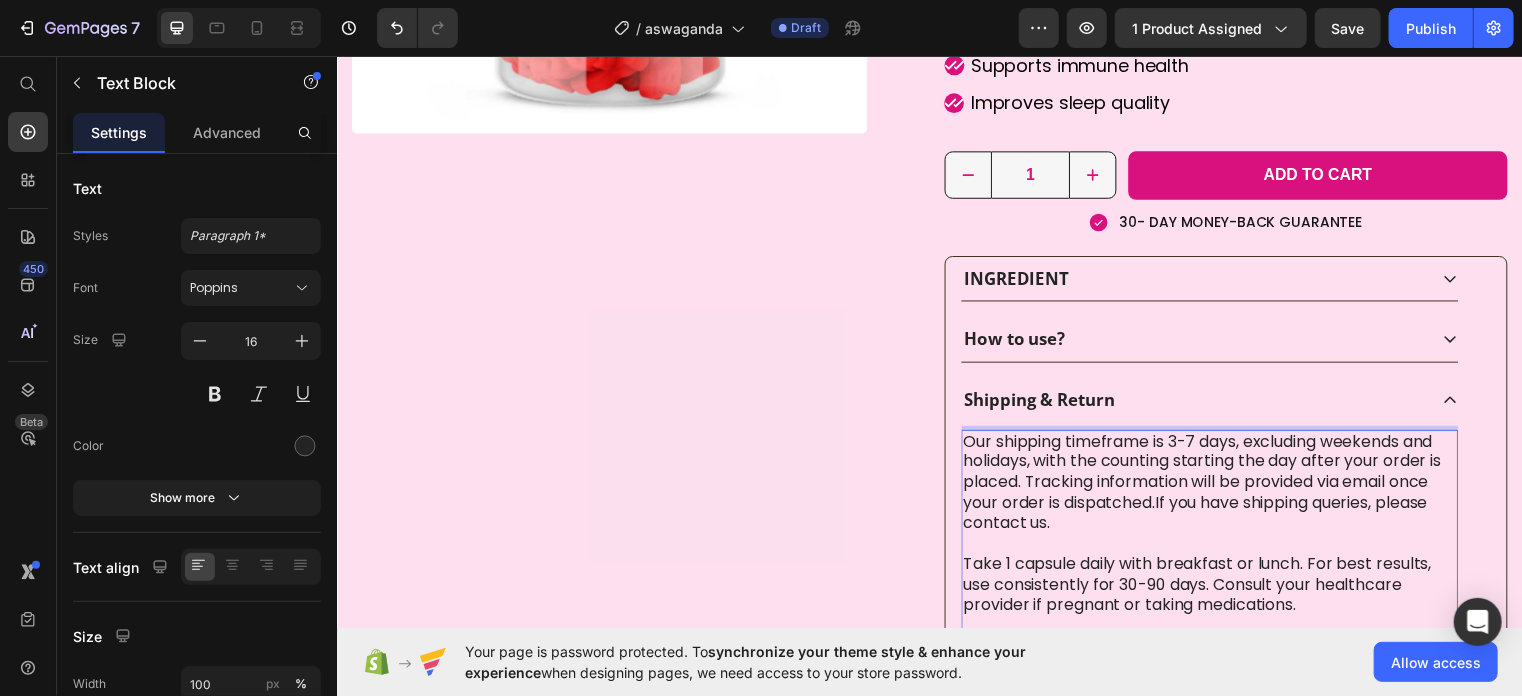 scroll, scrollTop: 588, scrollLeft: 0, axis: vertical 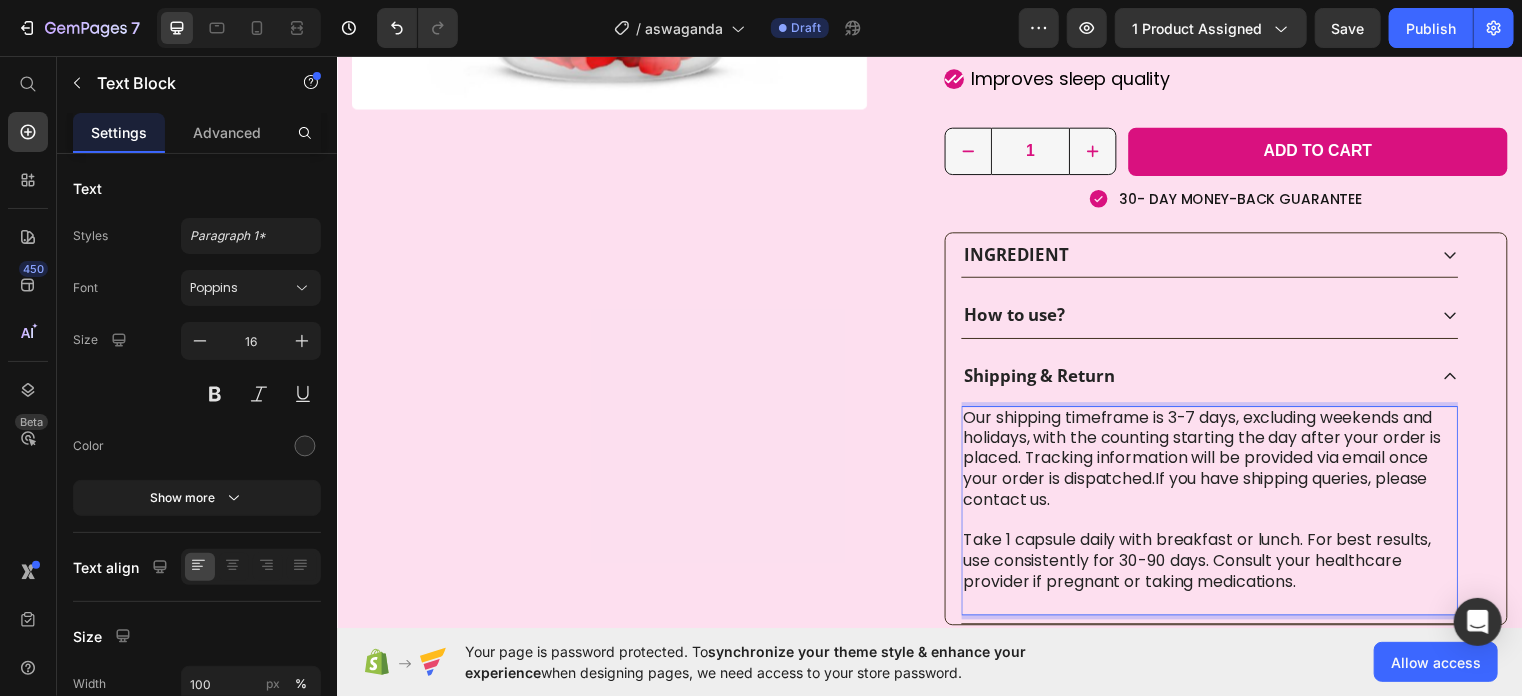 click on "Take 1 capsule daily with breakfast or lunch. For best results, use consistently for 30-90 days. Consult your healthcare provider if pregnant or taking medications." at bounding box center (1219, 567) 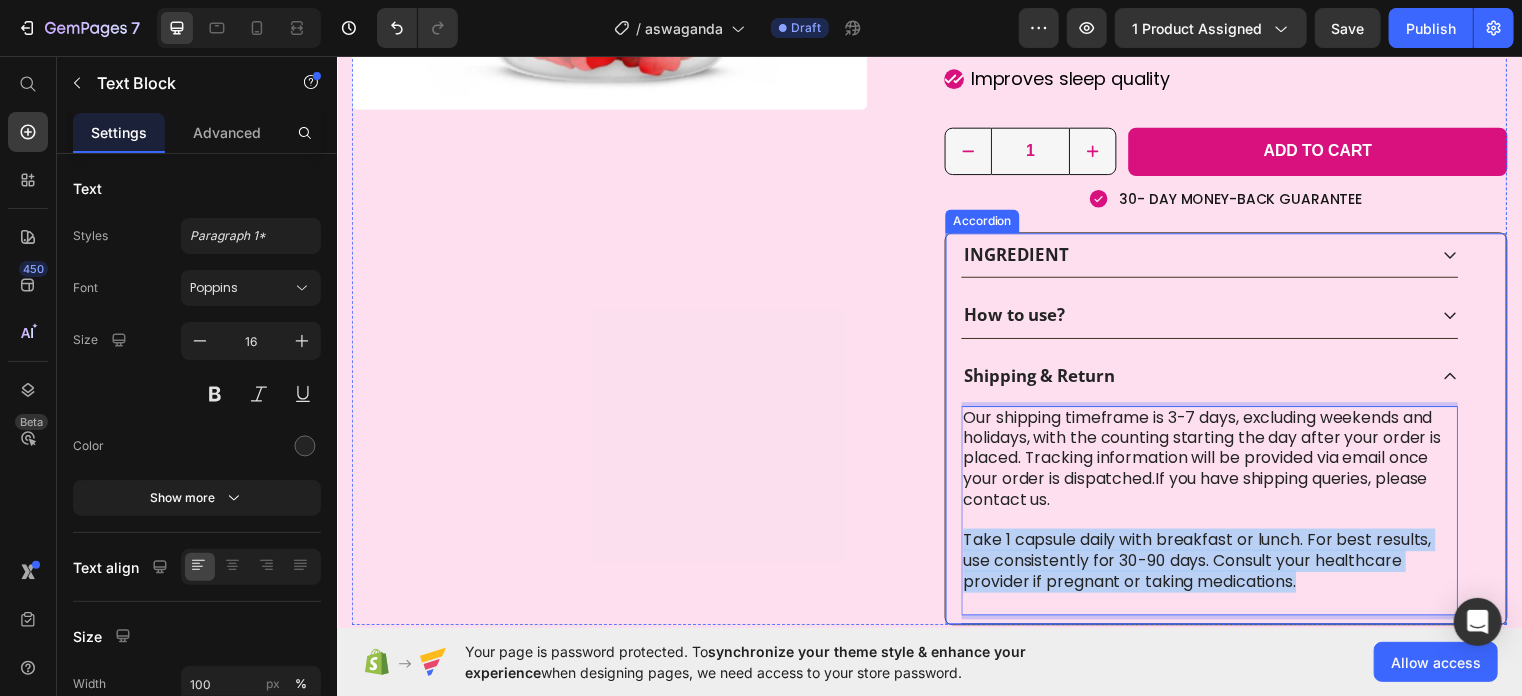 drag, startPoint x: 1311, startPoint y: 588, endPoint x: 955, endPoint y: 539, distance: 359.35638 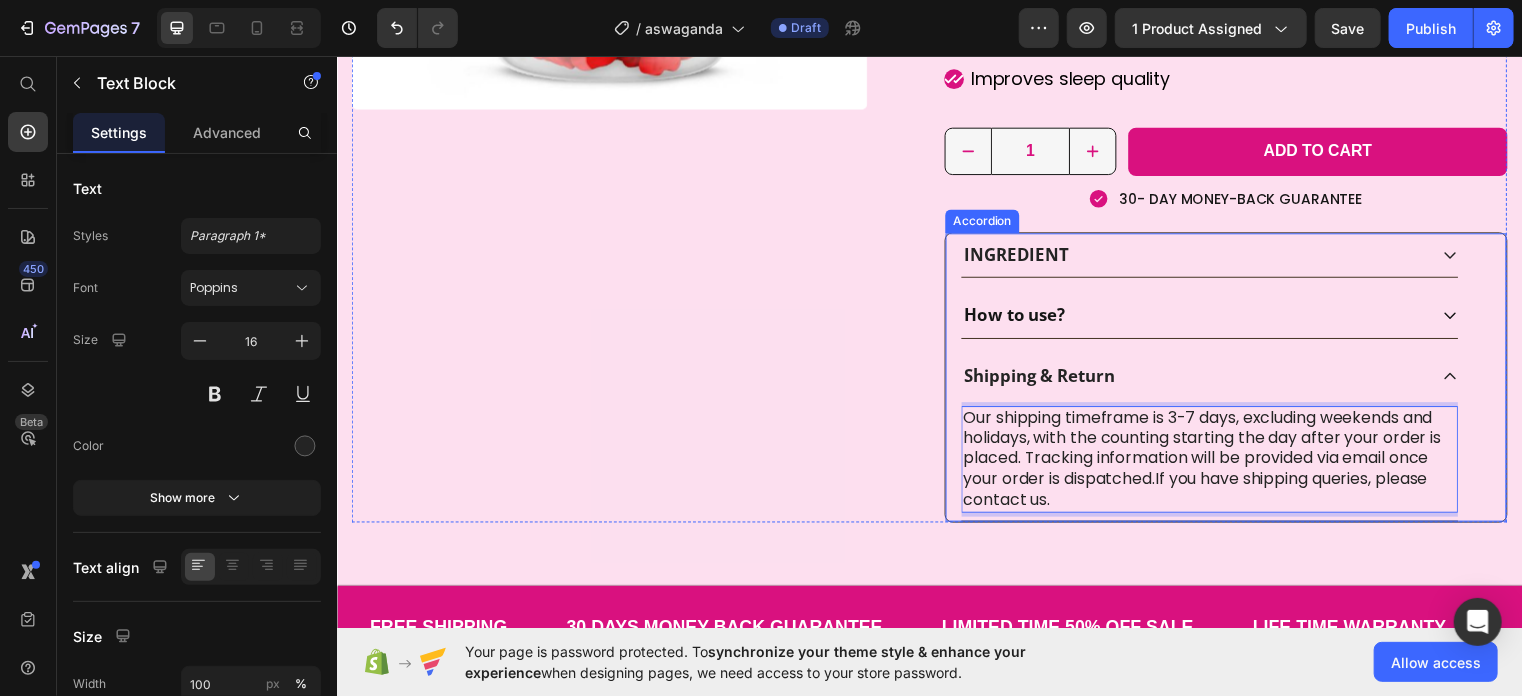 click on "How to use?" at bounding box center (1203, 318) 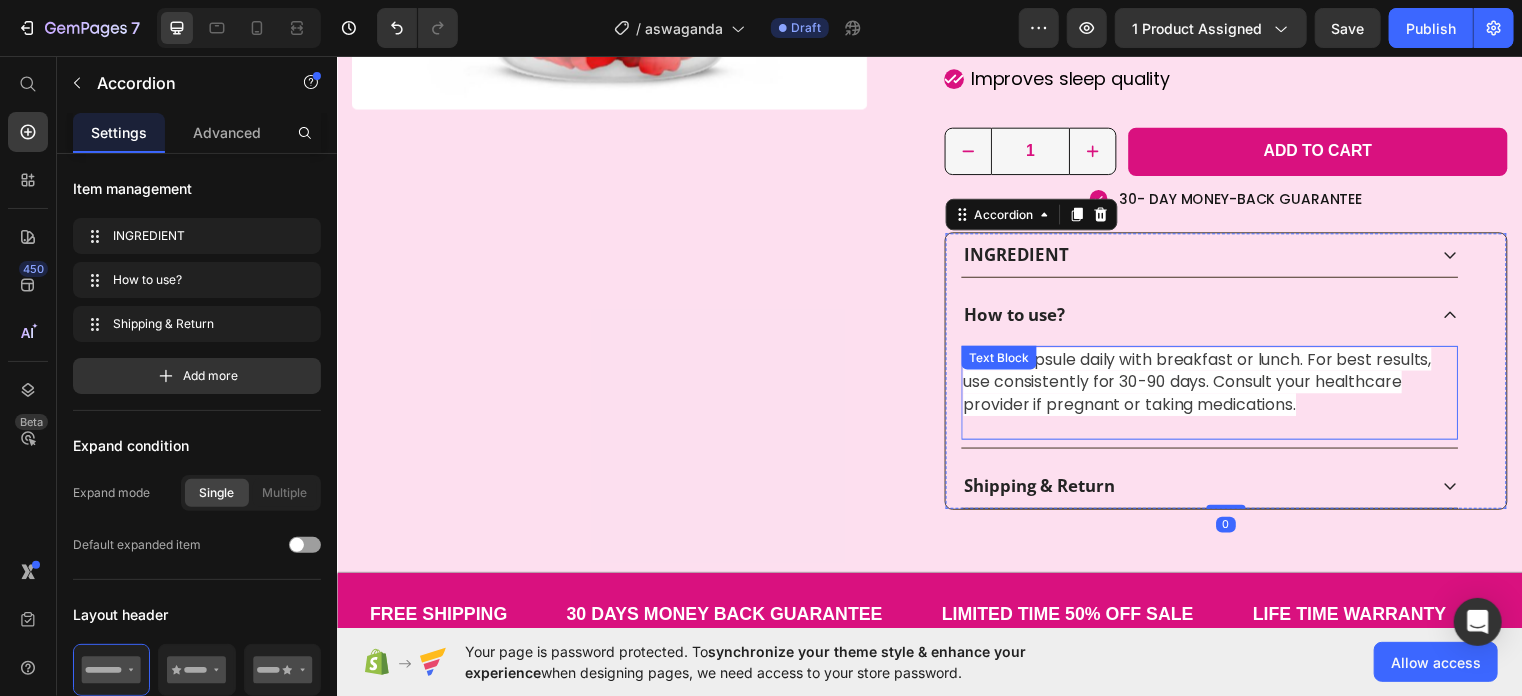 click on "Take 1 capsule daily with breakfast or lunch. For best results, use consistently for 30-90 days. Consult your healthcare provider if pregnant or taking medications." at bounding box center [1207, 385] 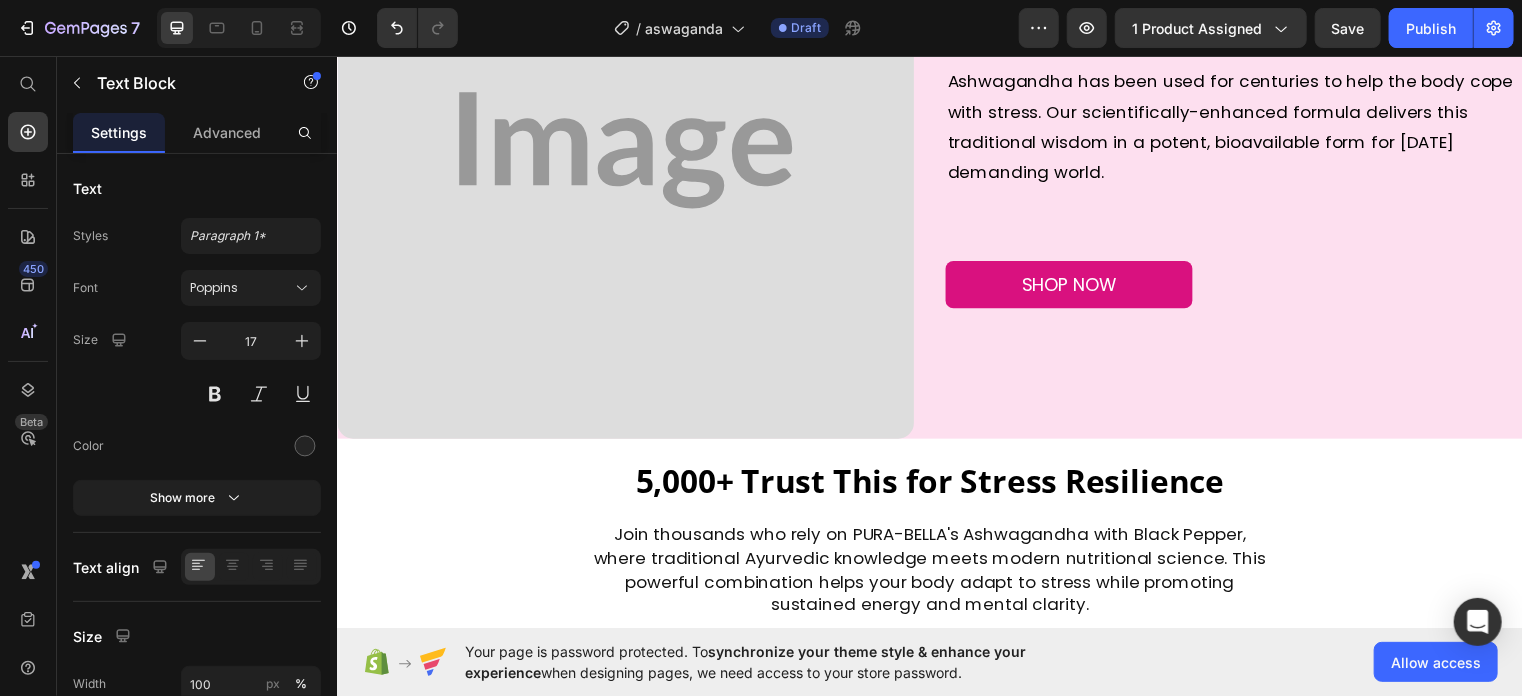 scroll, scrollTop: 1400, scrollLeft: 0, axis: vertical 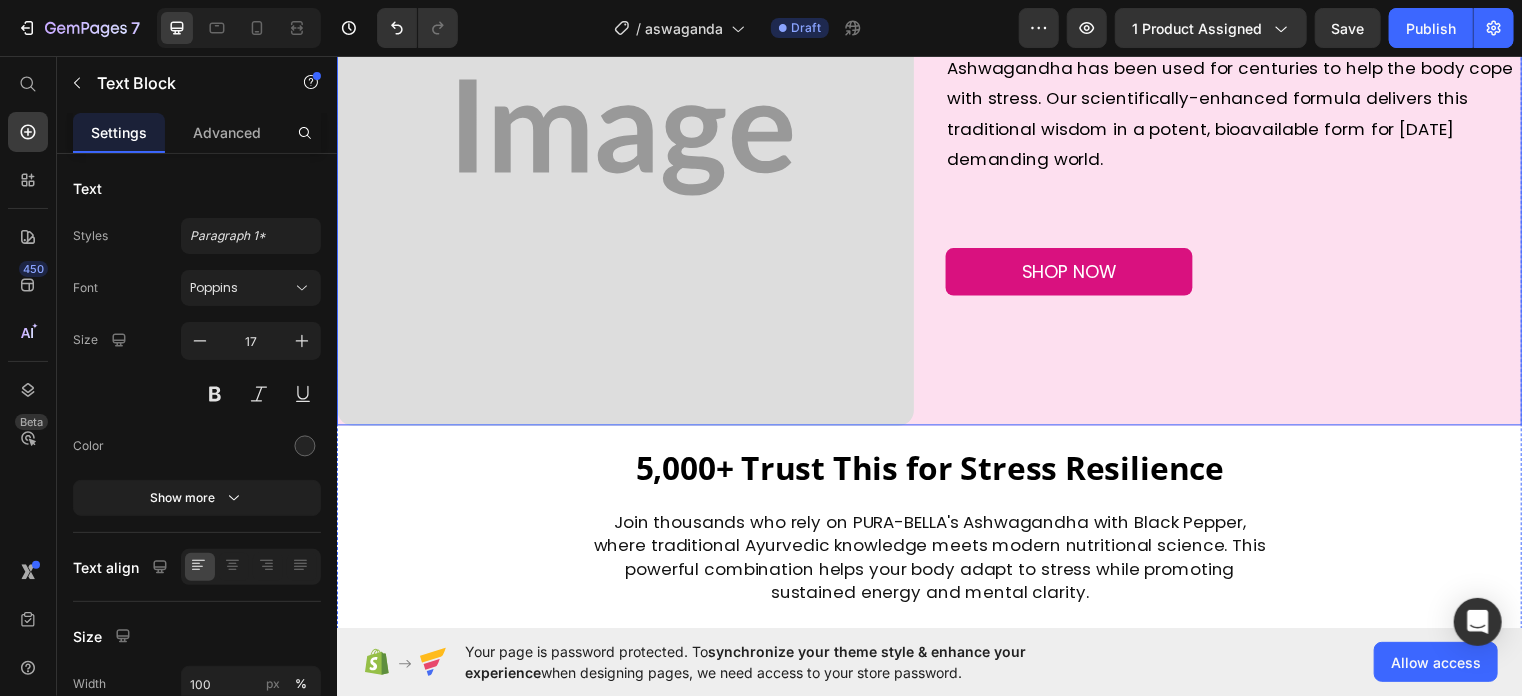 click on "Ancient [MEDICAL_DATA], Modern Solution Heading Ashwagandha has been used for centuries to help the body cope with stress. Our scientifically-enhanced formula delivers this traditional wisdom in a potent, bioavailable form for [DATE] demanding world. Text Block SHOP NOW Button" at bounding box center (1244, 138) 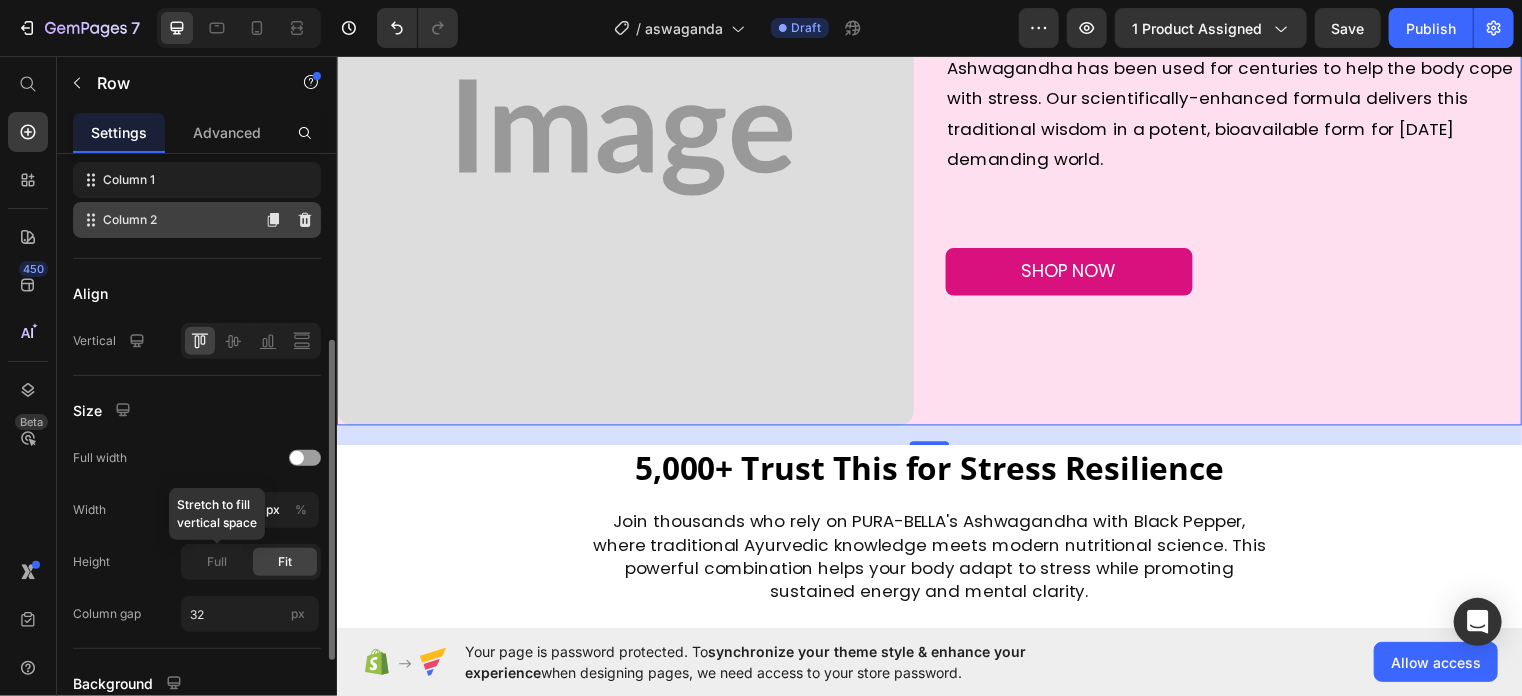 scroll, scrollTop: 520, scrollLeft: 0, axis: vertical 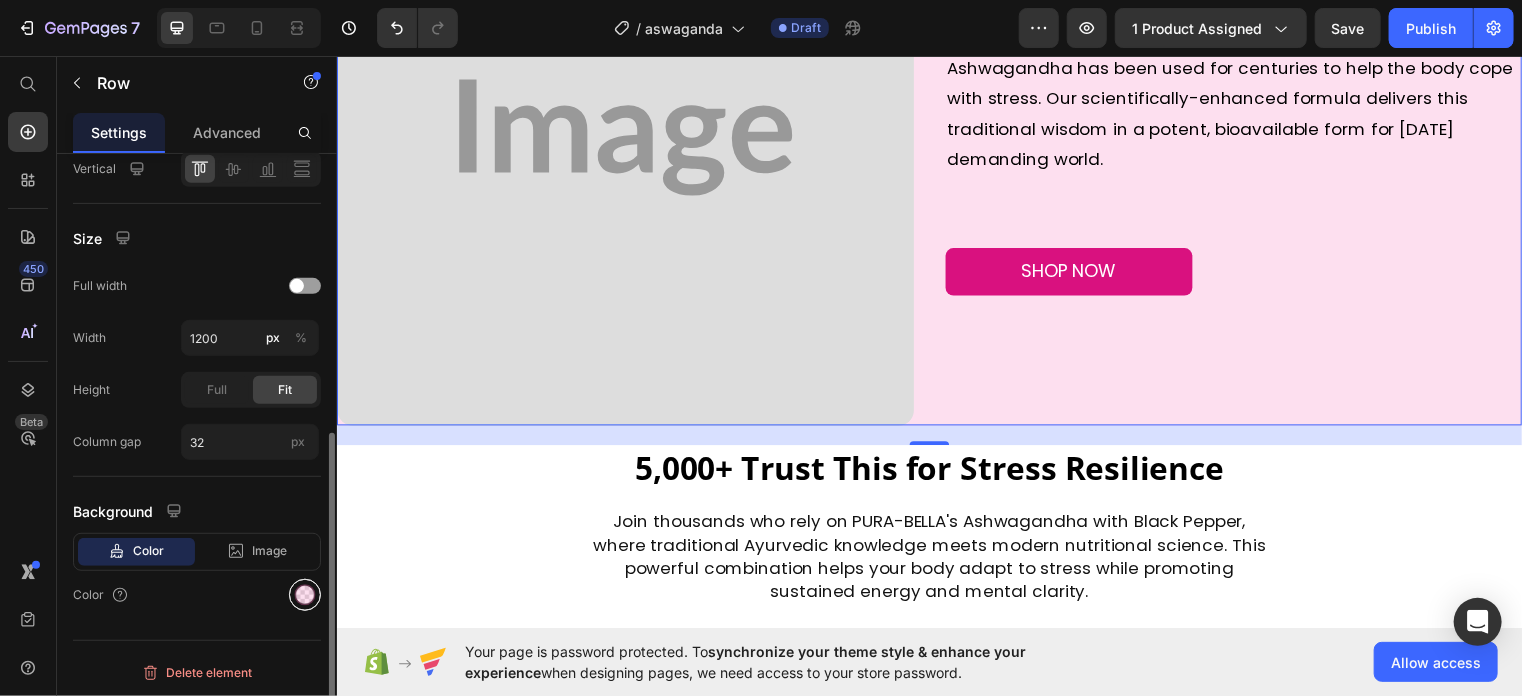 click at bounding box center (305, 595) 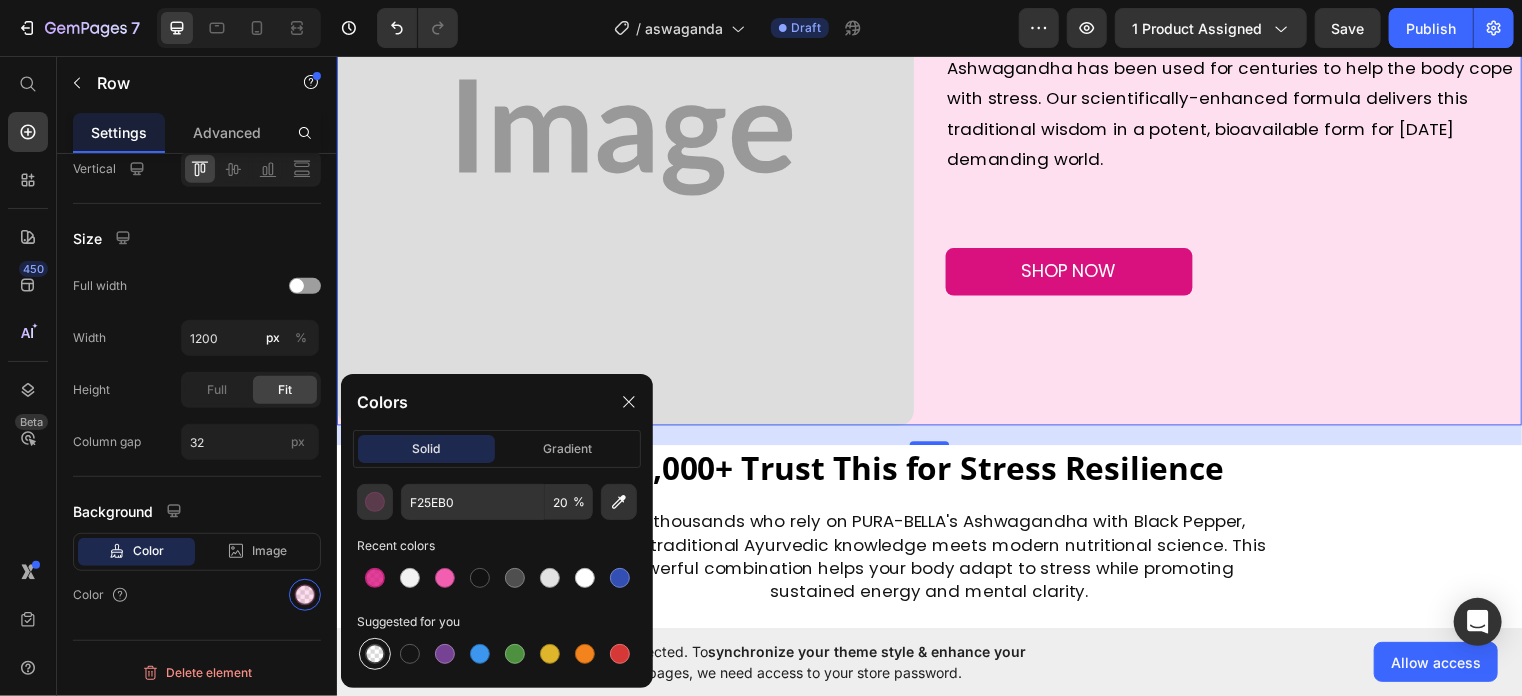 click at bounding box center (375, 654) 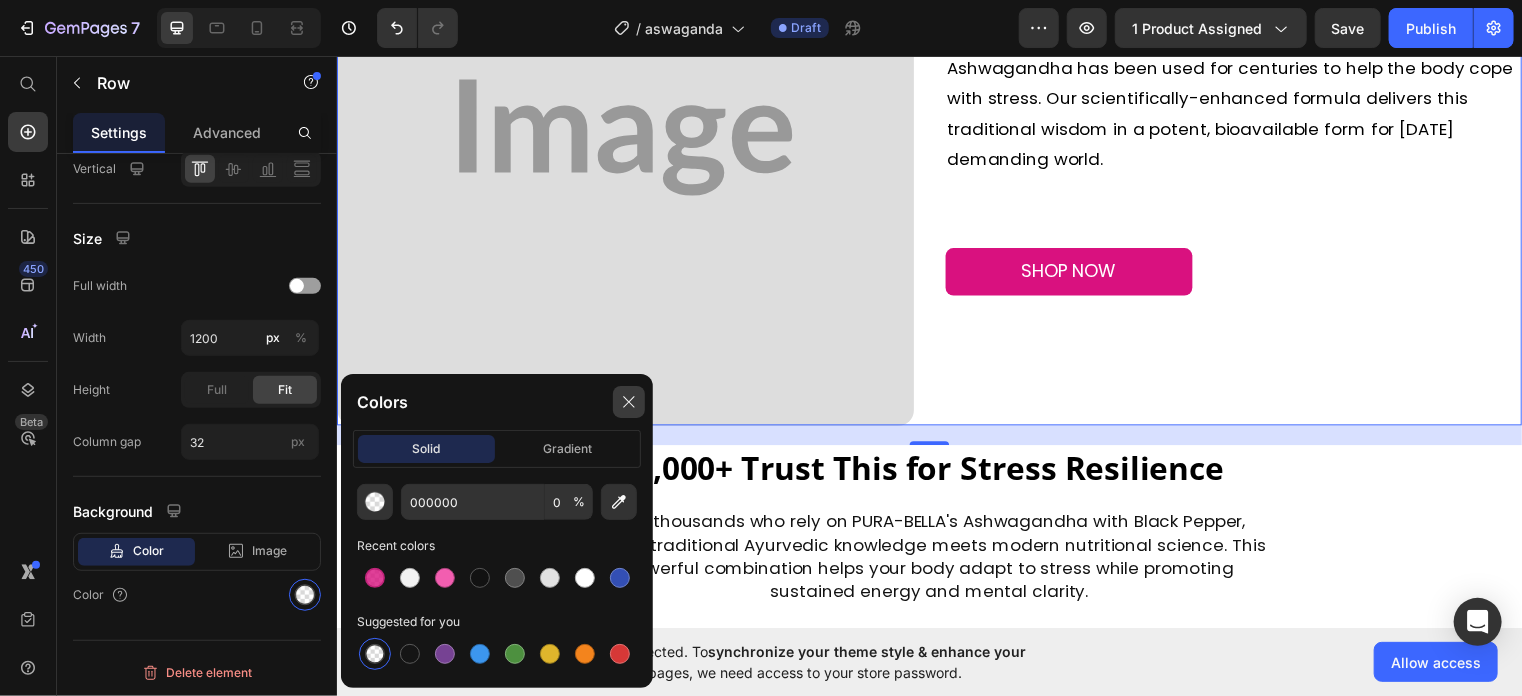click 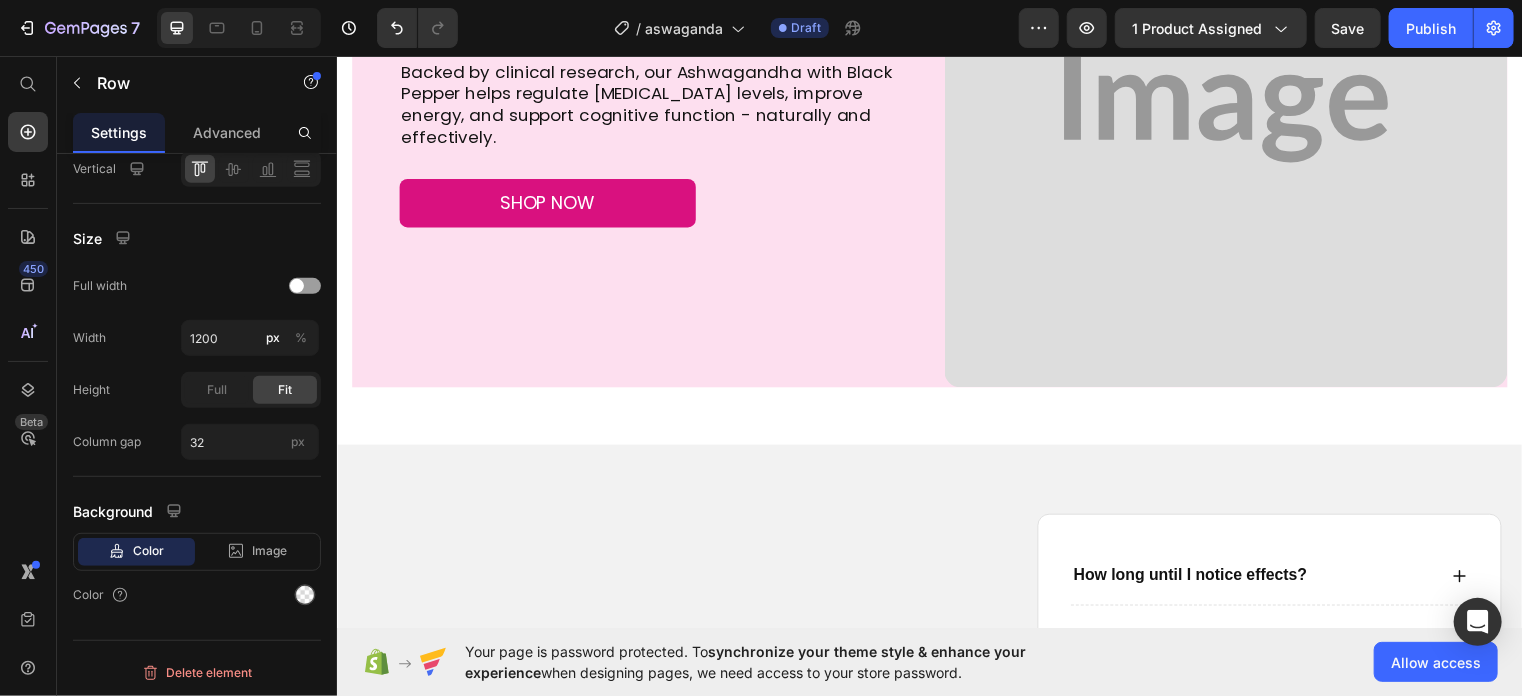scroll, scrollTop: 3241, scrollLeft: 0, axis: vertical 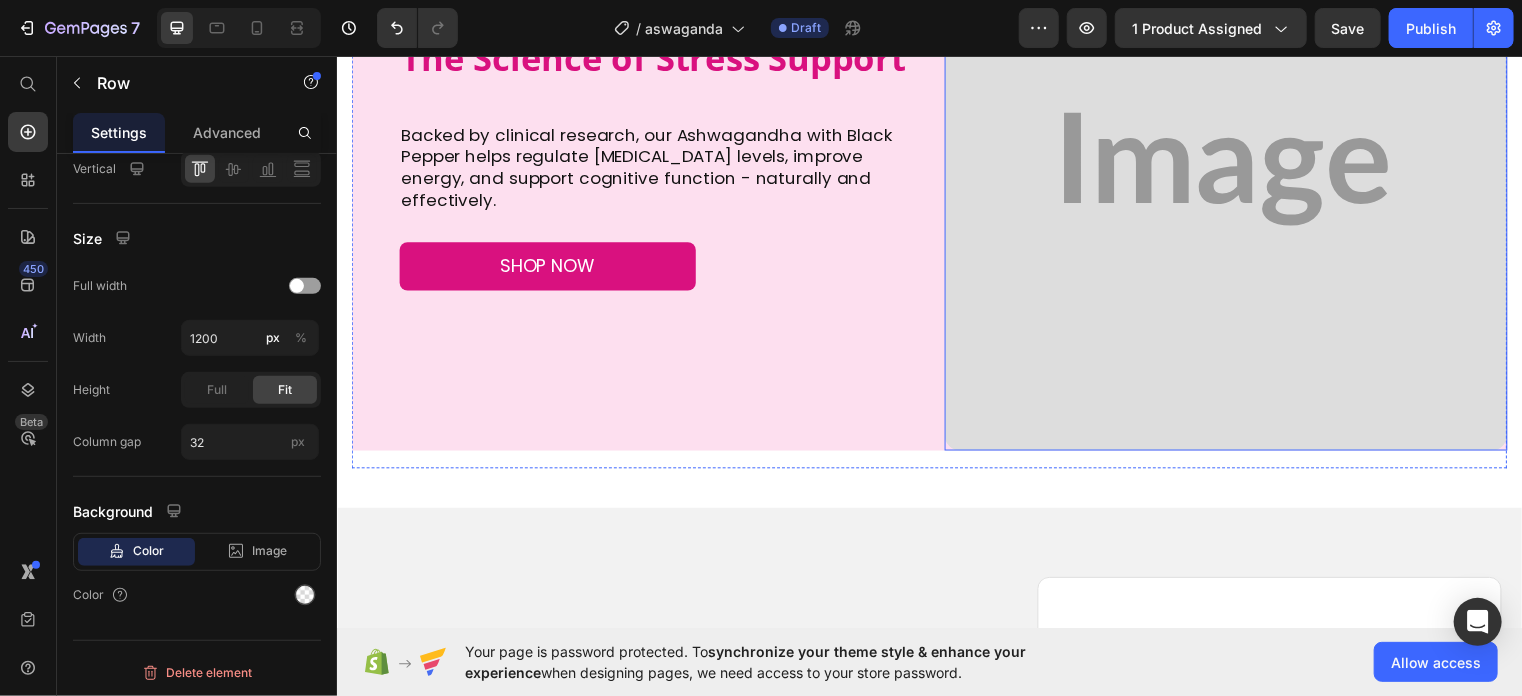 click at bounding box center (1236, 170) 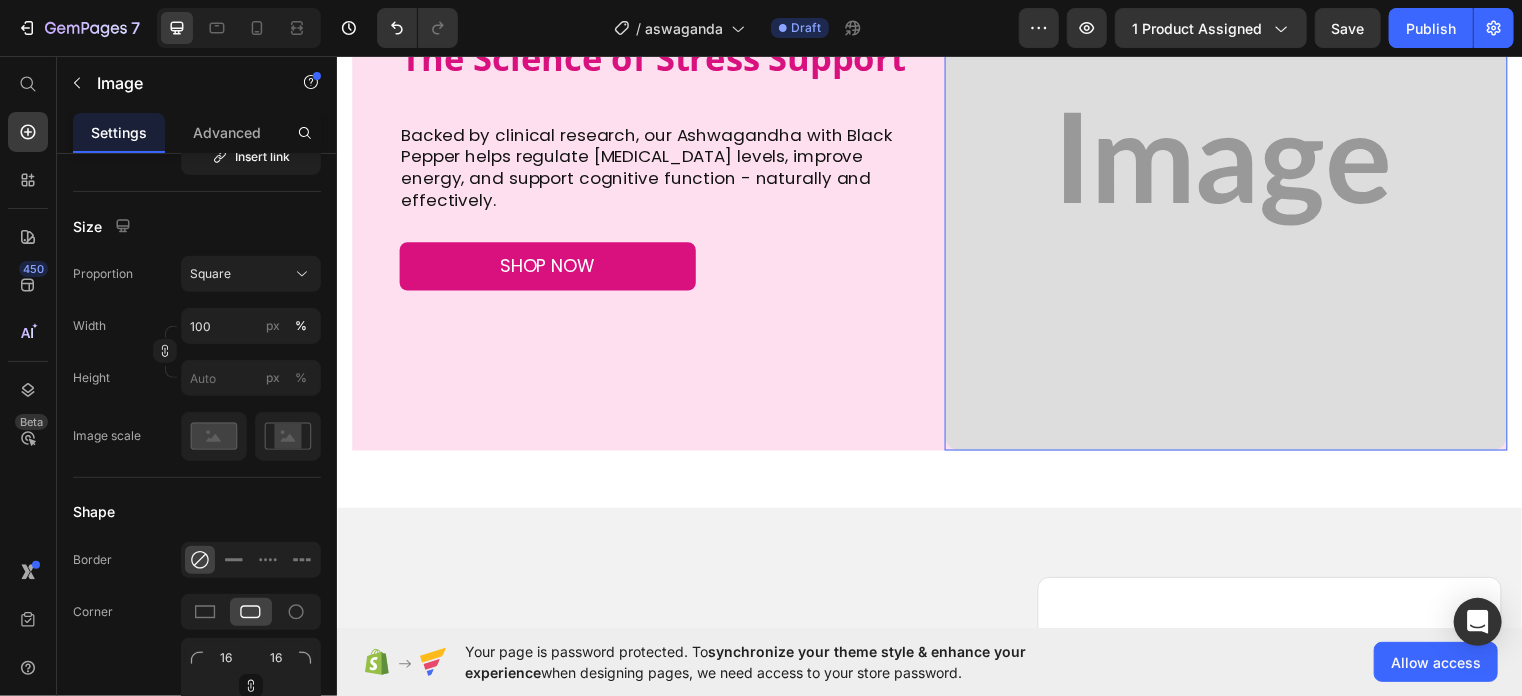 scroll, scrollTop: 0, scrollLeft: 0, axis: both 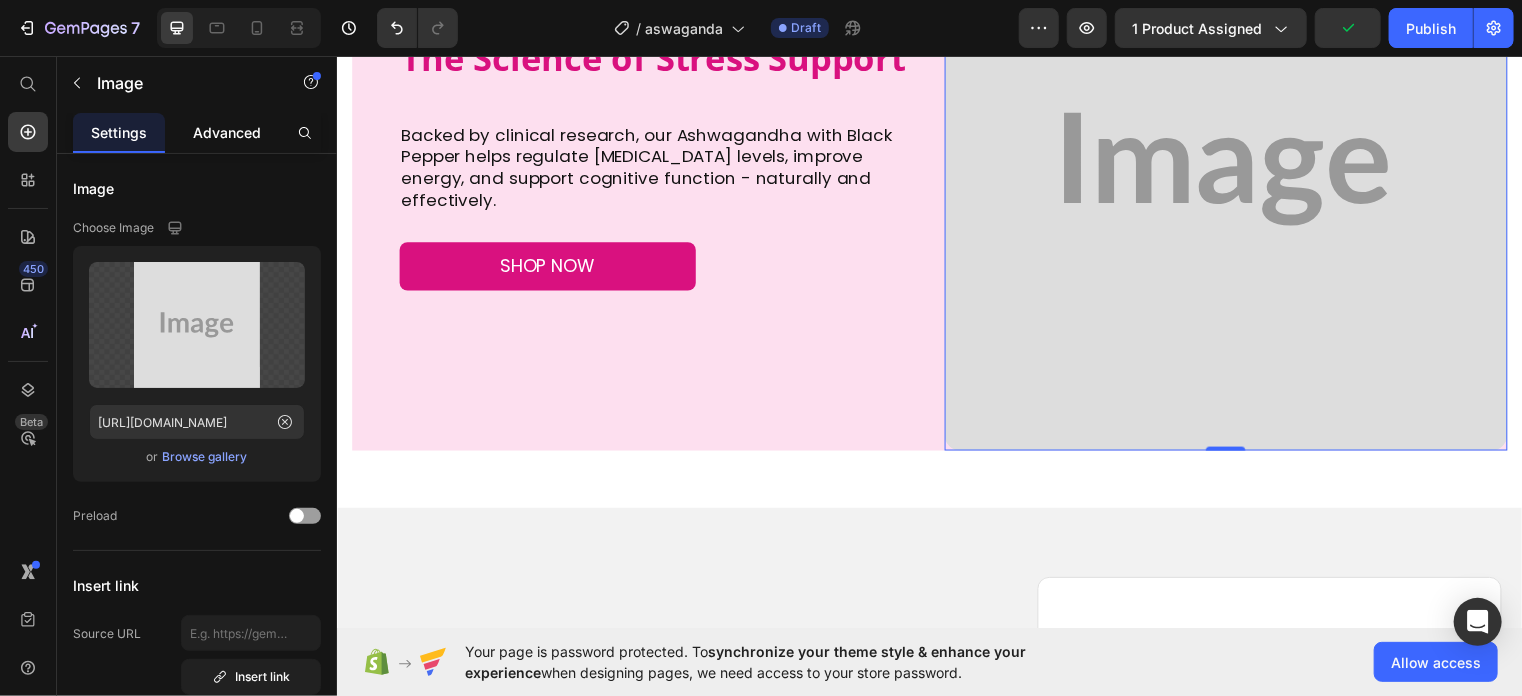 click on "Advanced" at bounding box center [227, 132] 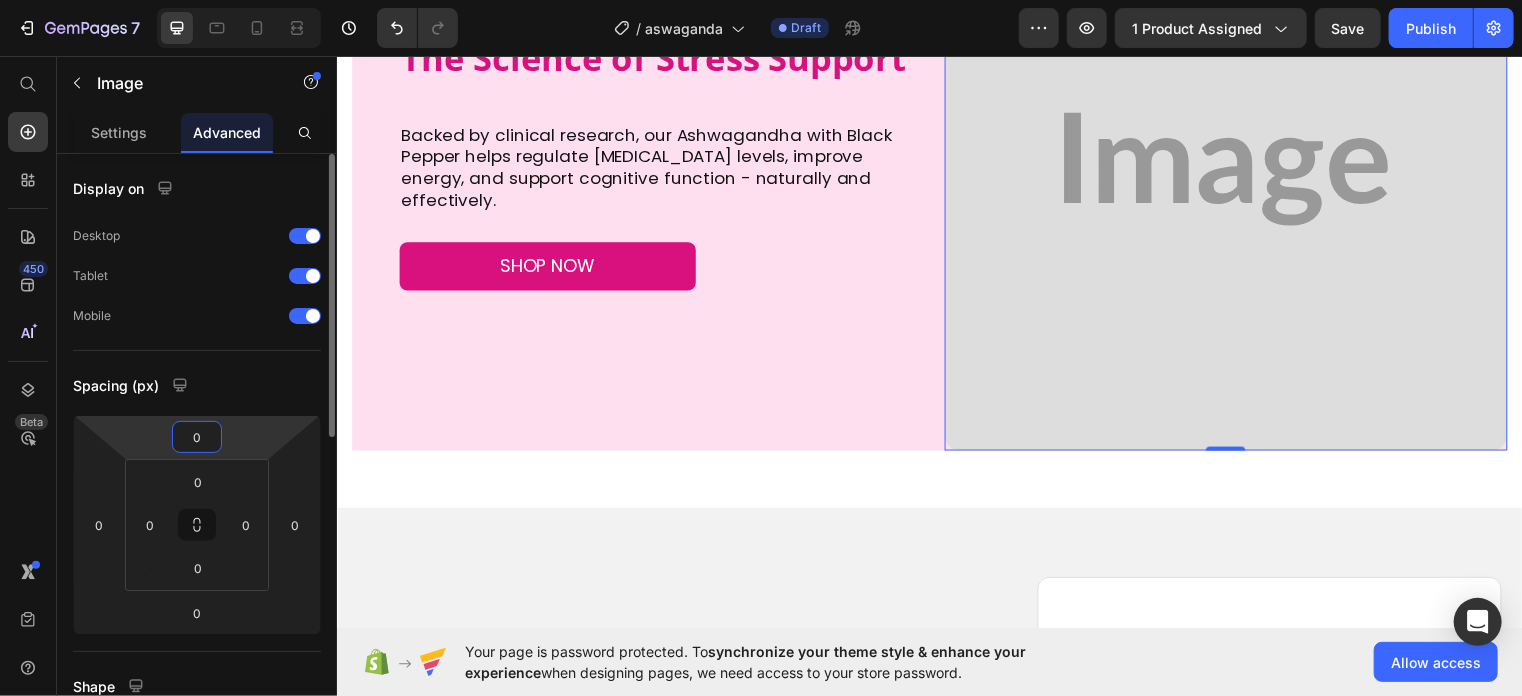 click on "0" at bounding box center (197, 437) 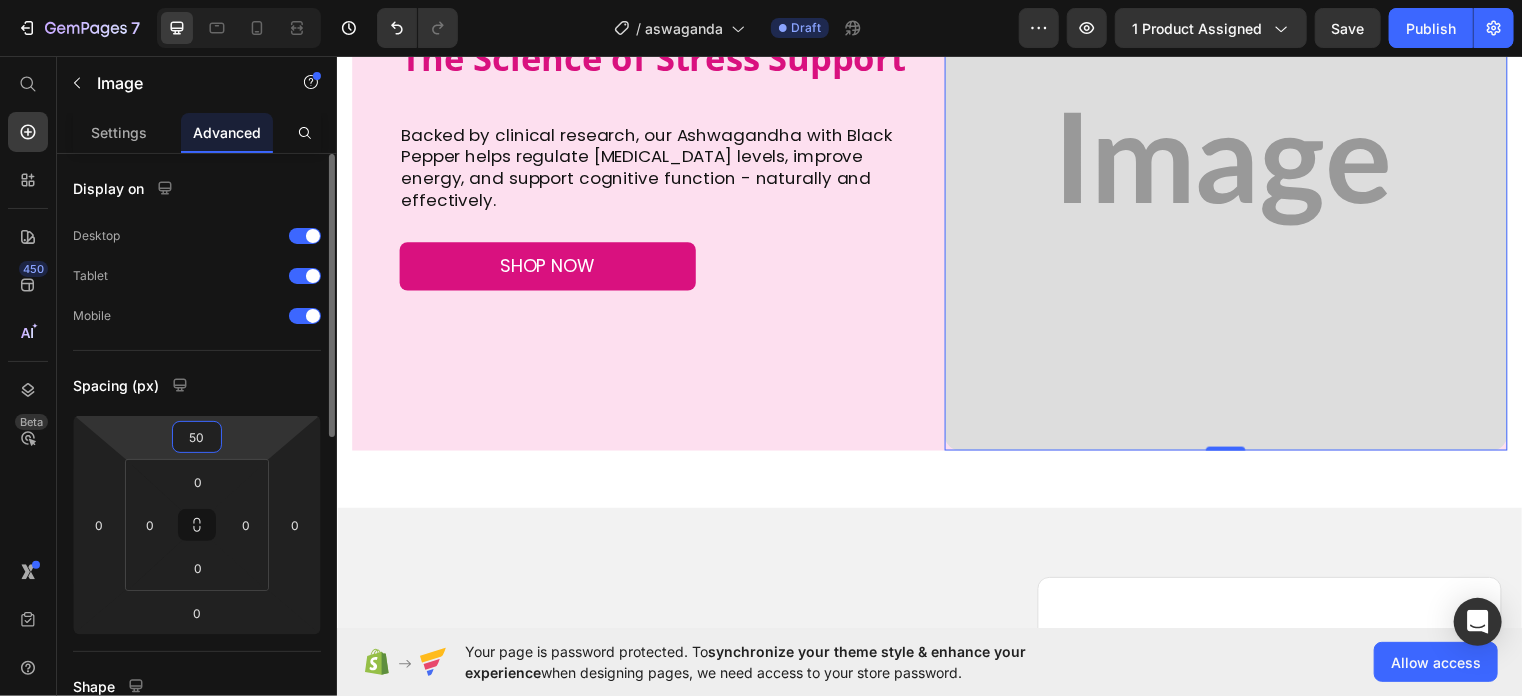 scroll, scrollTop: 3266, scrollLeft: 0, axis: vertical 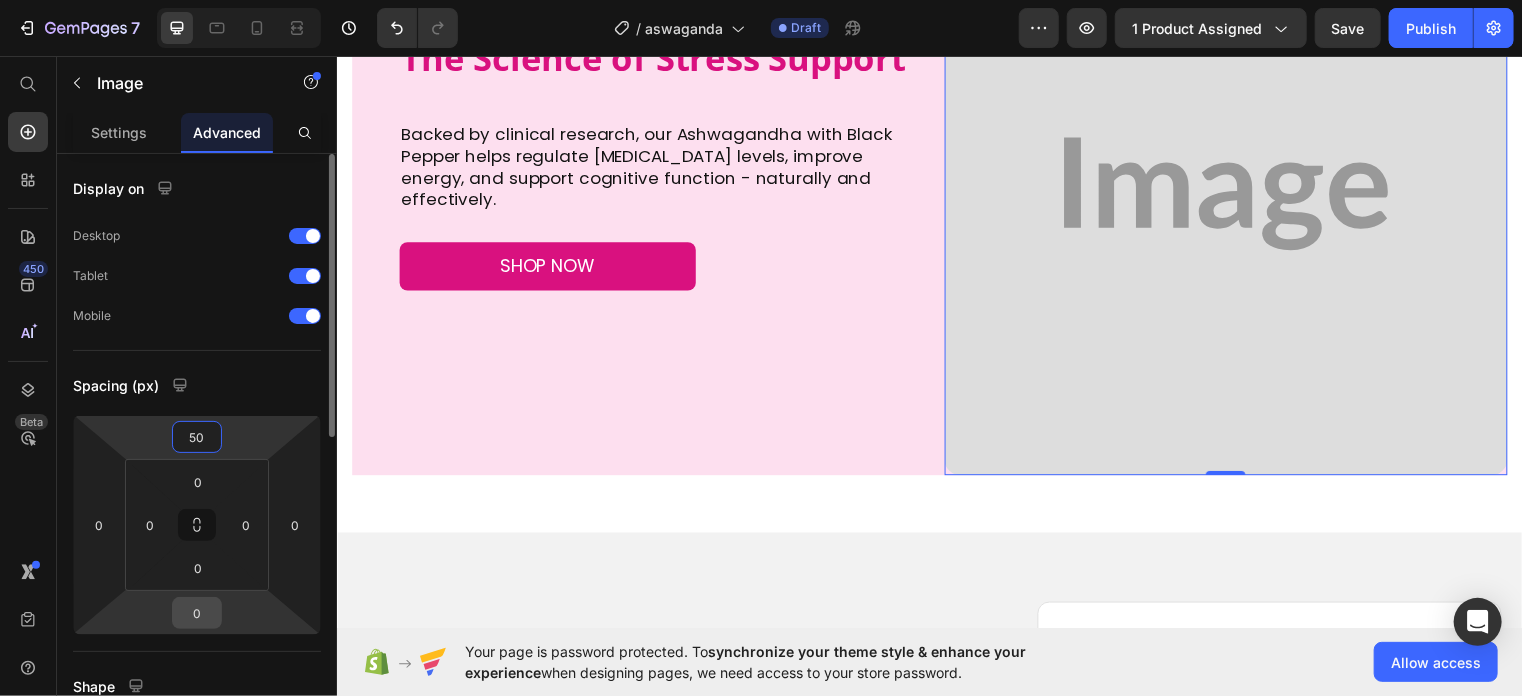 type on "50" 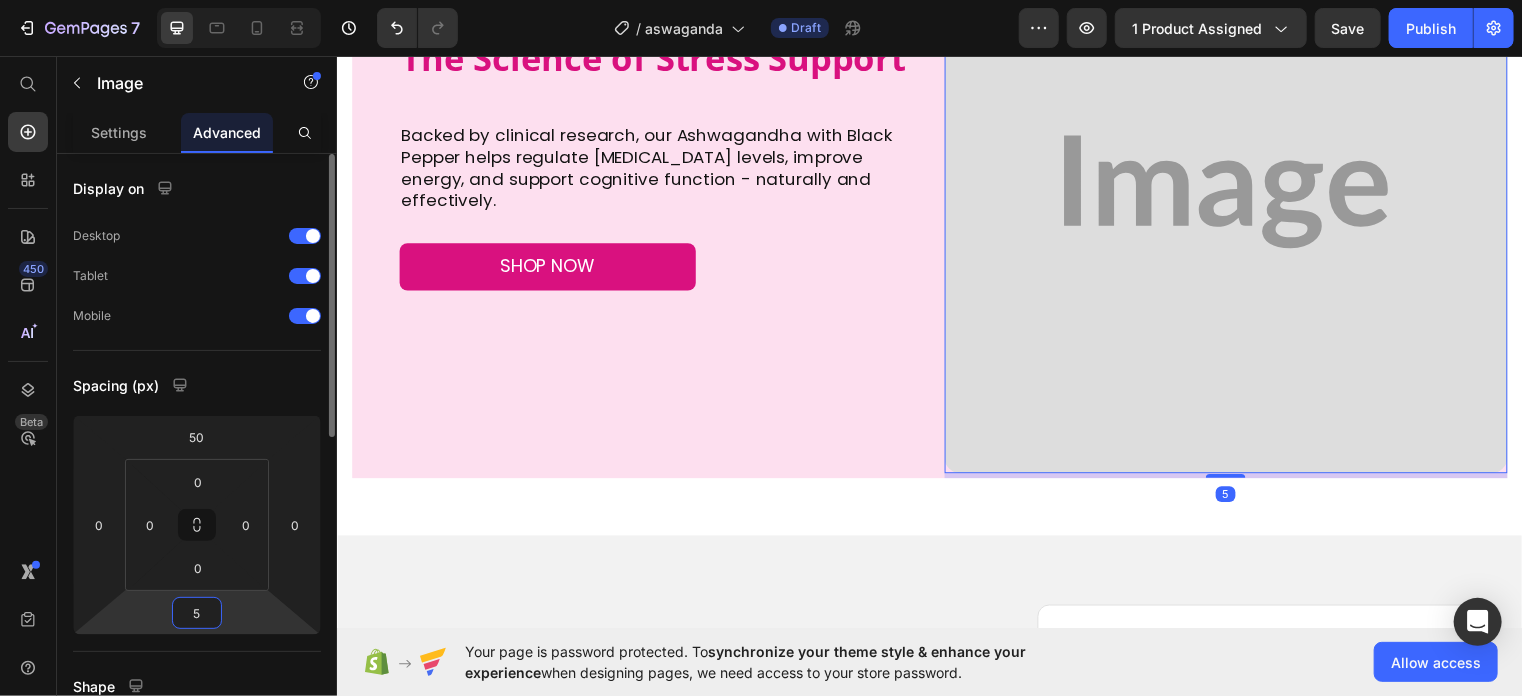 type on "50" 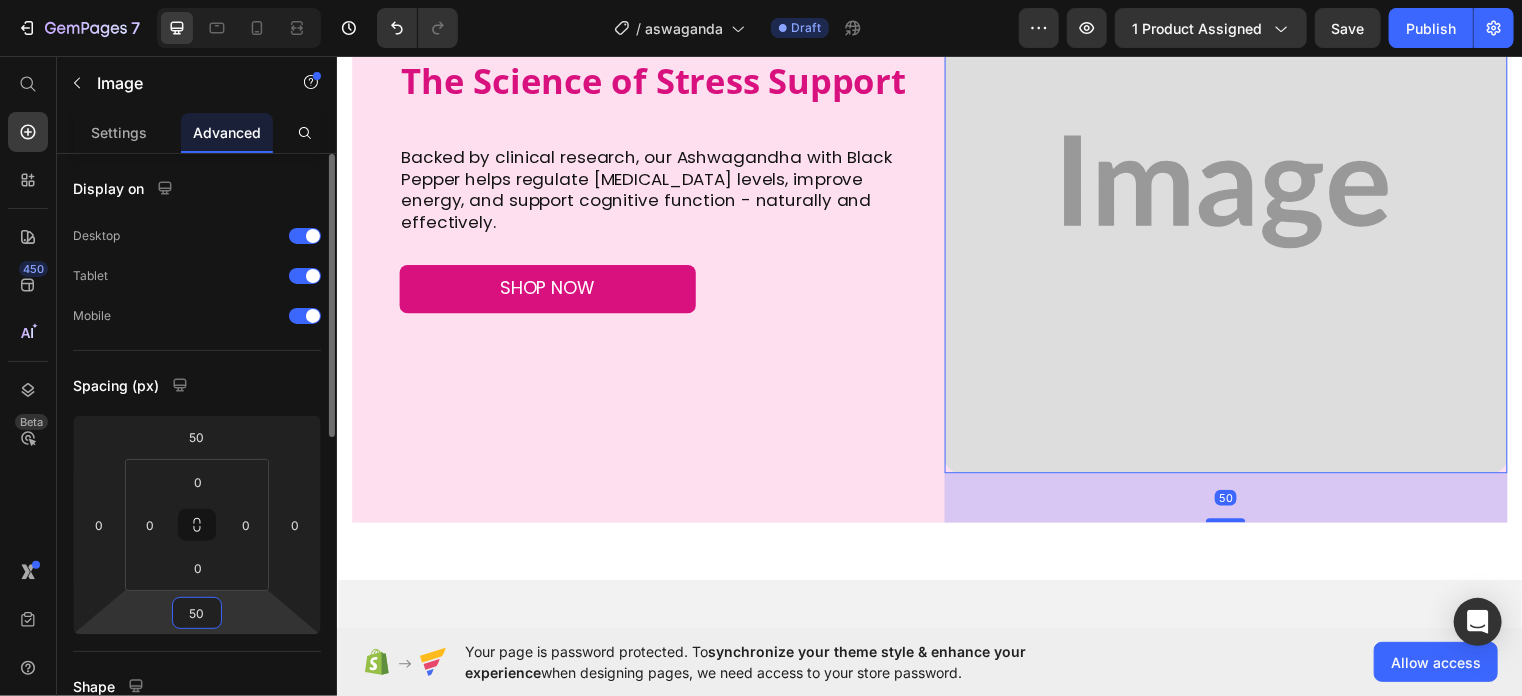 scroll, scrollTop: 3292, scrollLeft: 0, axis: vertical 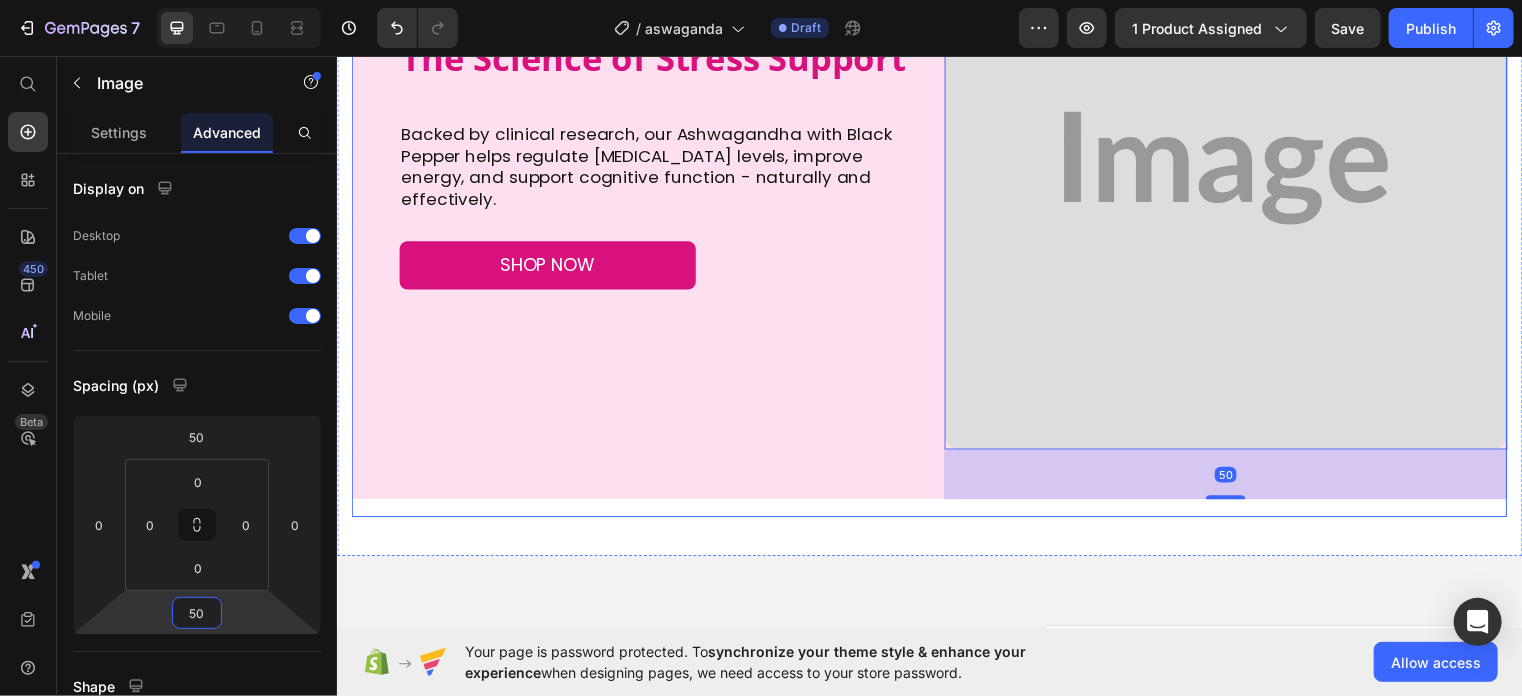 click on "The Science of Stress Support Heading Backed by clinical research, our Ashwagandha with Black Pepper helps regulate [MEDICAL_DATA] levels, improve energy, and support cognitive function - naturally and effectively. Text Block shop now [GEOGRAPHIC_DATA]" at bounding box center [636, 169] 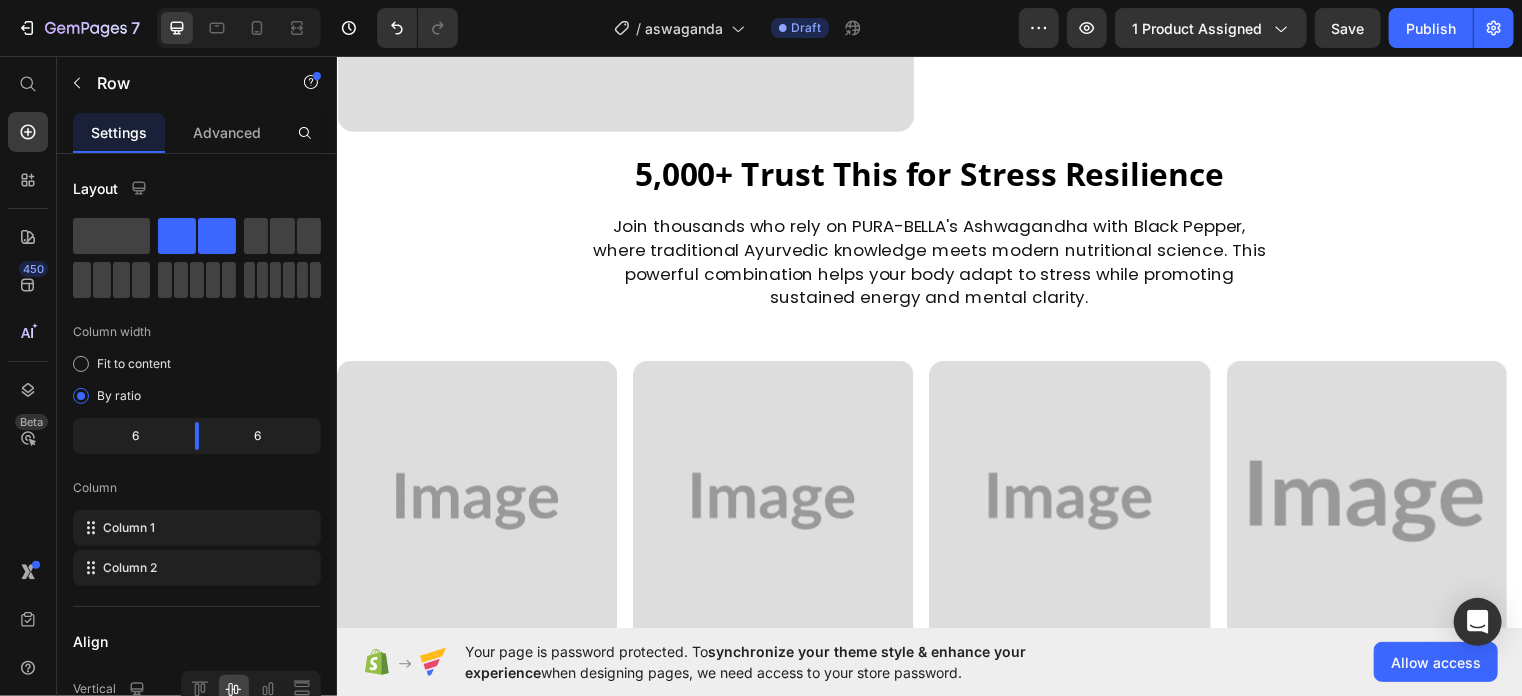 scroll, scrollTop: 1632, scrollLeft: 0, axis: vertical 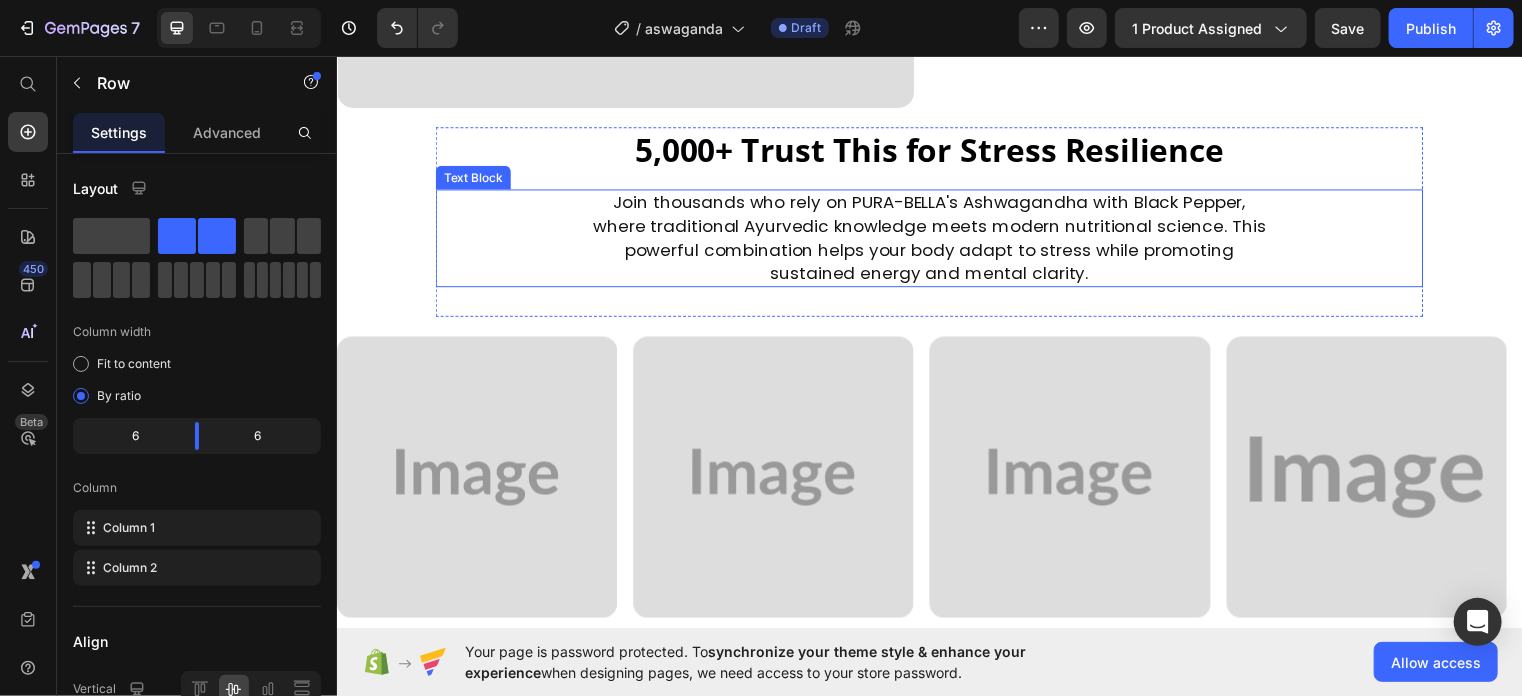 click on "Join thousands who rely on PURA-BELLA's Ashwagandha with Black Pepper, where traditional Ayurvedic knowledge meets modern nutritional science. This powerful combination helps your body adapt to stress while promoting sustained energy and mental clarity." at bounding box center [936, 240] 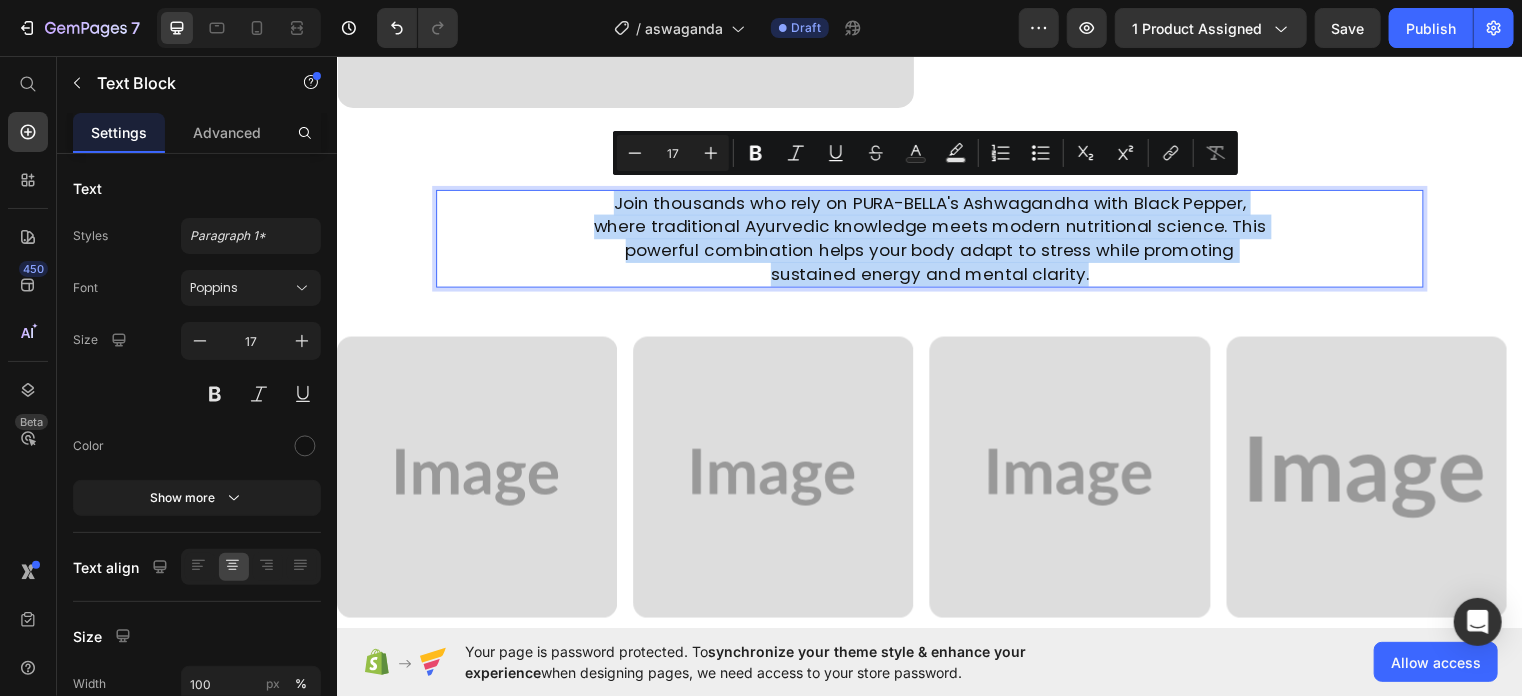 copy on "Join thousands who rely on PURA-BELLA's Ashwagandha with Black Pepper, where traditional Ayurvedic knowledge meets modern nutritional science. This powerful combination helps your body adapt to stress while promoting sustained energy and mental clarity." 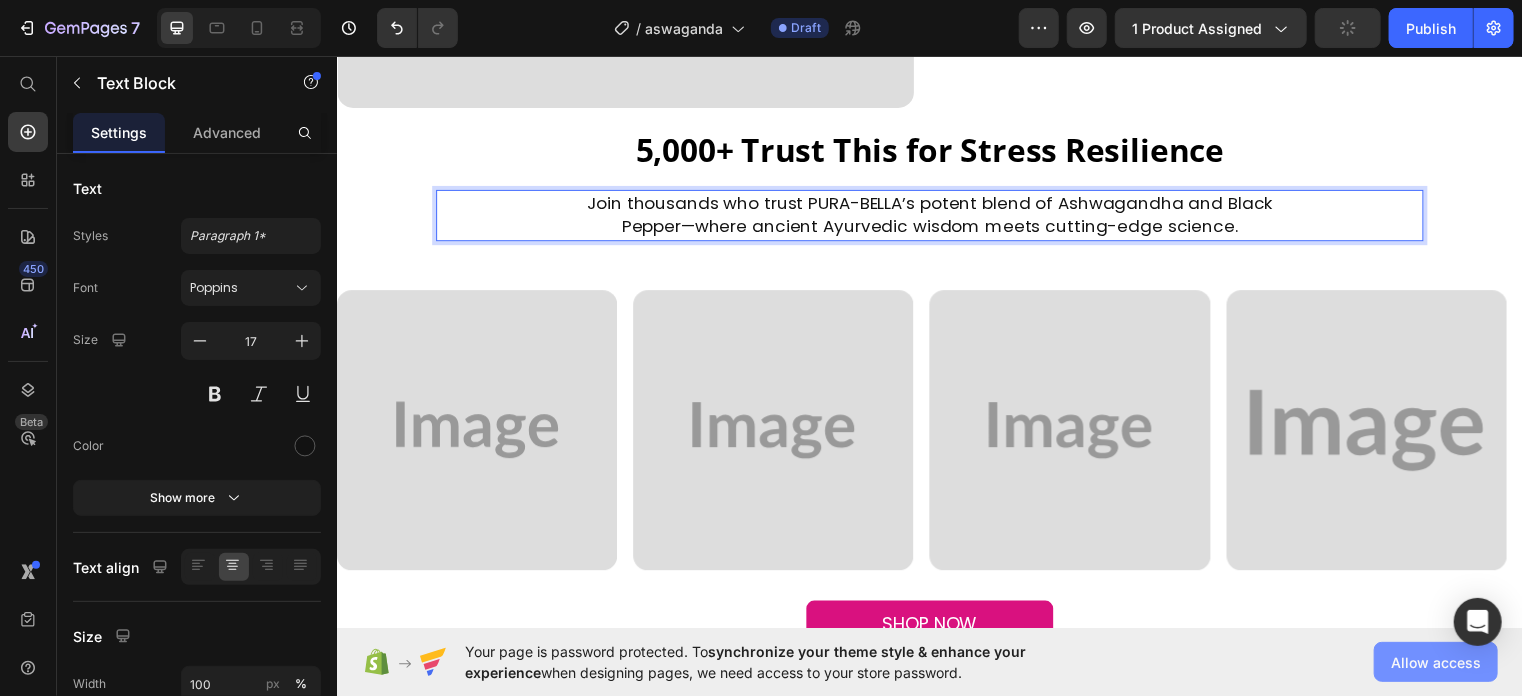 click on "Allow access" 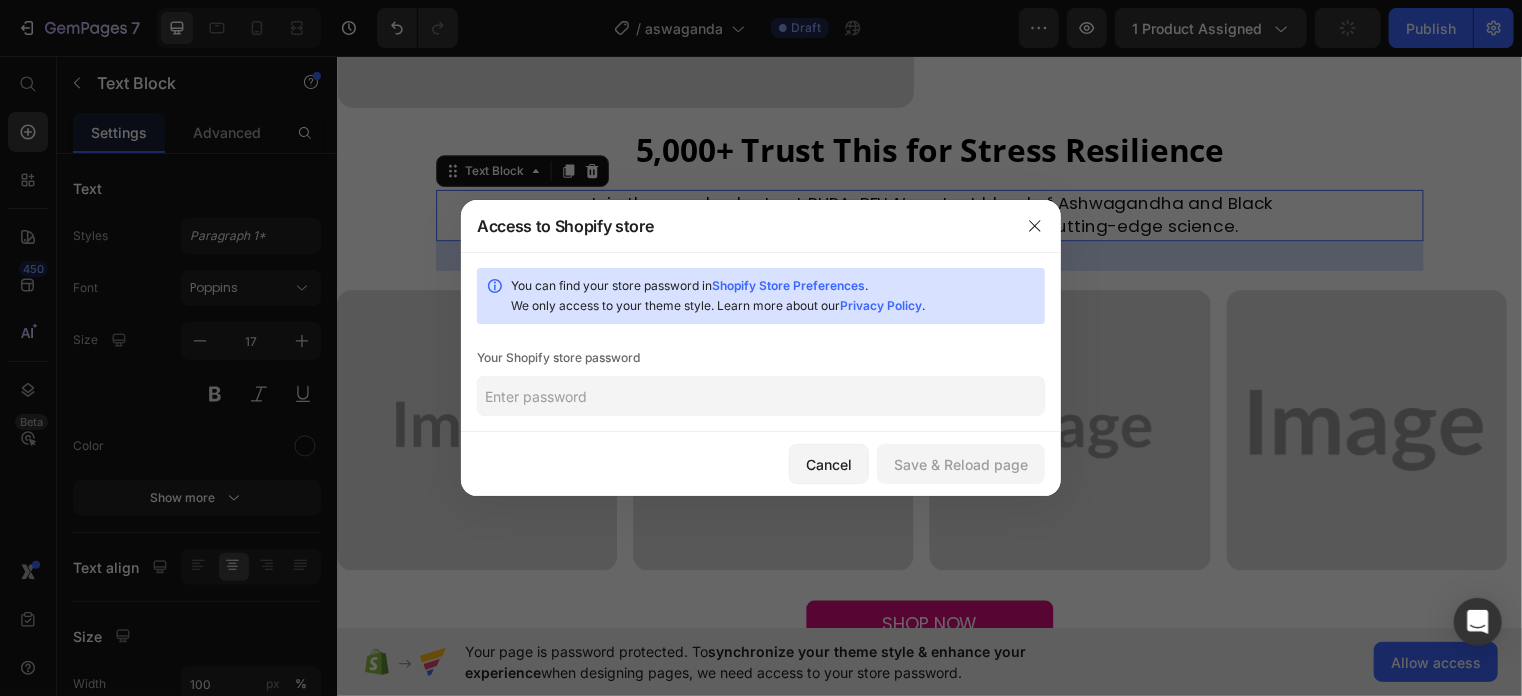 click 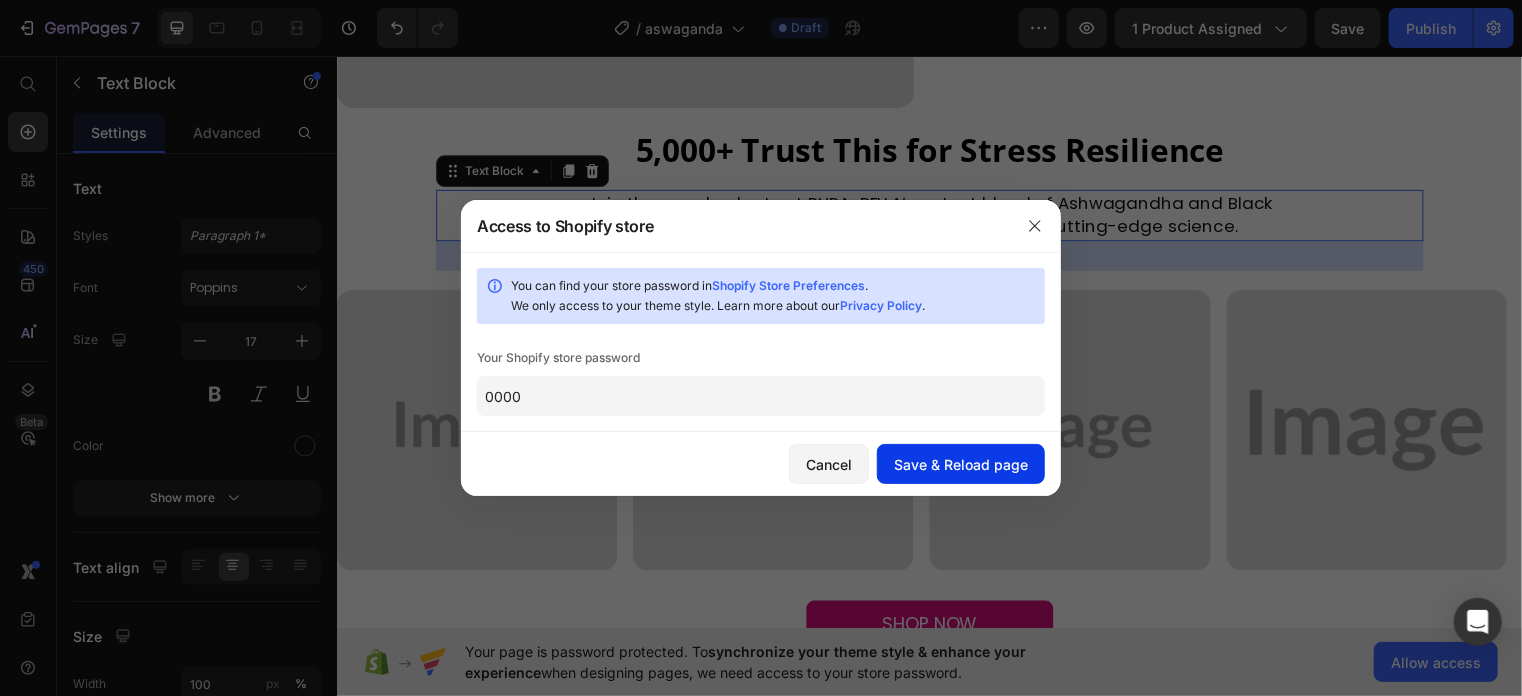 type on "0000" 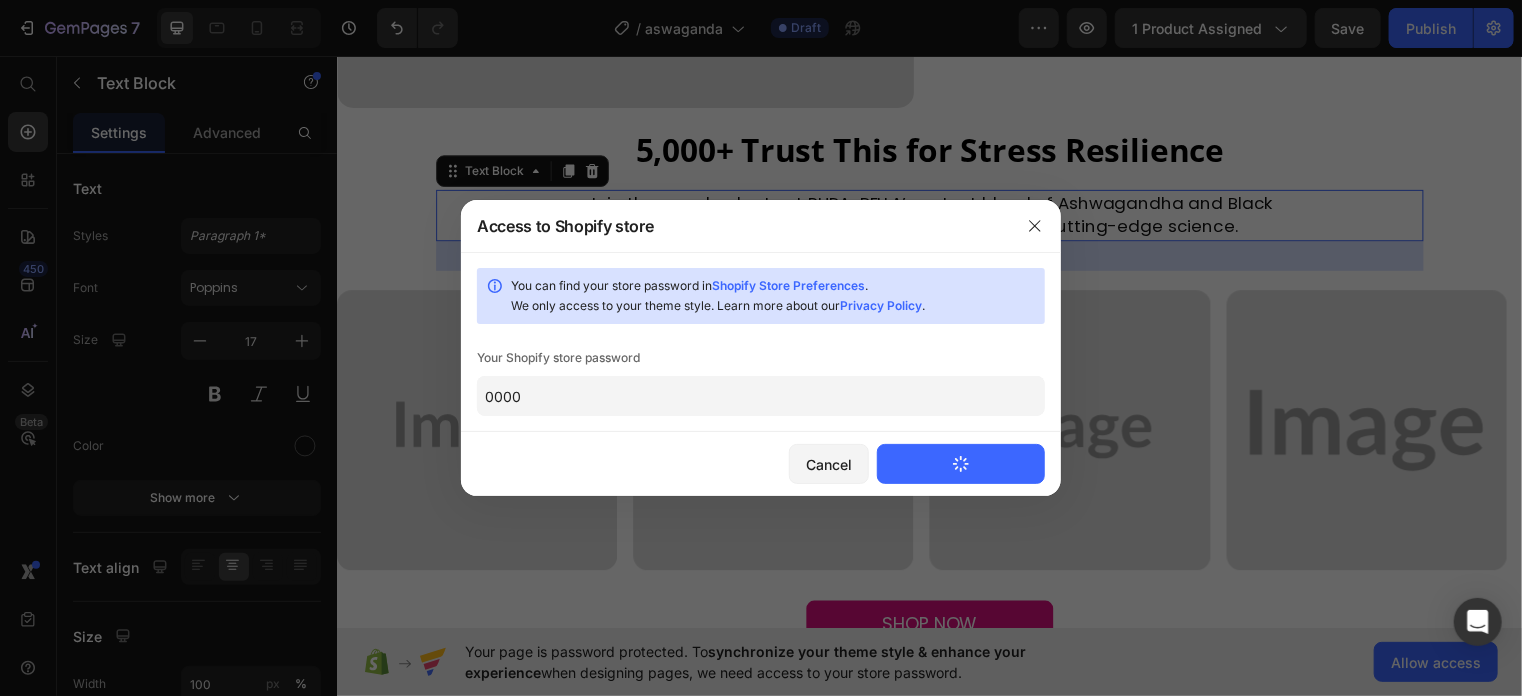 type 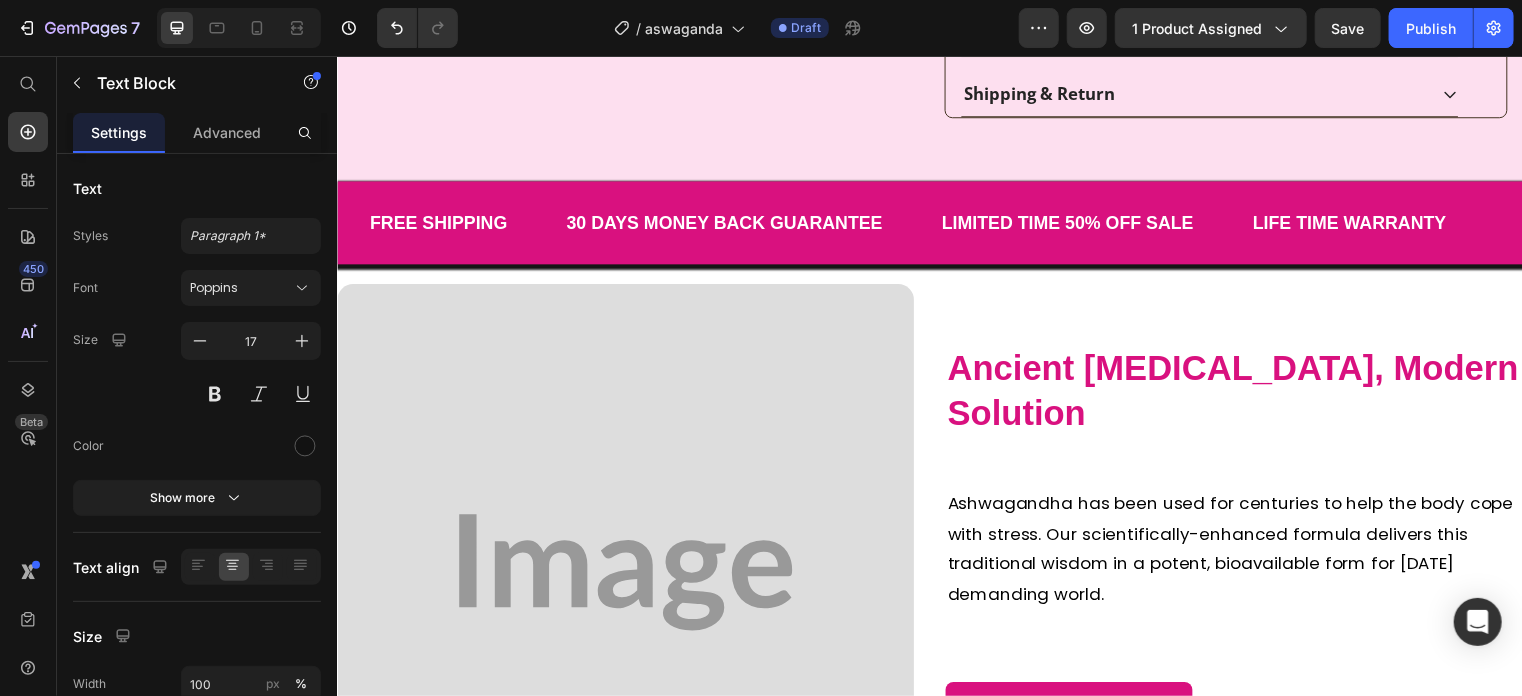 scroll, scrollTop: 0, scrollLeft: 0, axis: both 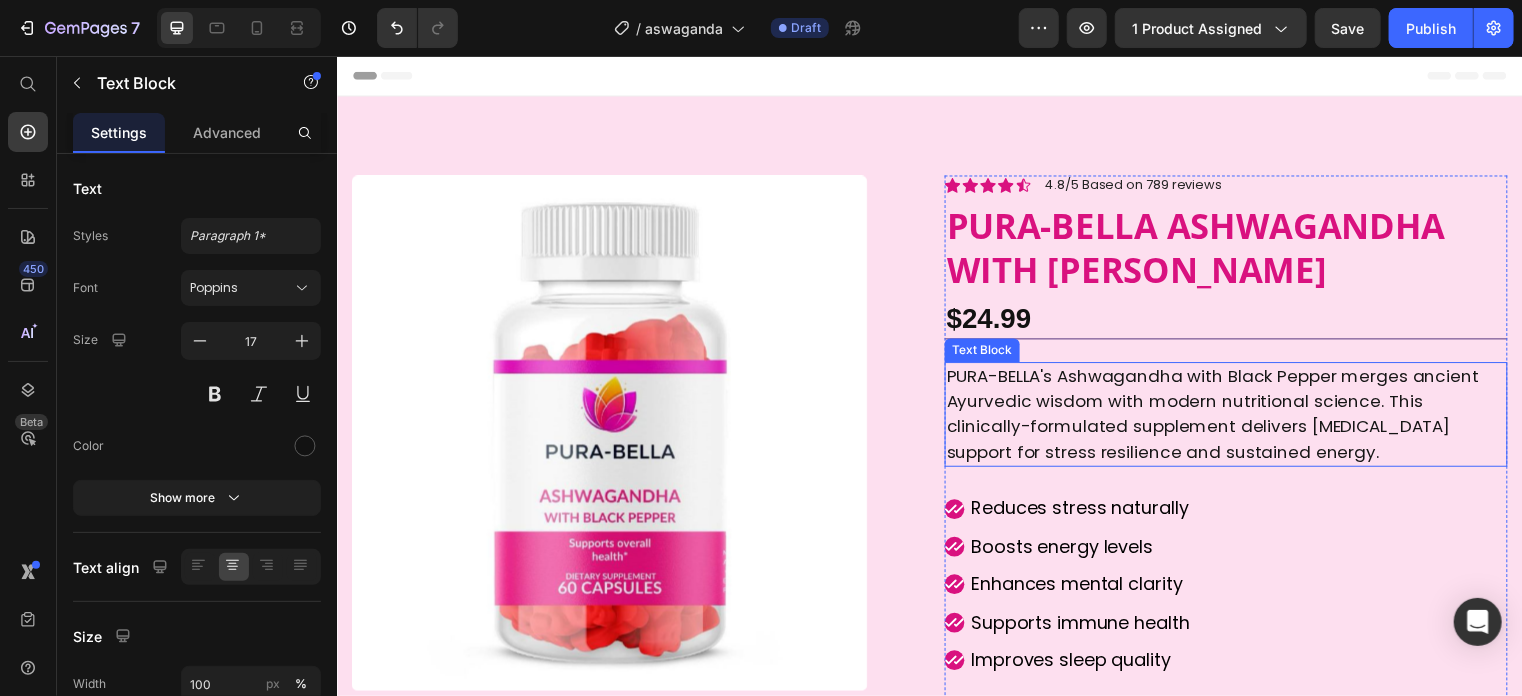 click on "PURA-BELLA's Ashwagandha with Black Pepper merges ancient Ayurvedic wisdom with modern nutritional science. This clinically-formulated supplement delivers [MEDICAL_DATA] support for stress resilience and sustained energy." at bounding box center (1236, 418) 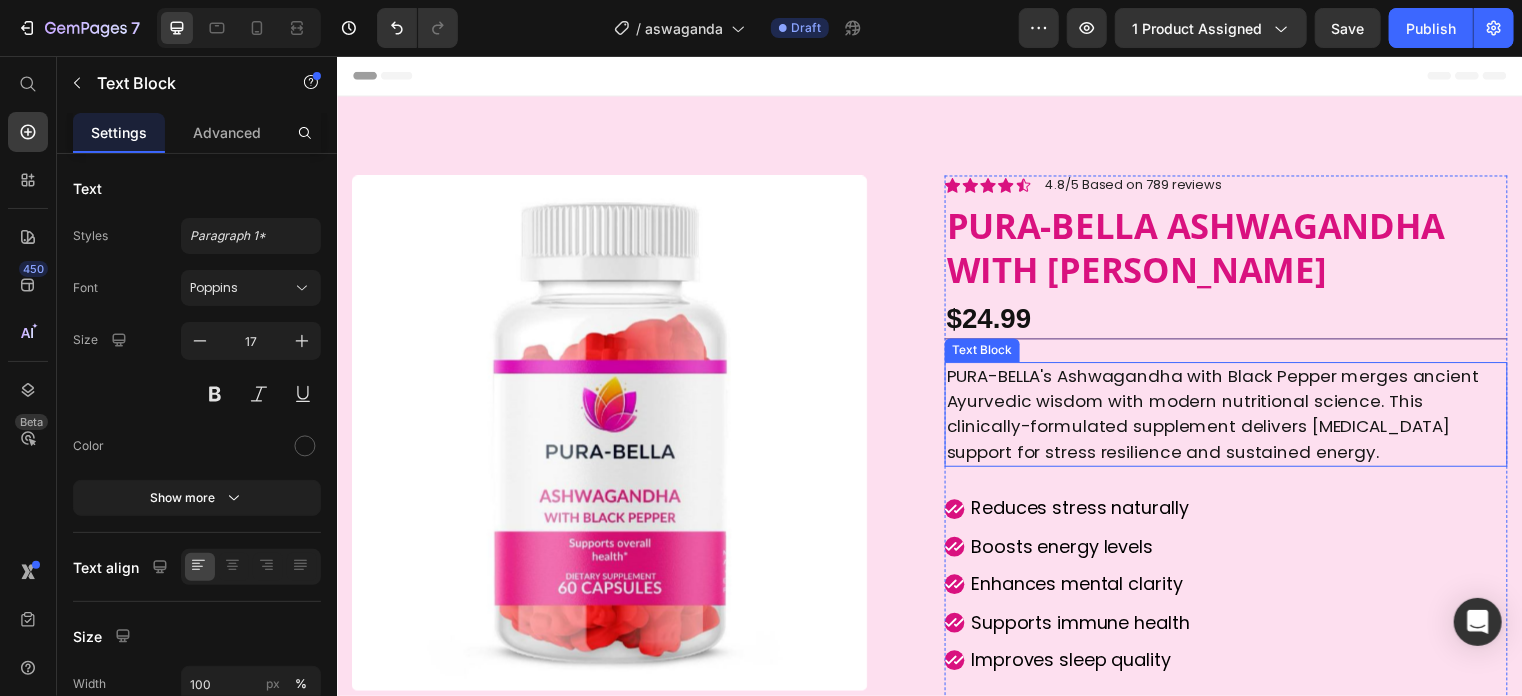click on "PURA-BELLA's Ashwagandha with Black Pepper merges ancient Ayurvedic wisdom with modern nutritional science. This clinically-formulated supplement delivers [MEDICAL_DATA] support for stress resilience and sustained energy." at bounding box center (1236, 418) 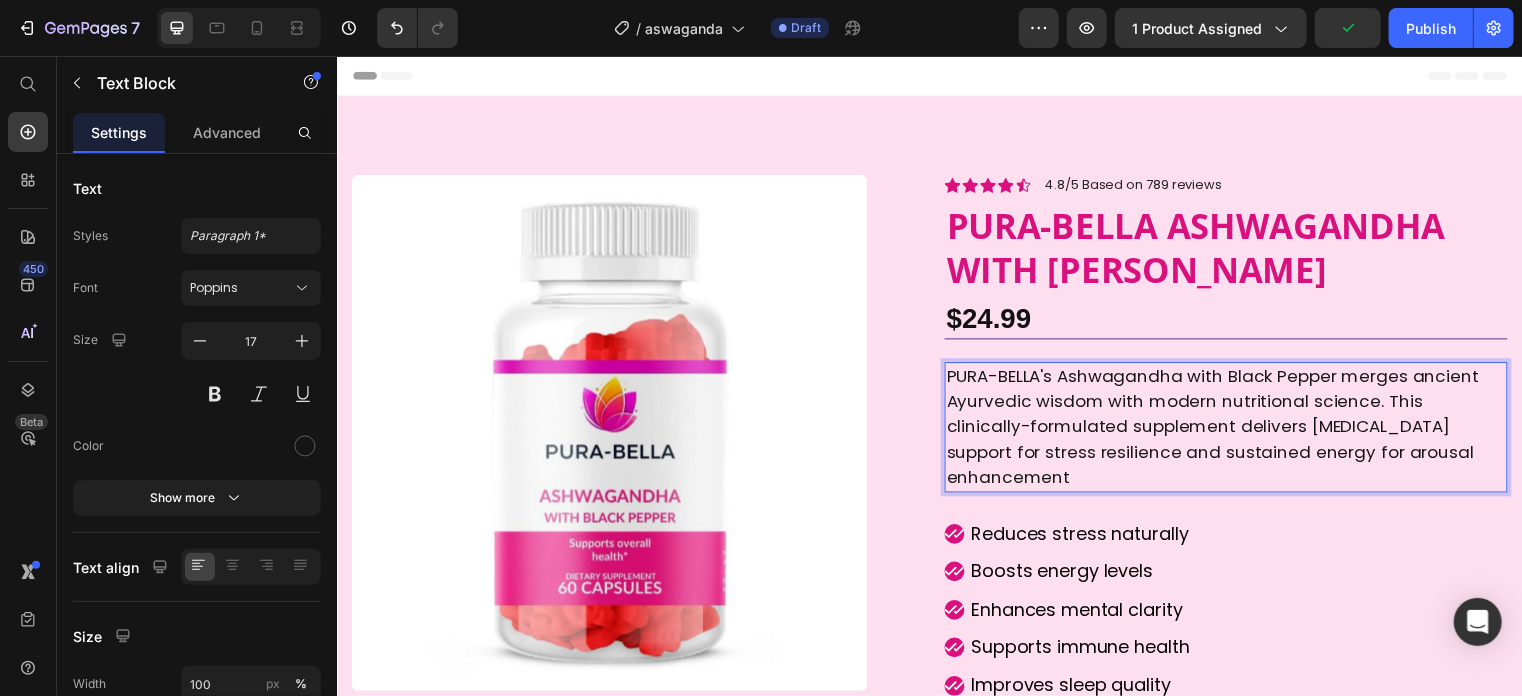 click on "PURA-BELLA's Ashwagandha with Black Pepper merges ancient Ayurvedic wisdom with modern nutritional science. This clinically-formulated supplement delivers [MEDICAL_DATA] support for stress resilience and sustained energy for arousal enhancement" at bounding box center (1236, 431) 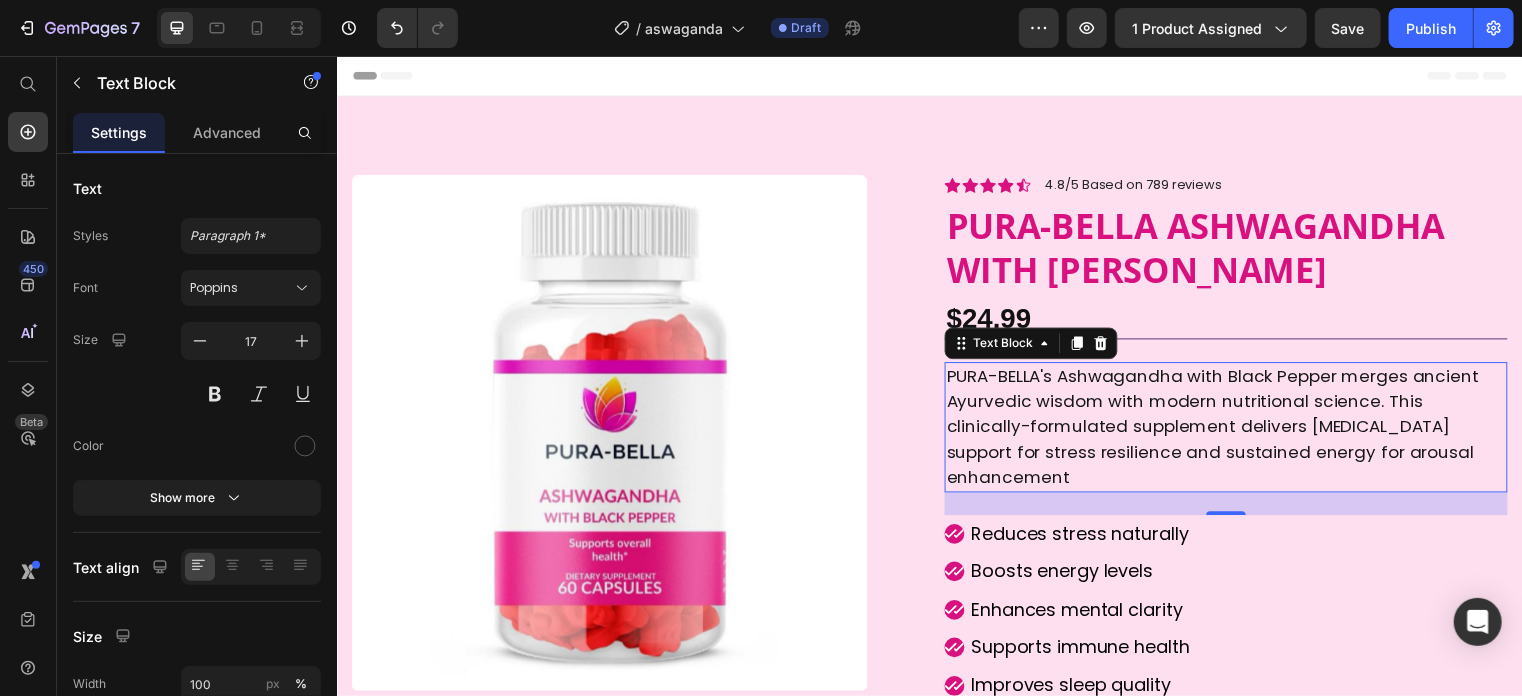 click on "PURA-BELLA's Ashwagandha with Black Pepper merges ancient Ayurvedic wisdom with modern nutritional science. This clinically-formulated supplement delivers [MEDICAL_DATA] support for stress resilience and sustained energy for arousal enhancement" at bounding box center [1236, 431] 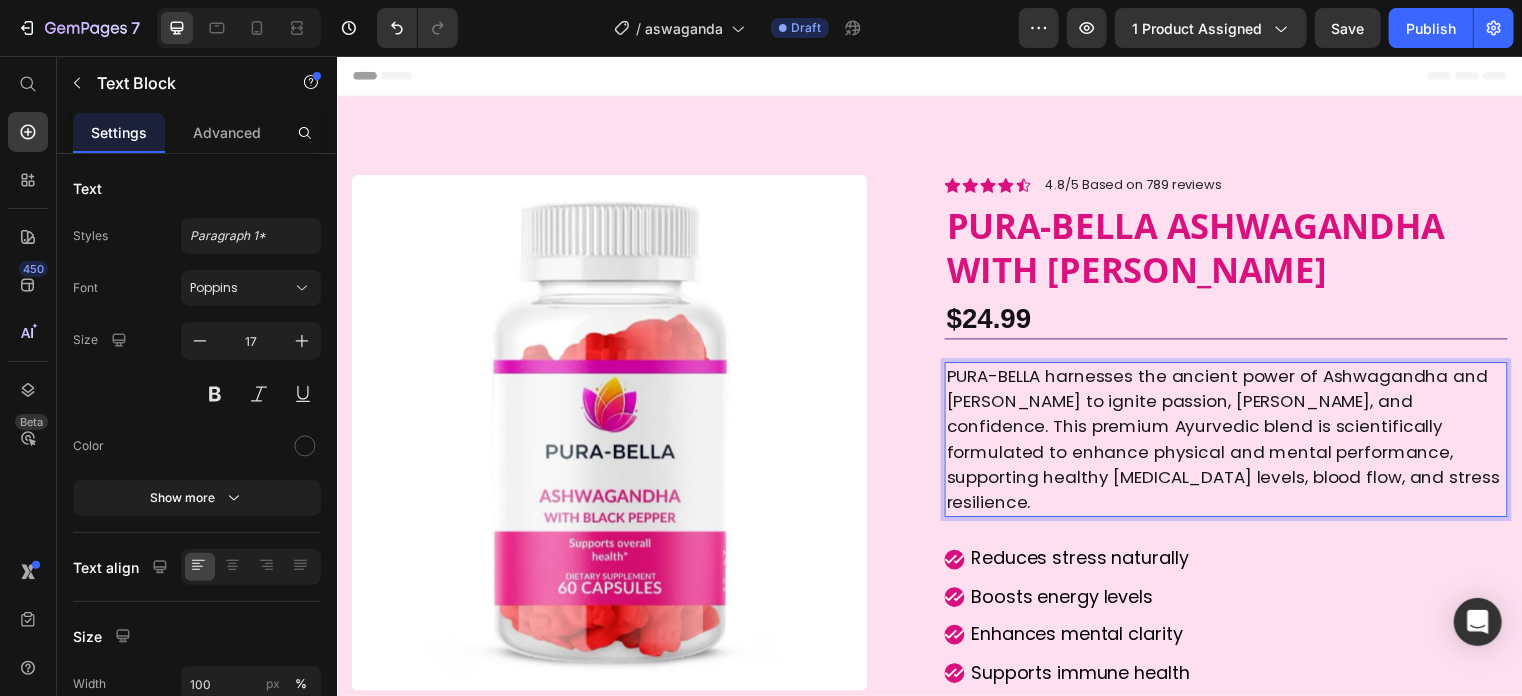 click on "PURA-BELLA harnesses the ancient power of Ashwagandha and [PERSON_NAME] to ignite passion, [PERSON_NAME], and confidence. This premium Ayurvedic blend is scientifically formulated to enhance physical and mental performance, supporting healthy [MEDICAL_DATA] levels, blood flow, and stress resilience." at bounding box center [1236, 443] 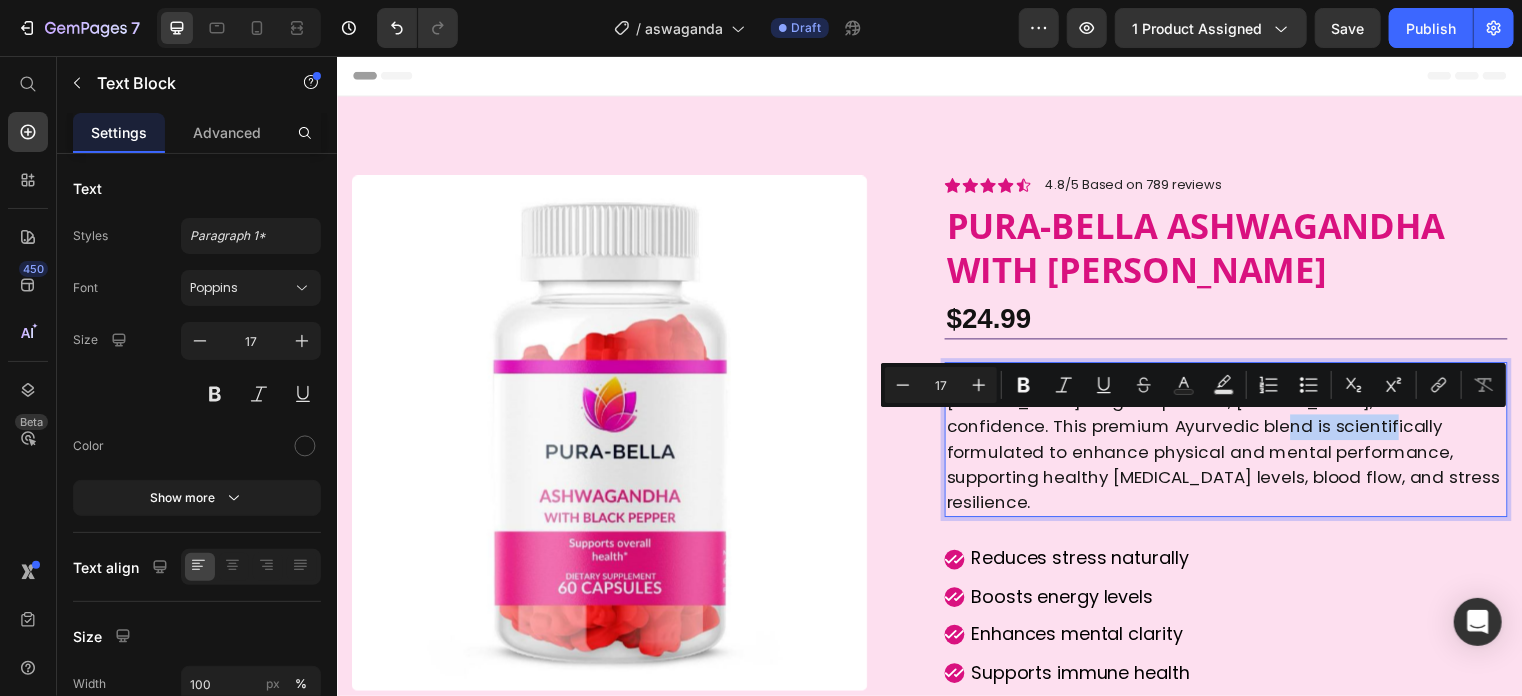 drag, startPoint x: 1296, startPoint y: 435, endPoint x: 1198, endPoint y: 432, distance: 98.045906 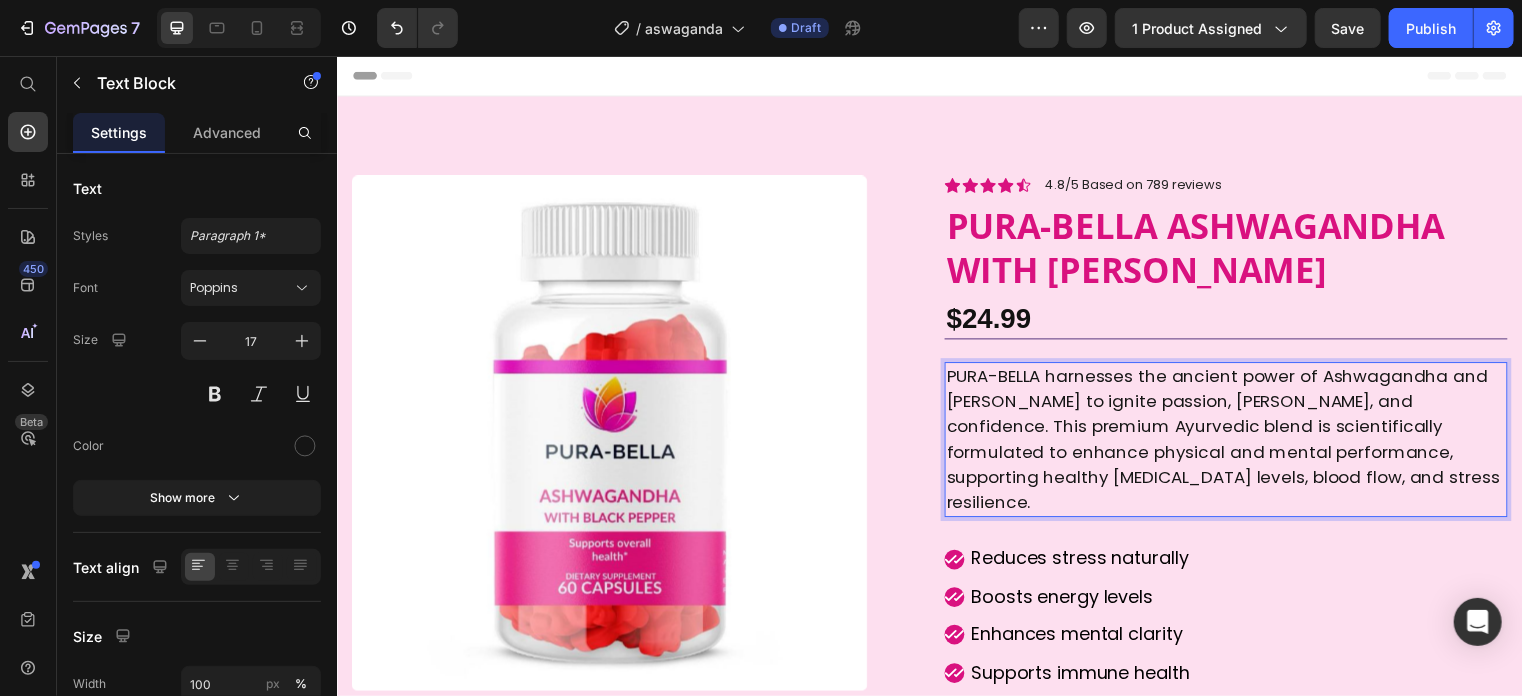 drag, startPoint x: 1198, startPoint y: 432, endPoint x: 1285, endPoint y: 442, distance: 87.57283 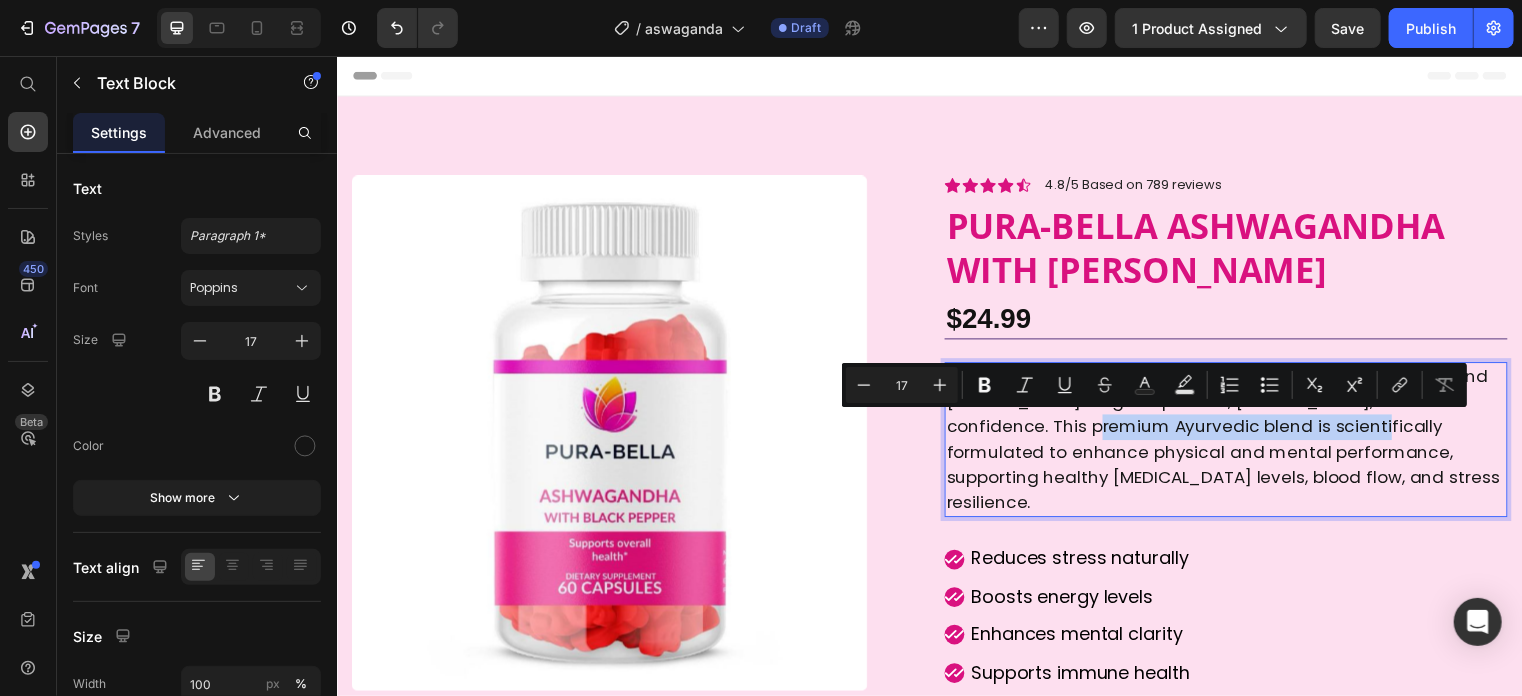 drag, startPoint x: 1293, startPoint y: 437, endPoint x: 1030, endPoint y: 430, distance: 263.09314 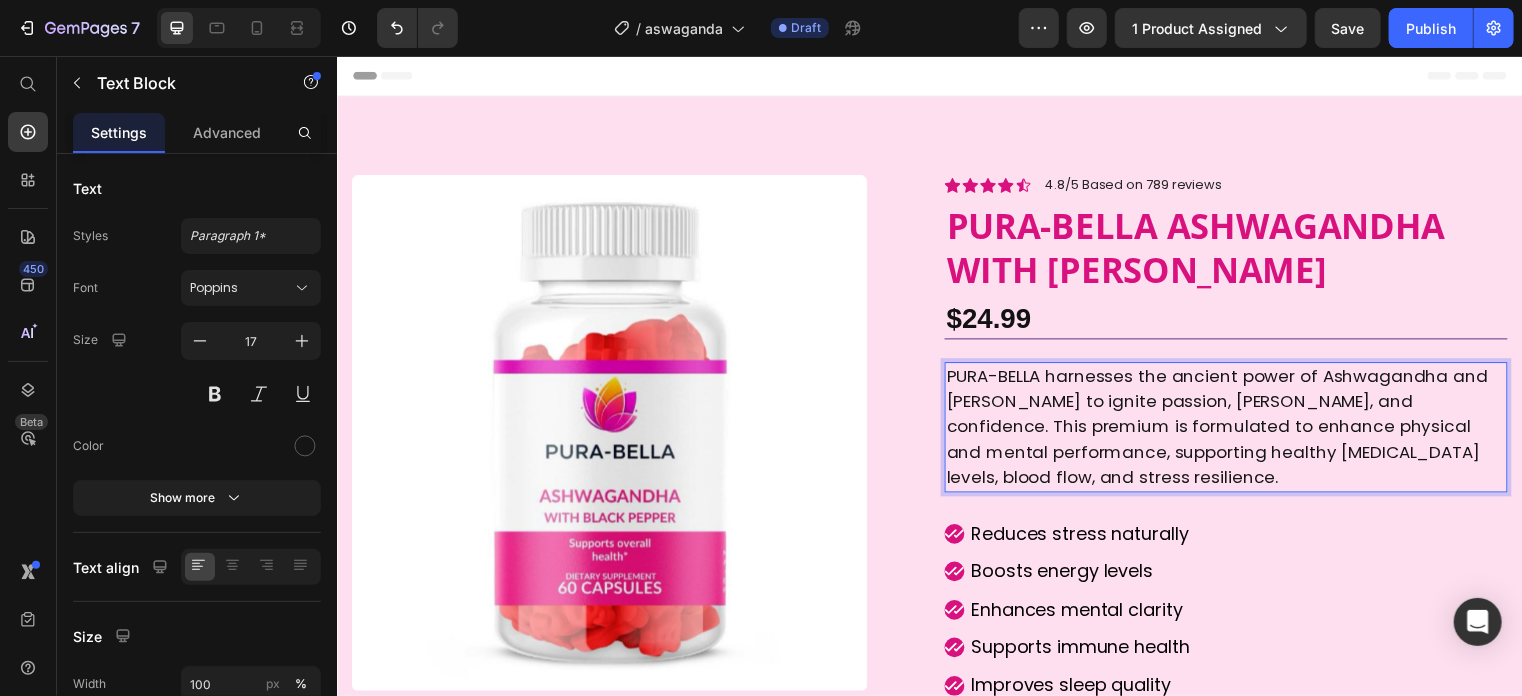 click on "PURA-BELLA harnesses the ancient power of Ashwagandha and [PERSON_NAME] to ignite passion, [PERSON_NAME], and confidence. This premium is formulated to enhance physical and mental performance, supporting healthy [MEDICAL_DATA] levels, blood flow, and stress resilience." at bounding box center (1236, 431) 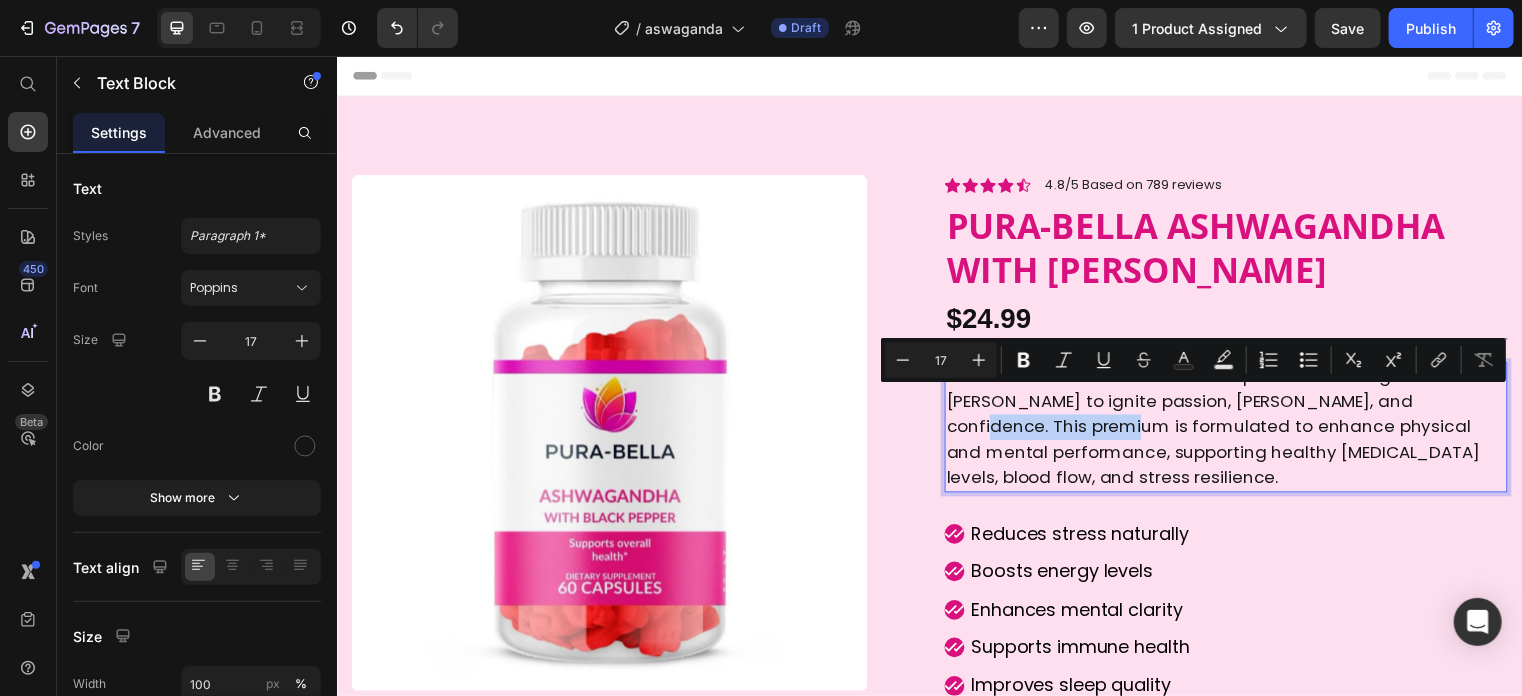 drag, startPoint x: 1426, startPoint y: 402, endPoint x: 1050, endPoint y: 438, distance: 377.71948 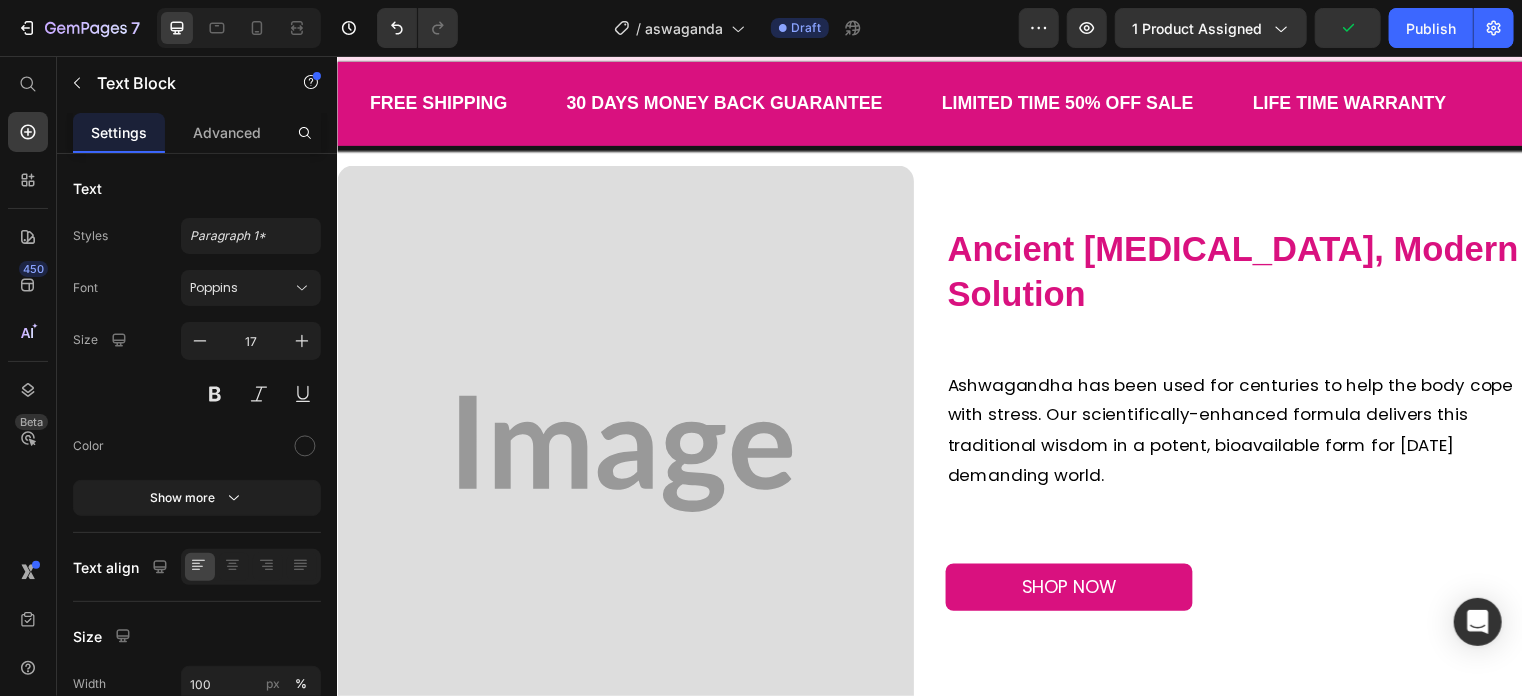 scroll, scrollTop: 1026, scrollLeft: 0, axis: vertical 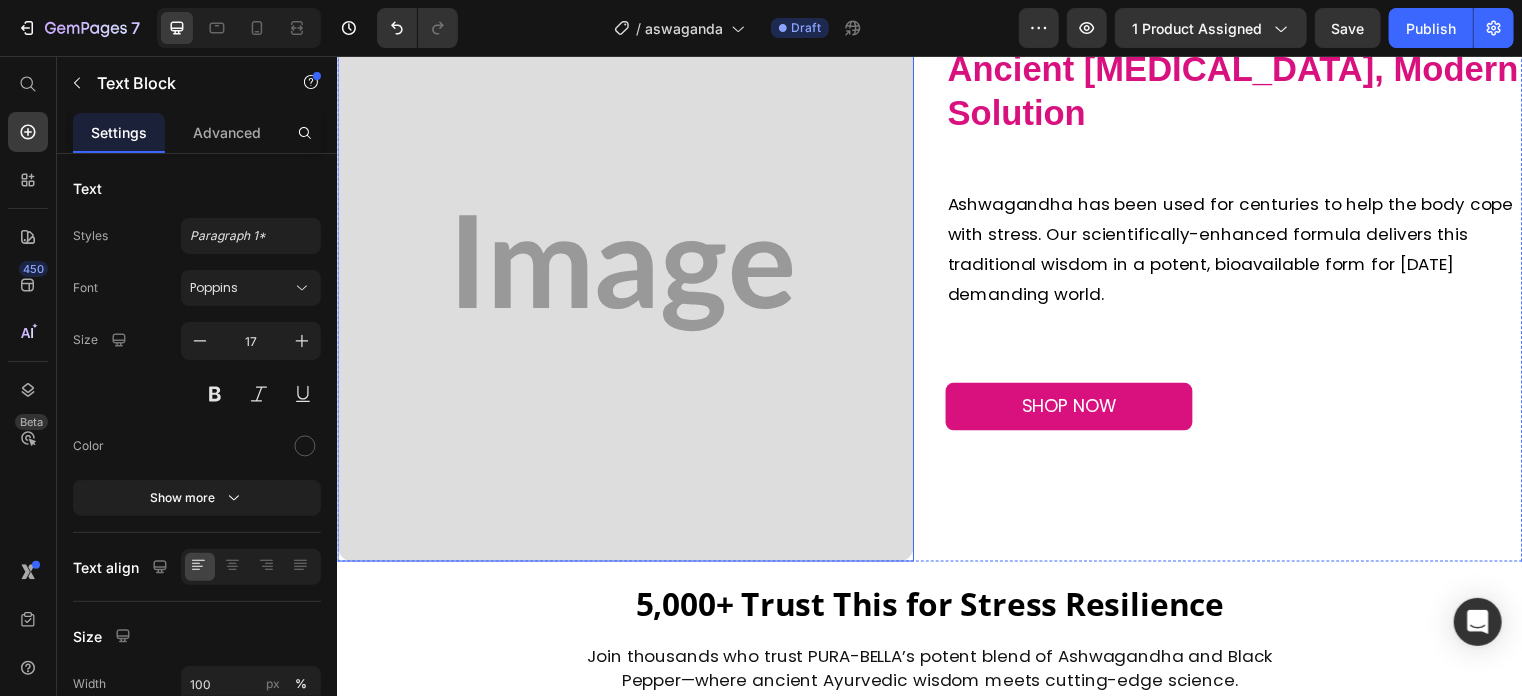 click at bounding box center [628, 275] 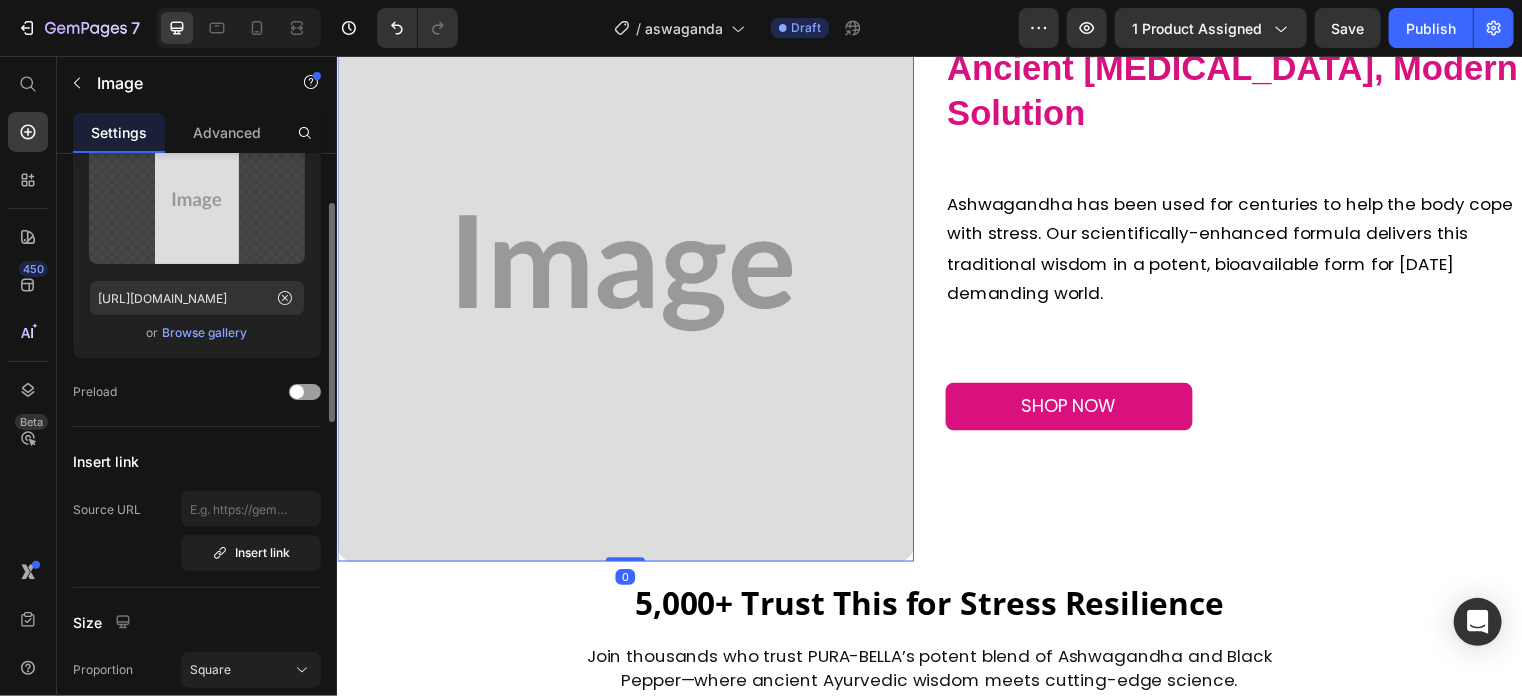 scroll, scrollTop: 173, scrollLeft: 0, axis: vertical 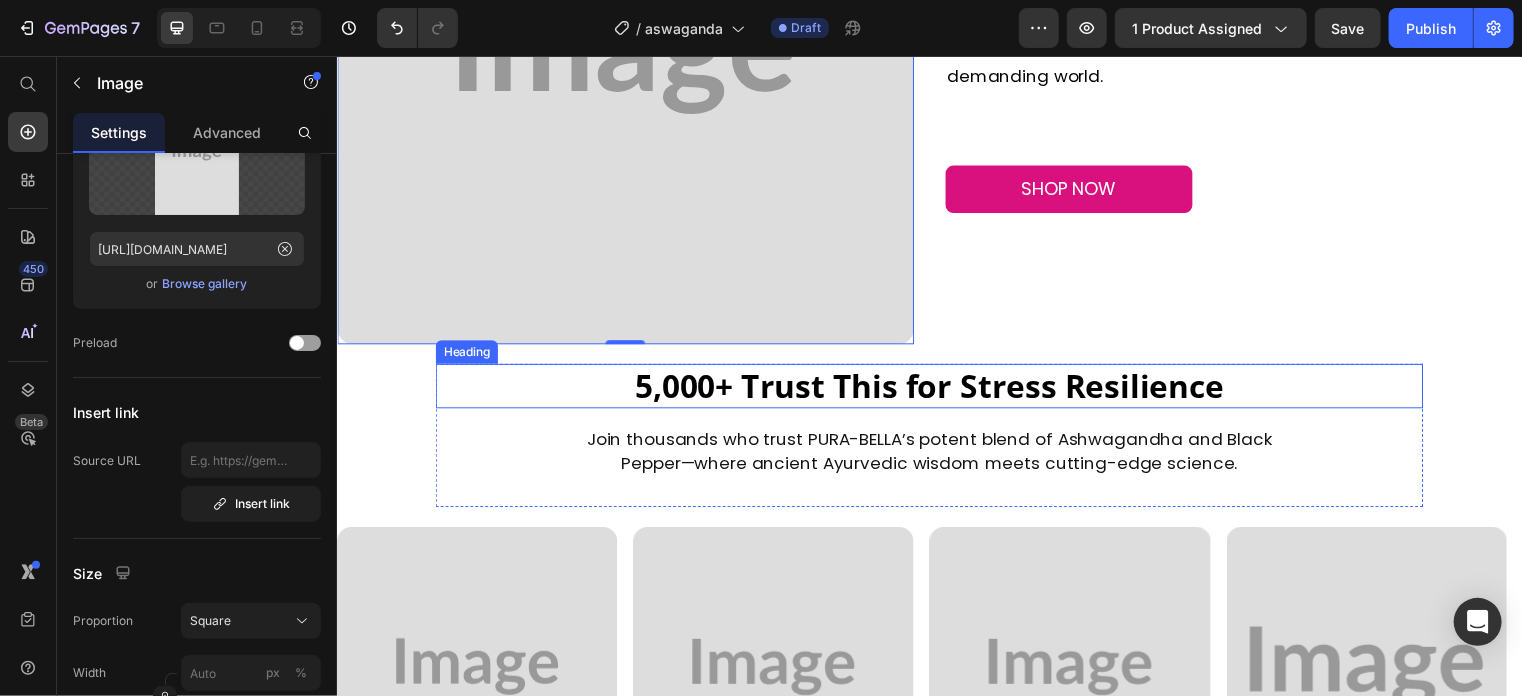 click on "5,000+ Trust This for Stress Resilience" at bounding box center (936, 389) 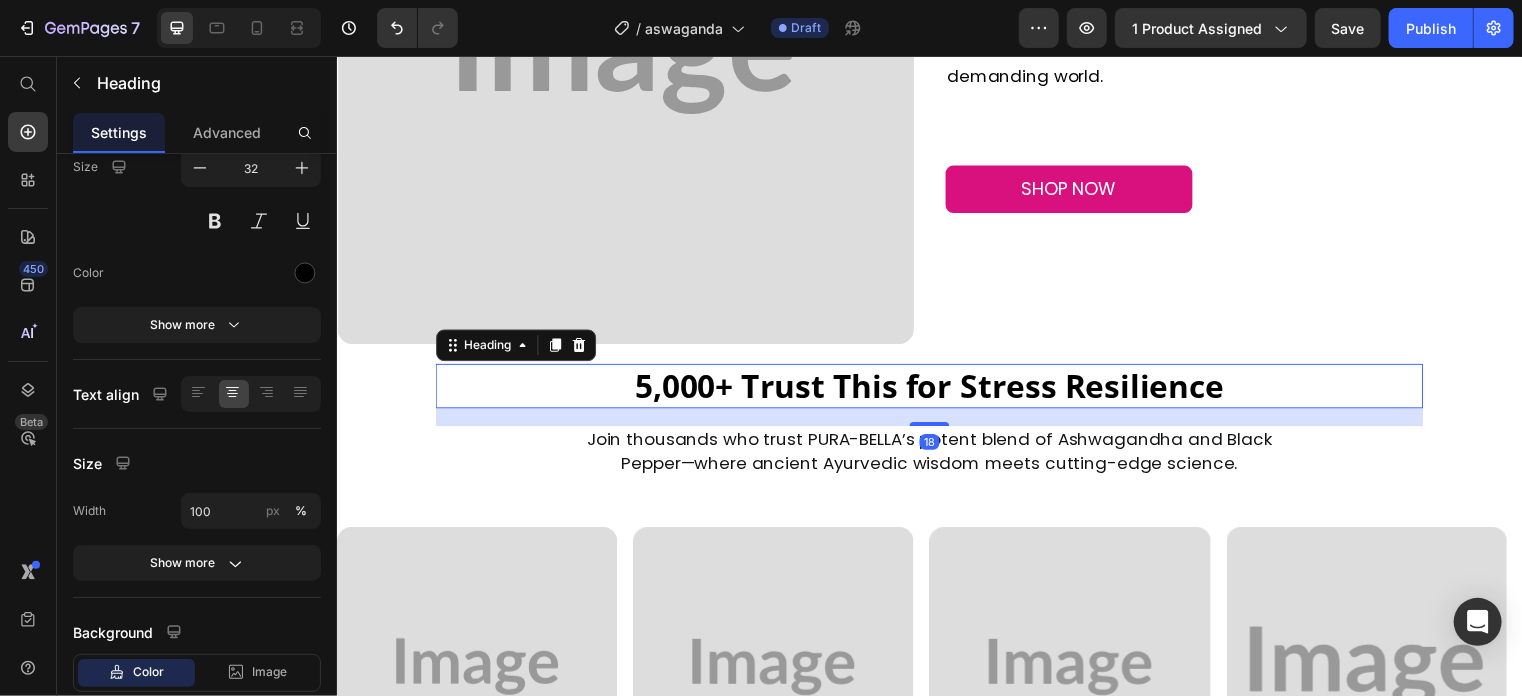scroll, scrollTop: 0, scrollLeft: 0, axis: both 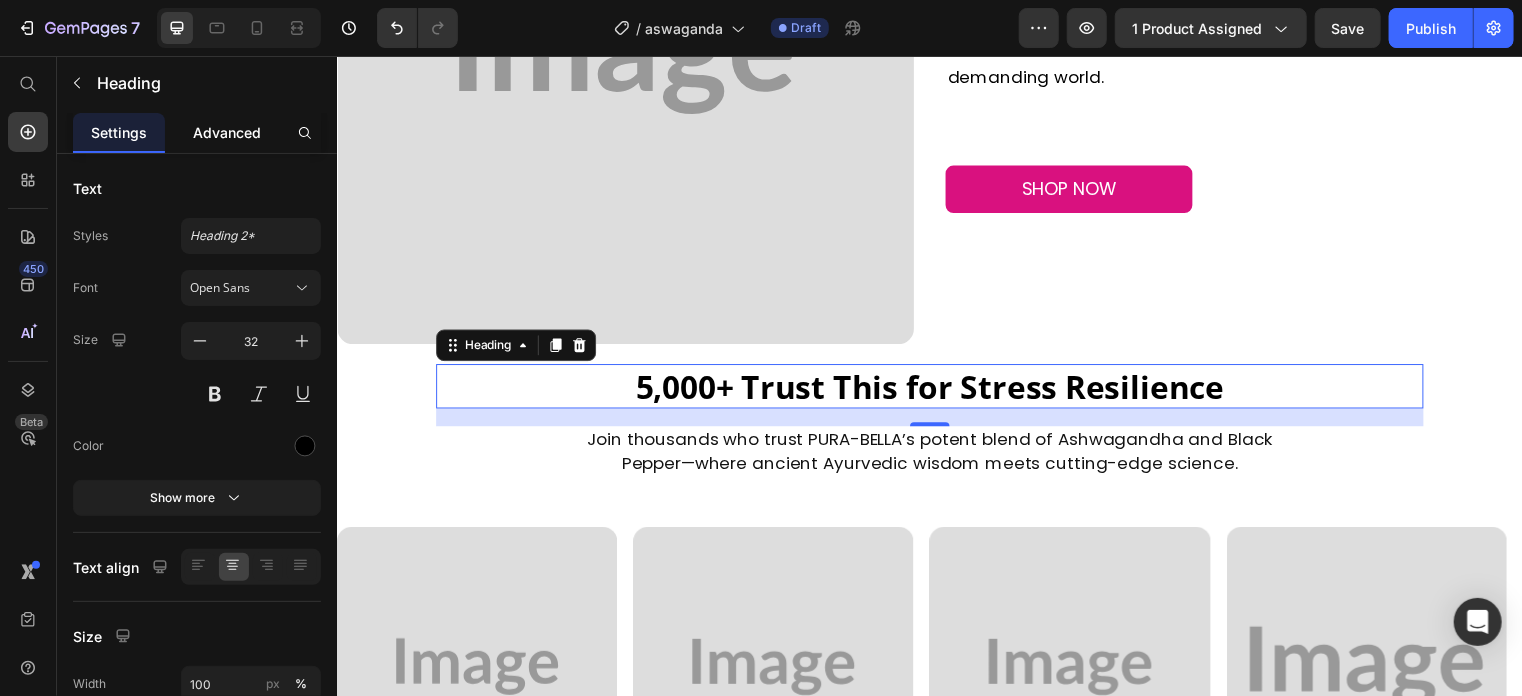 click on "Advanced" at bounding box center [227, 132] 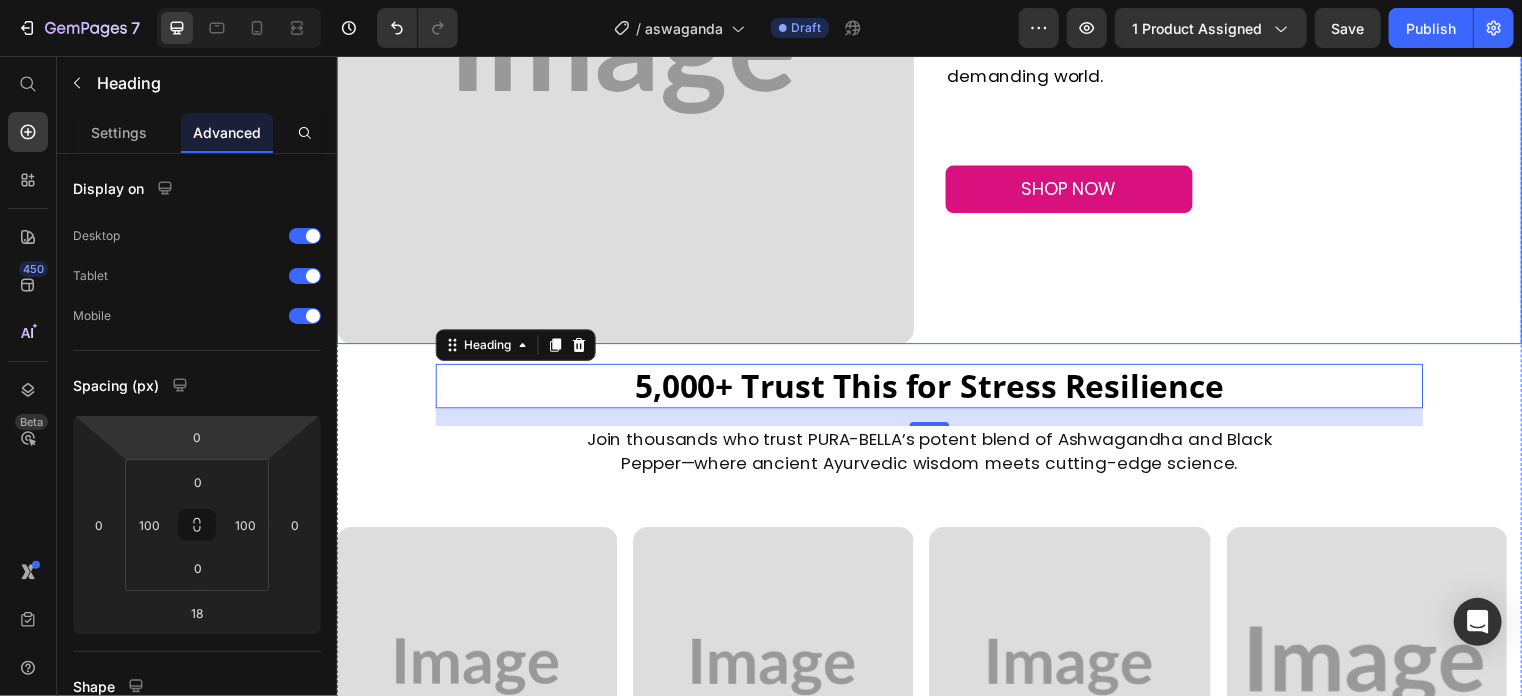 click on "Ancient [MEDICAL_DATA], Modern Solution Heading Ashwagandha has been used for centuries to help the body cope with stress. Our scientifically-enhanced formula delivers this traditional wisdom in a potent, bioavailable form for [DATE] demanding world. Text Block SHOP NOW Button" at bounding box center (1244, 55) 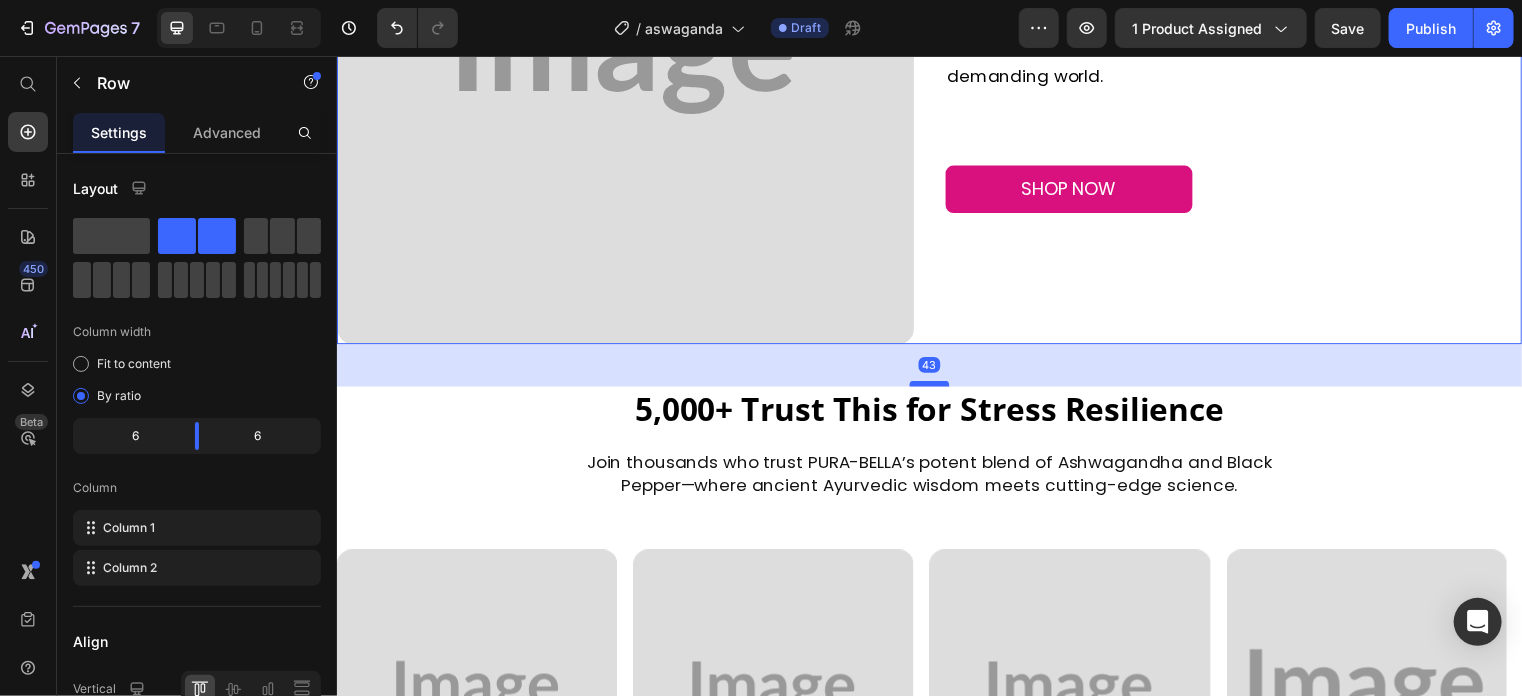 drag, startPoint x: 925, startPoint y: 350, endPoint x: 922, endPoint y: 373, distance: 23.194826 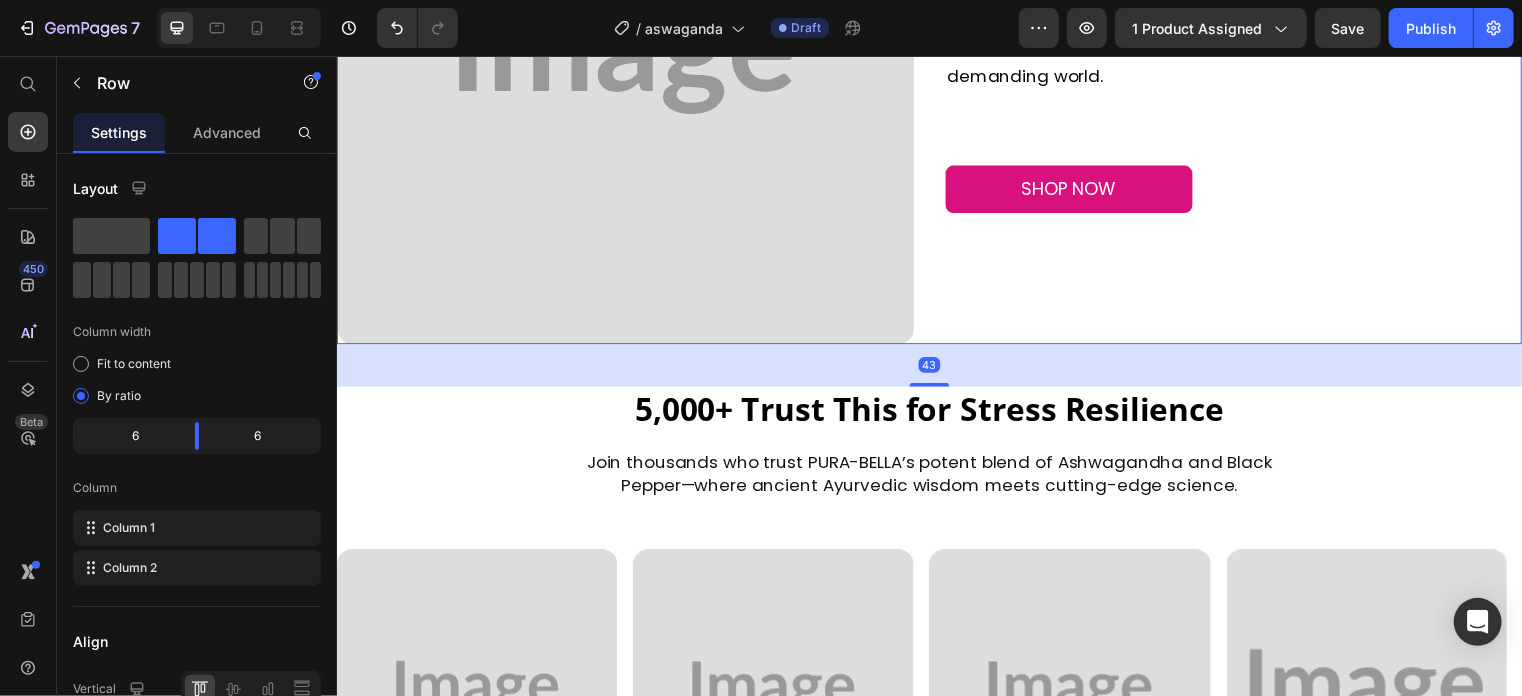 click on "Ancient [MEDICAL_DATA], Modern Solution Heading Ashwagandha has been used for centuries to help the body cope with stress. Our scientifically-enhanced formula delivers this traditional wisdom in a potent, bioavailable form for [DATE] demanding world. Text Block SHOP NOW Button" at bounding box center [1244, 55] 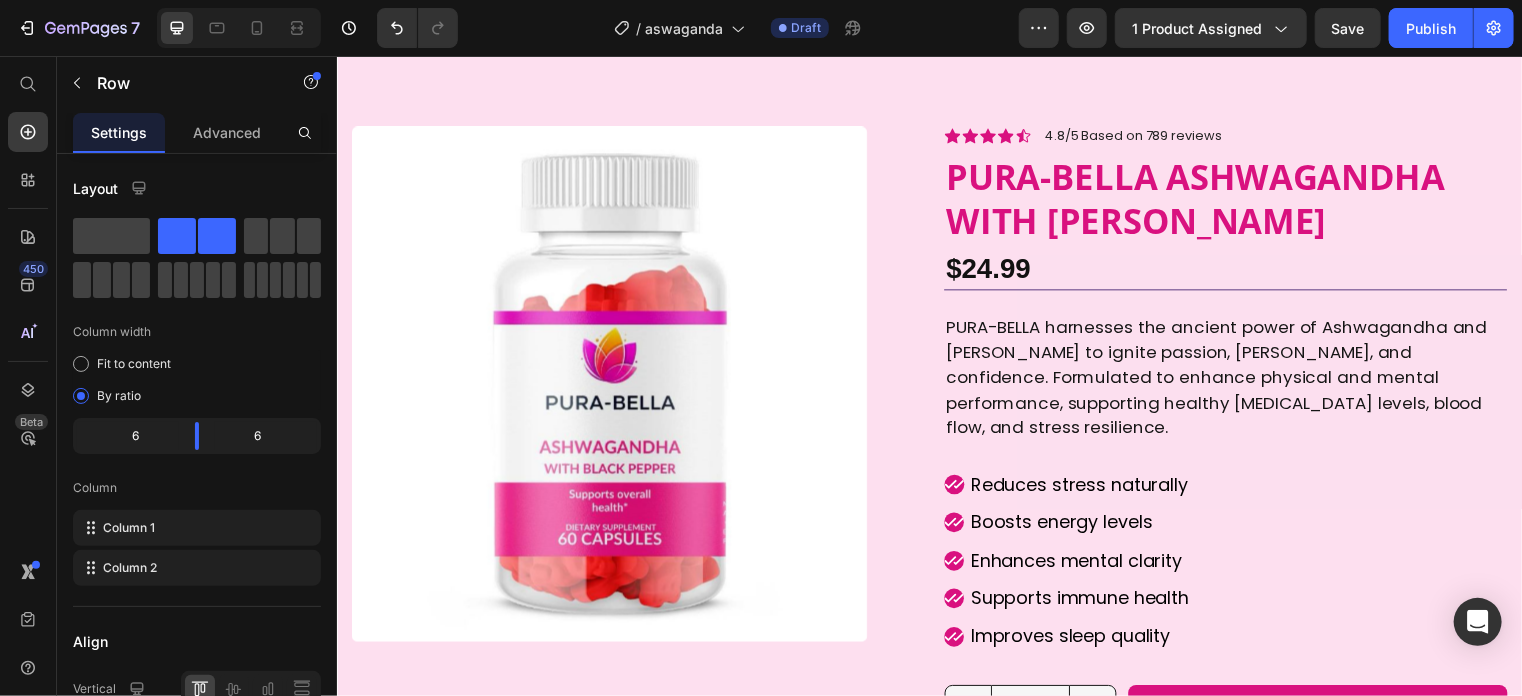 scroll, scrollTop: 210, scrollLeft: 0, axis: vertical 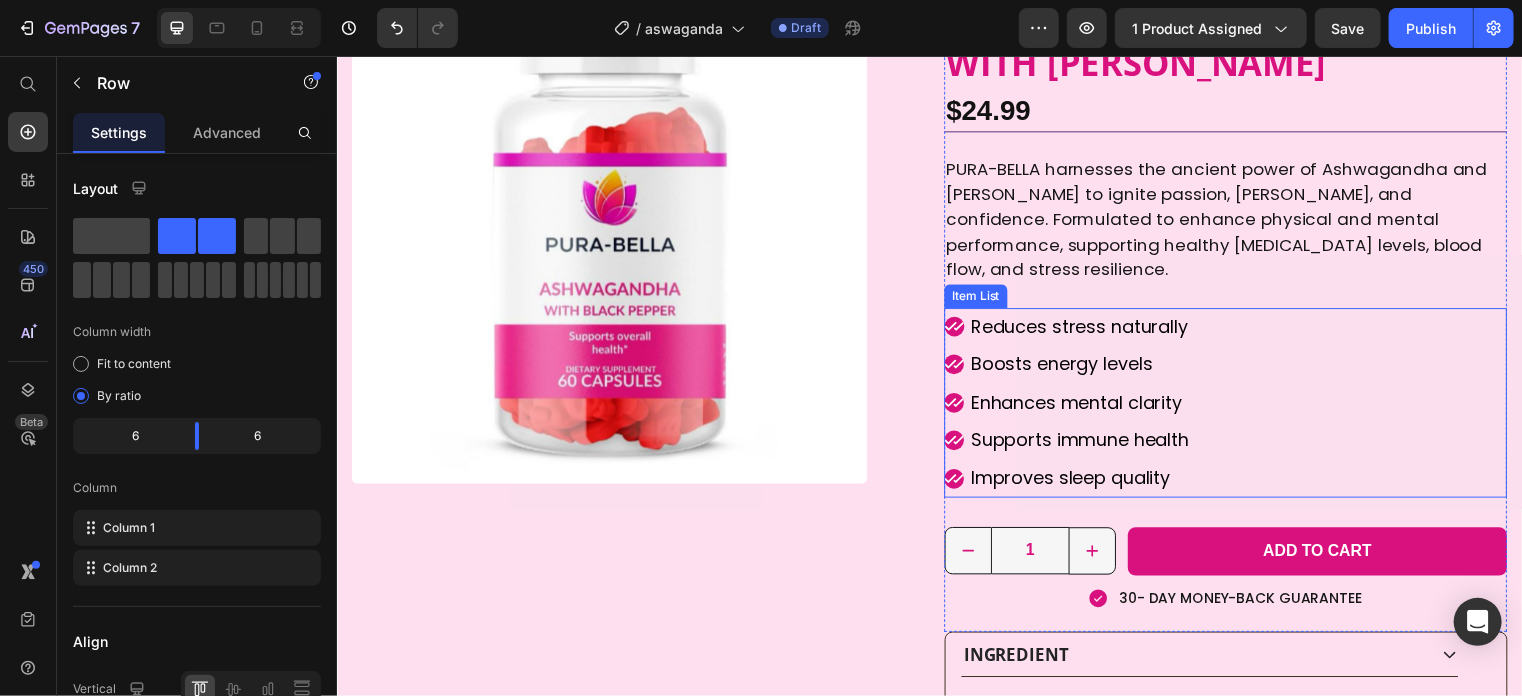 click on "Supports immune health" at bounding box center (1088, 444) 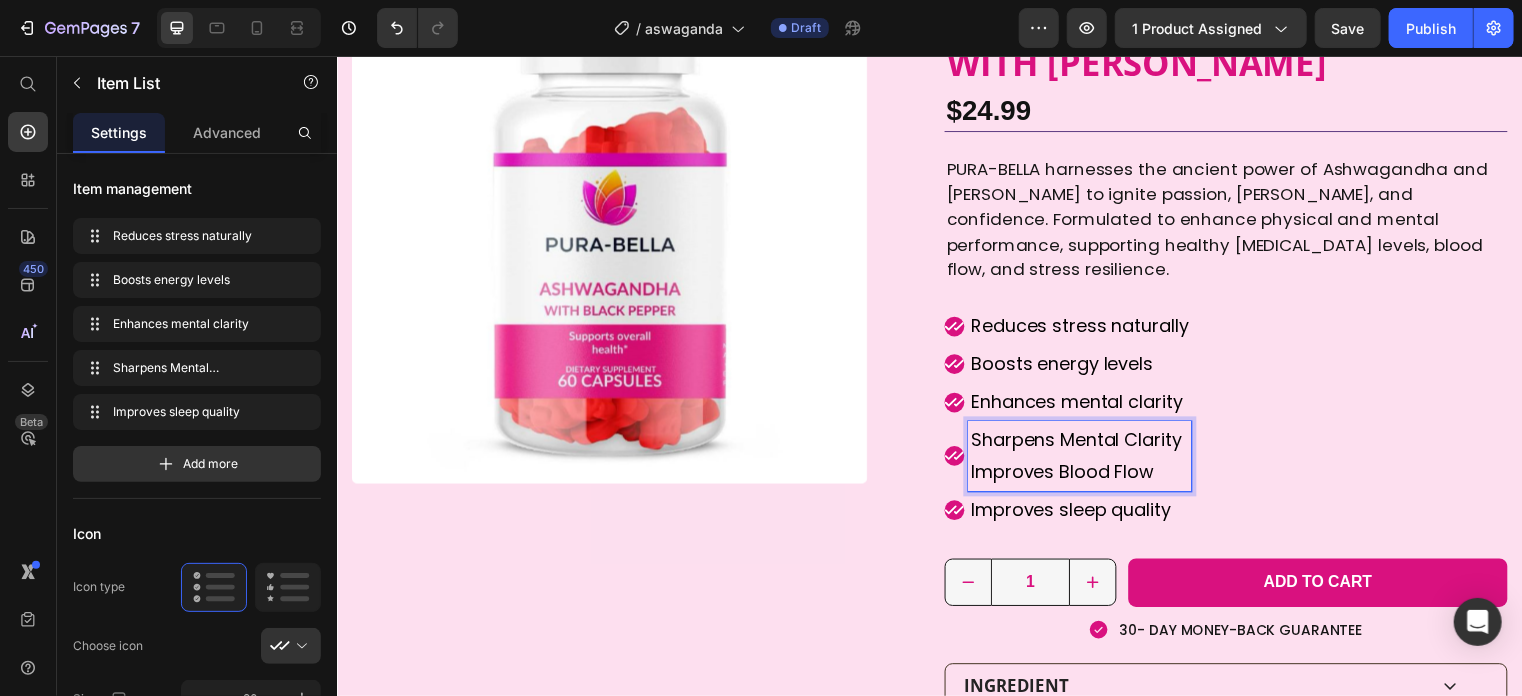 click on "Sharpens Mental Clarity Improves Blood Flow" at bounding box center (1088, 460) 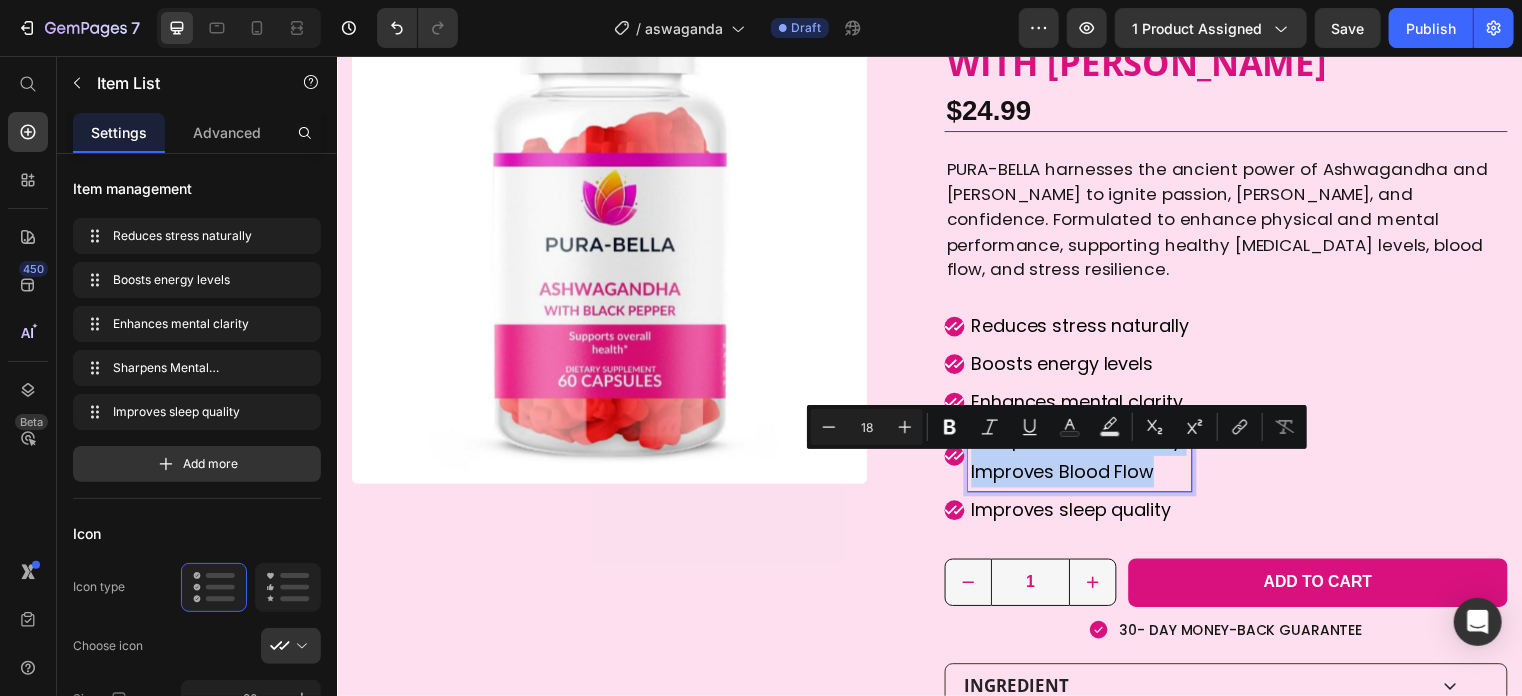 drag, startPoint x: 1187, startPoint y: 451, endPoint x: 1186, endPoint y: 489, distance: 38.013157 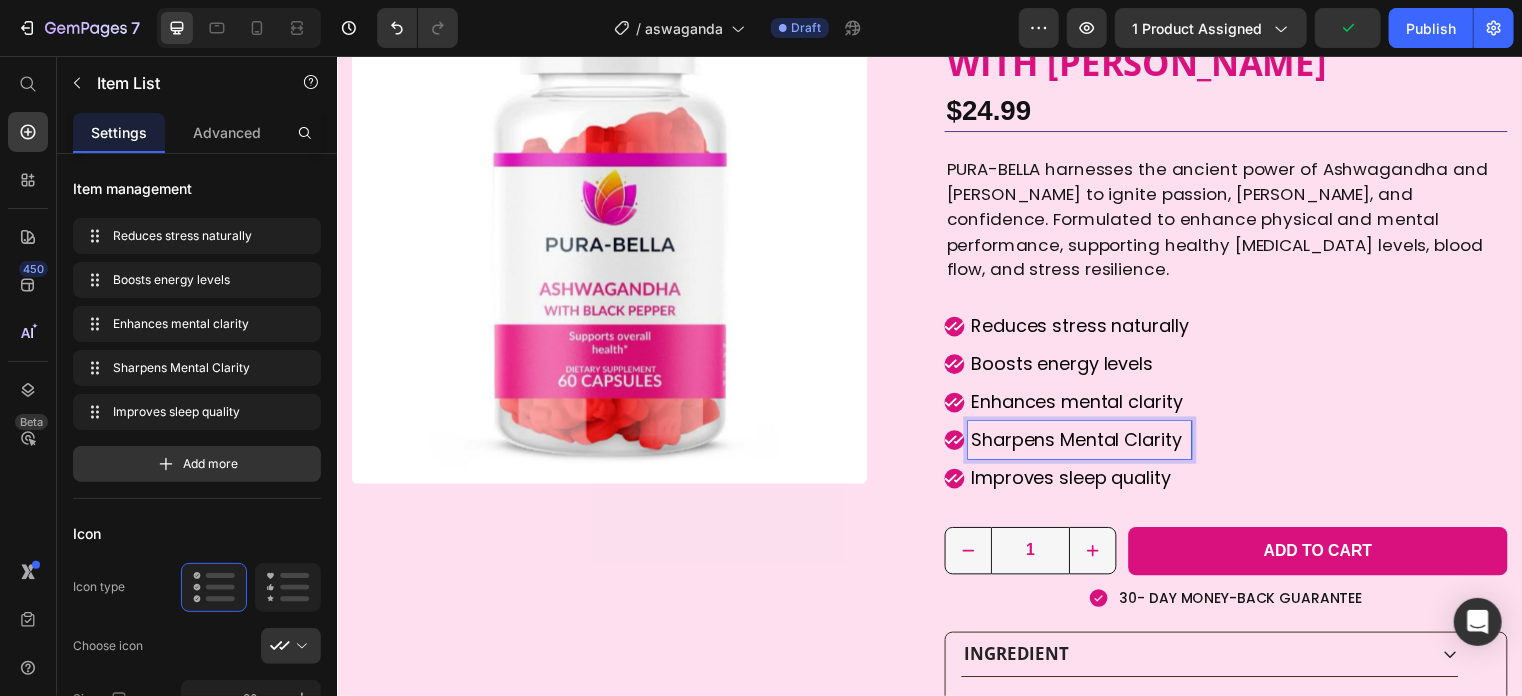 click on "Sharpens Mental Clarity" at bounding box center (1088, 444) 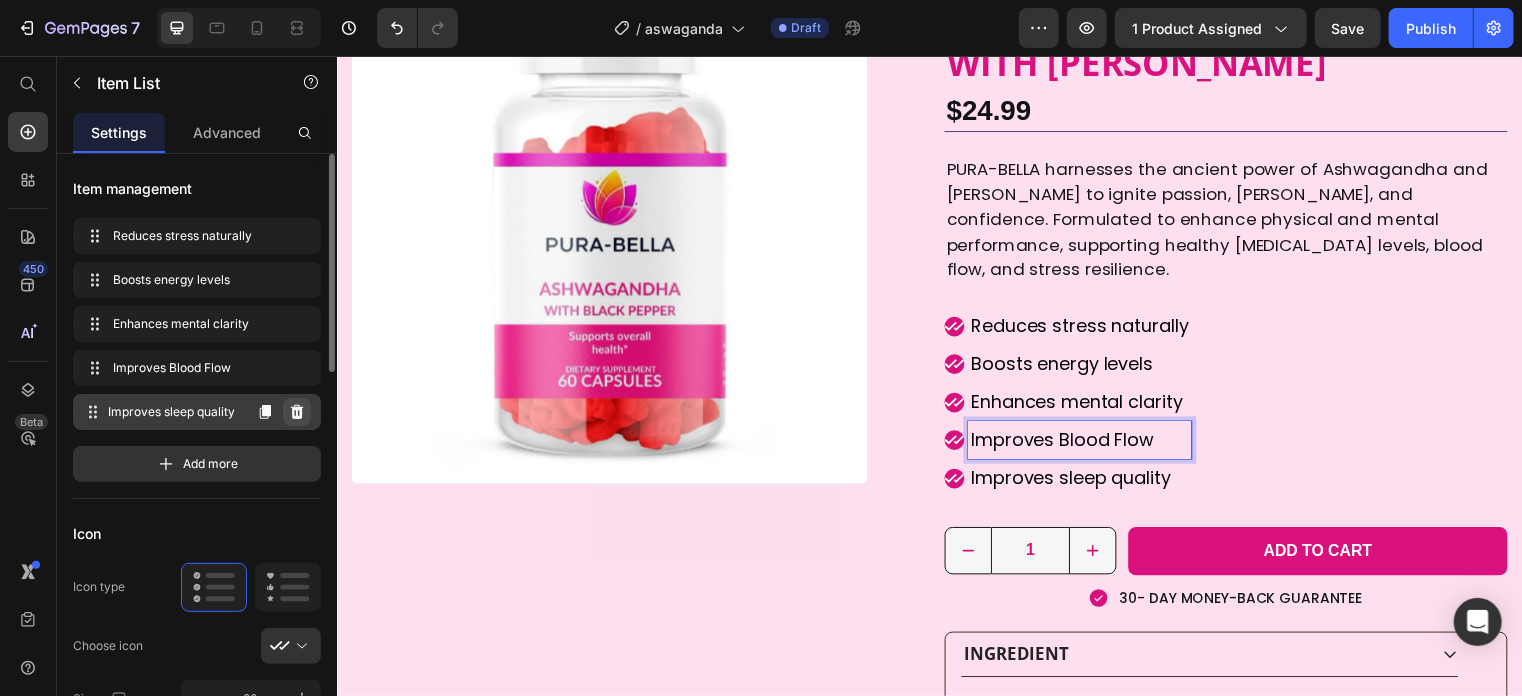 click 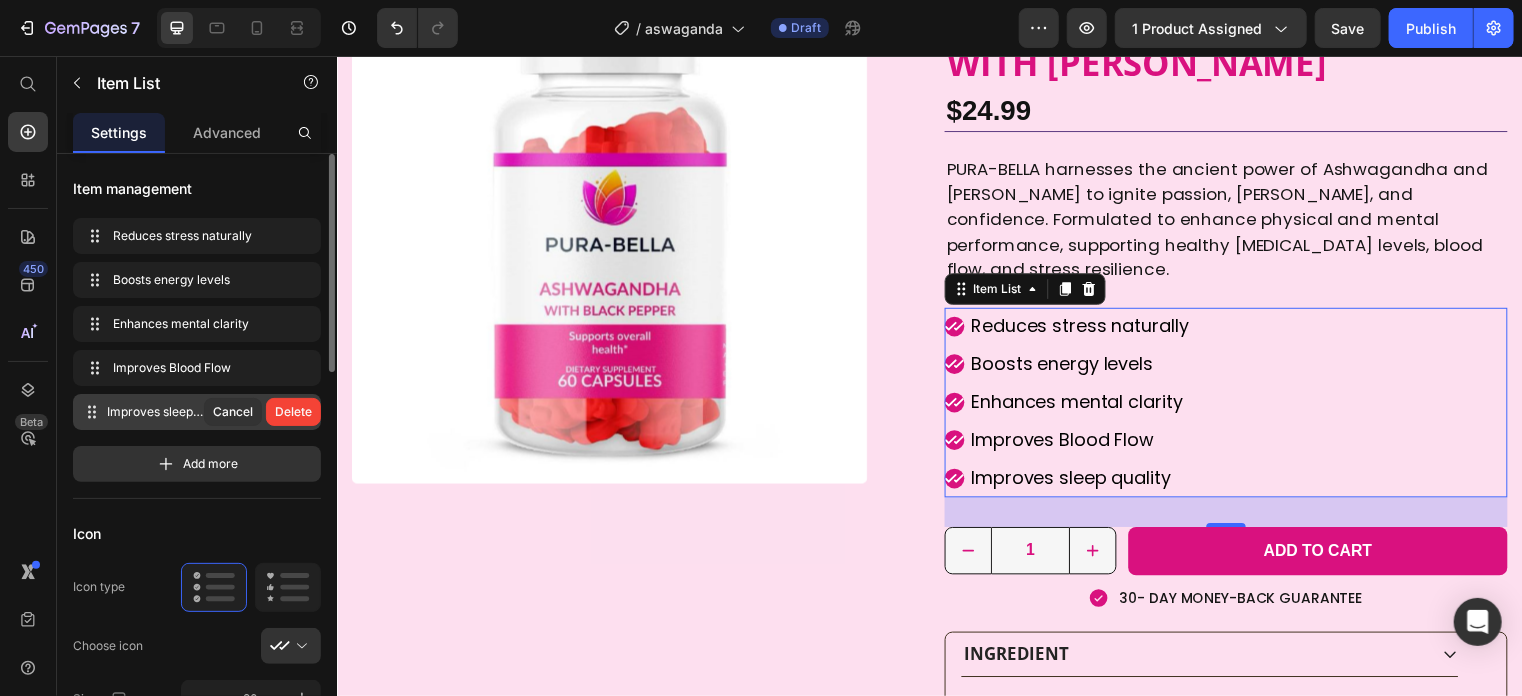 click on "Delete" at bounding box center (293, 412) 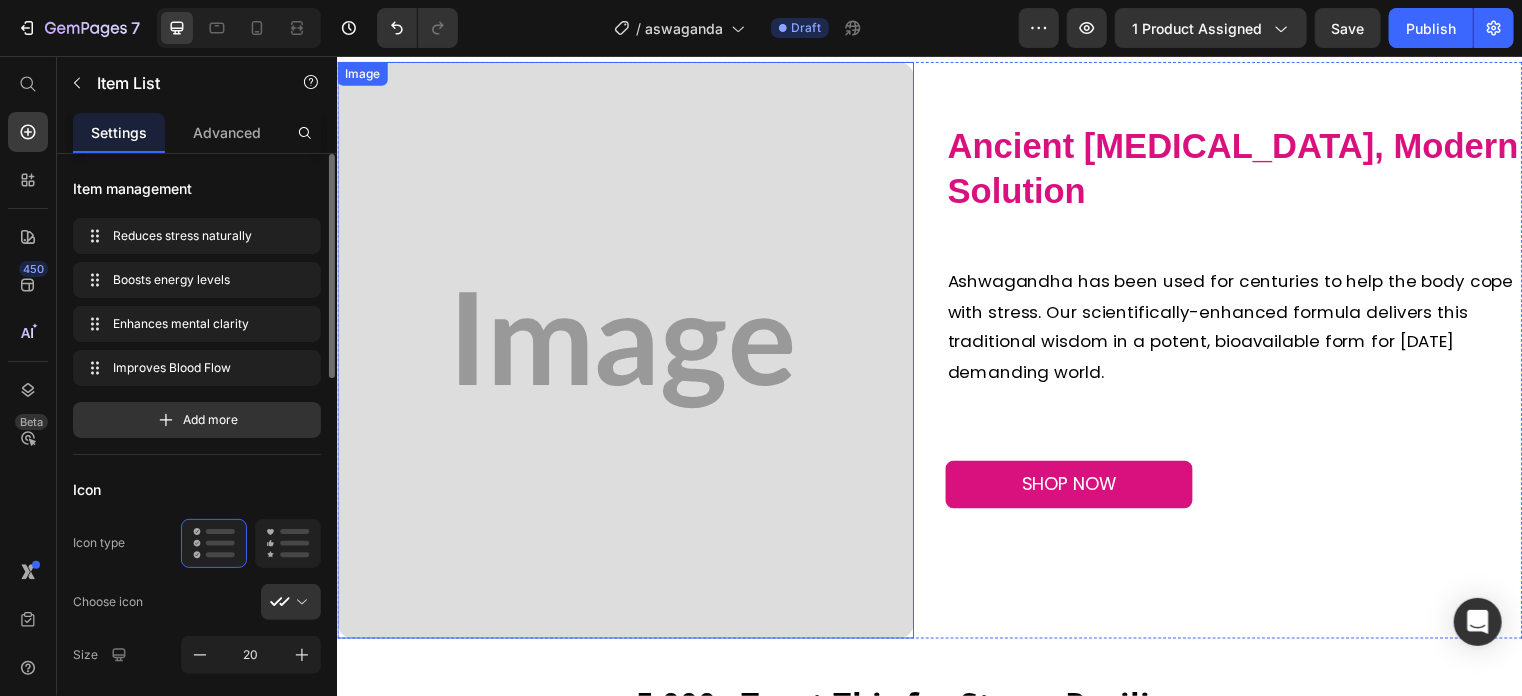 scroll, scrollTop: 1083, scrollLeft: 0, axis: vertical 